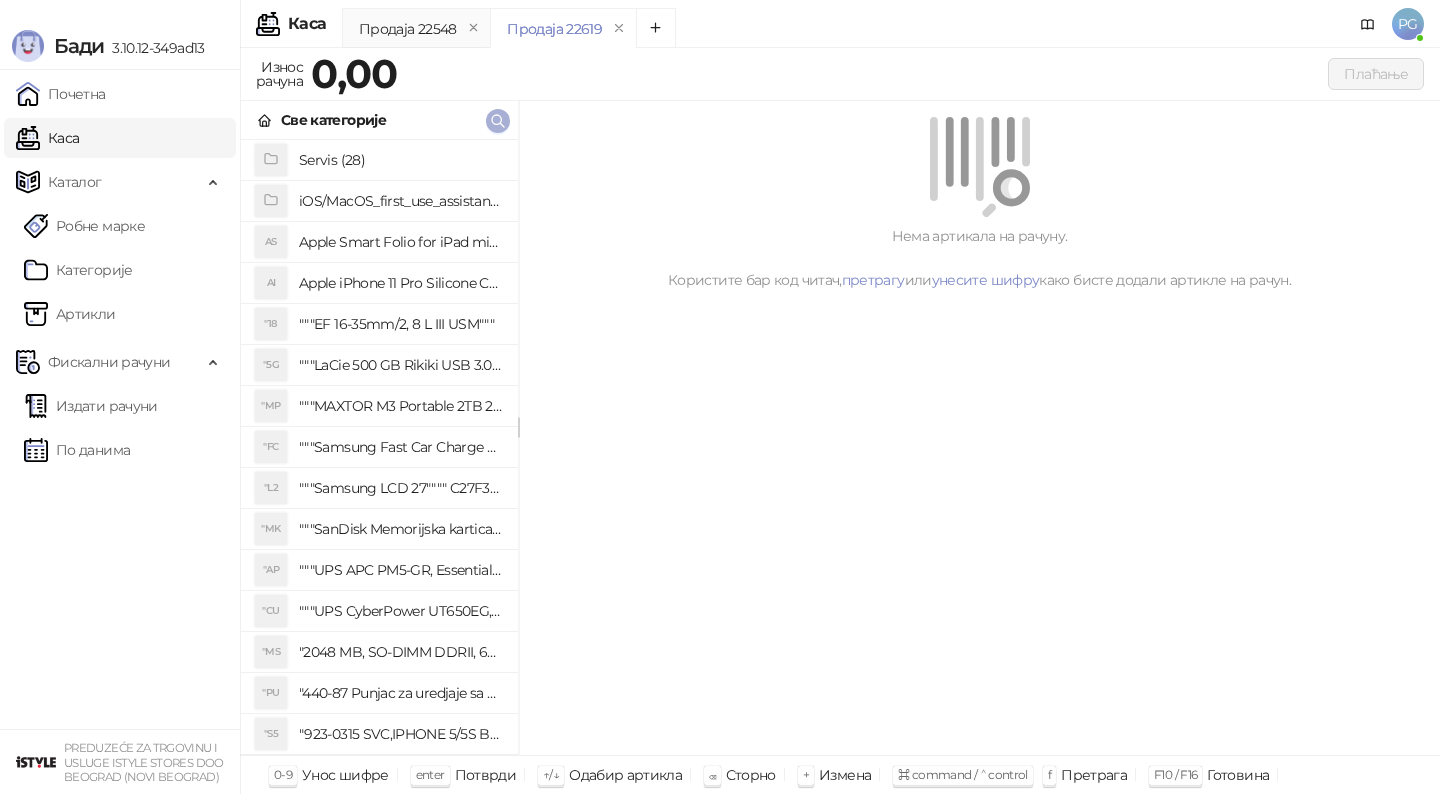 scroll, scrollTop: 0, scrollLeft: 0, axis: both 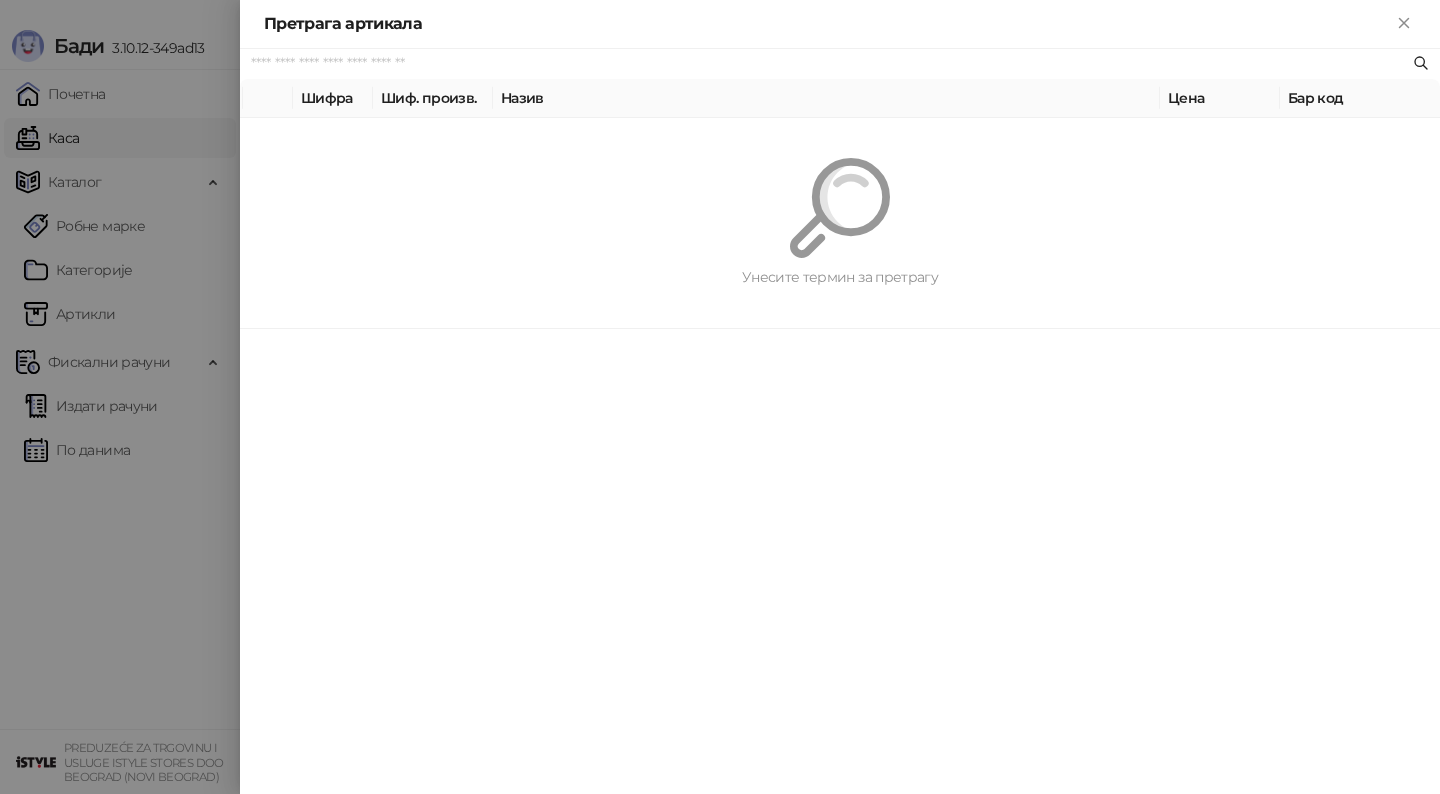 paste on "*********" 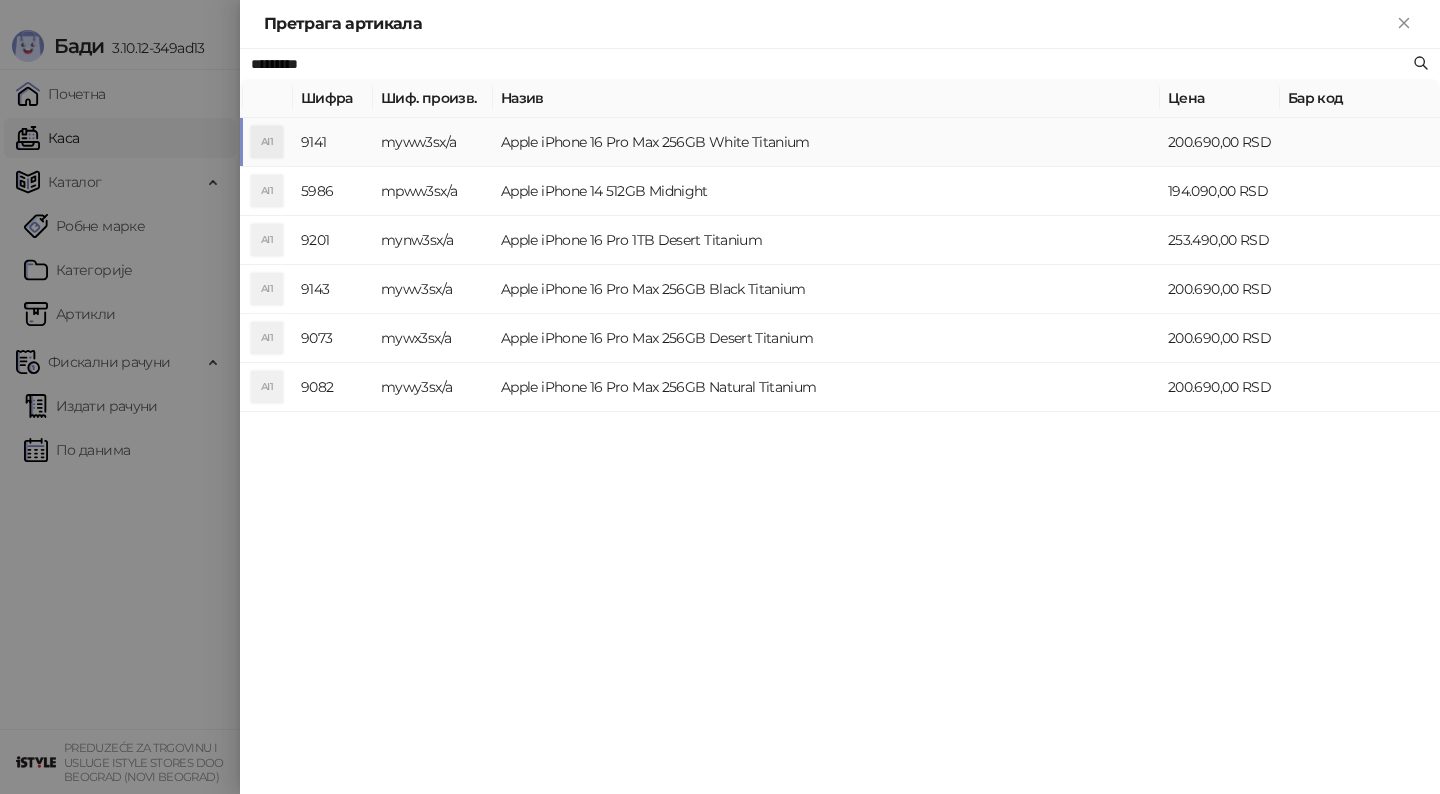click on "Apple iPhone 16 Pro Max 256GB White Titanium" at bounding box center [826, 142] 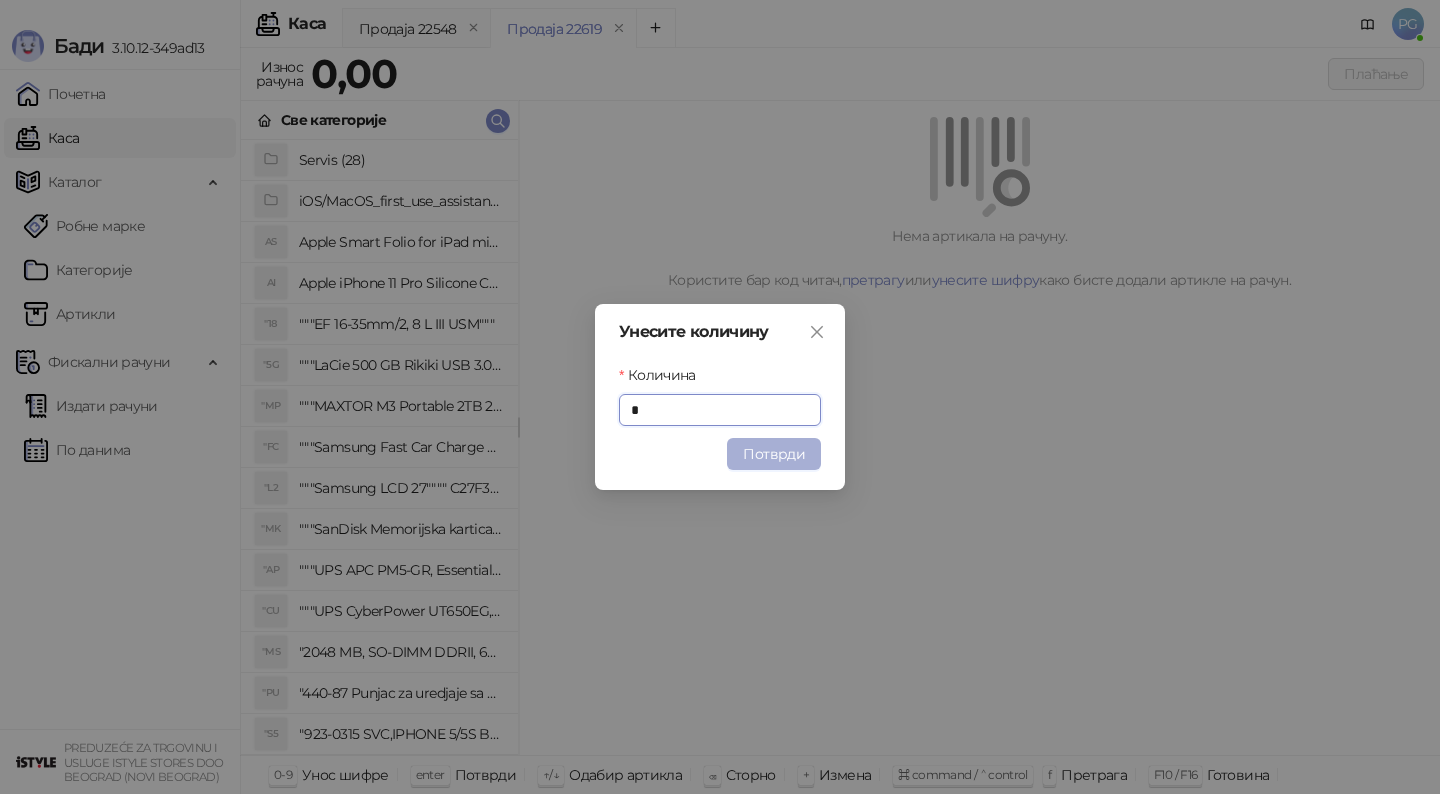 click on "Потврди" at bounding box center [774, 454] 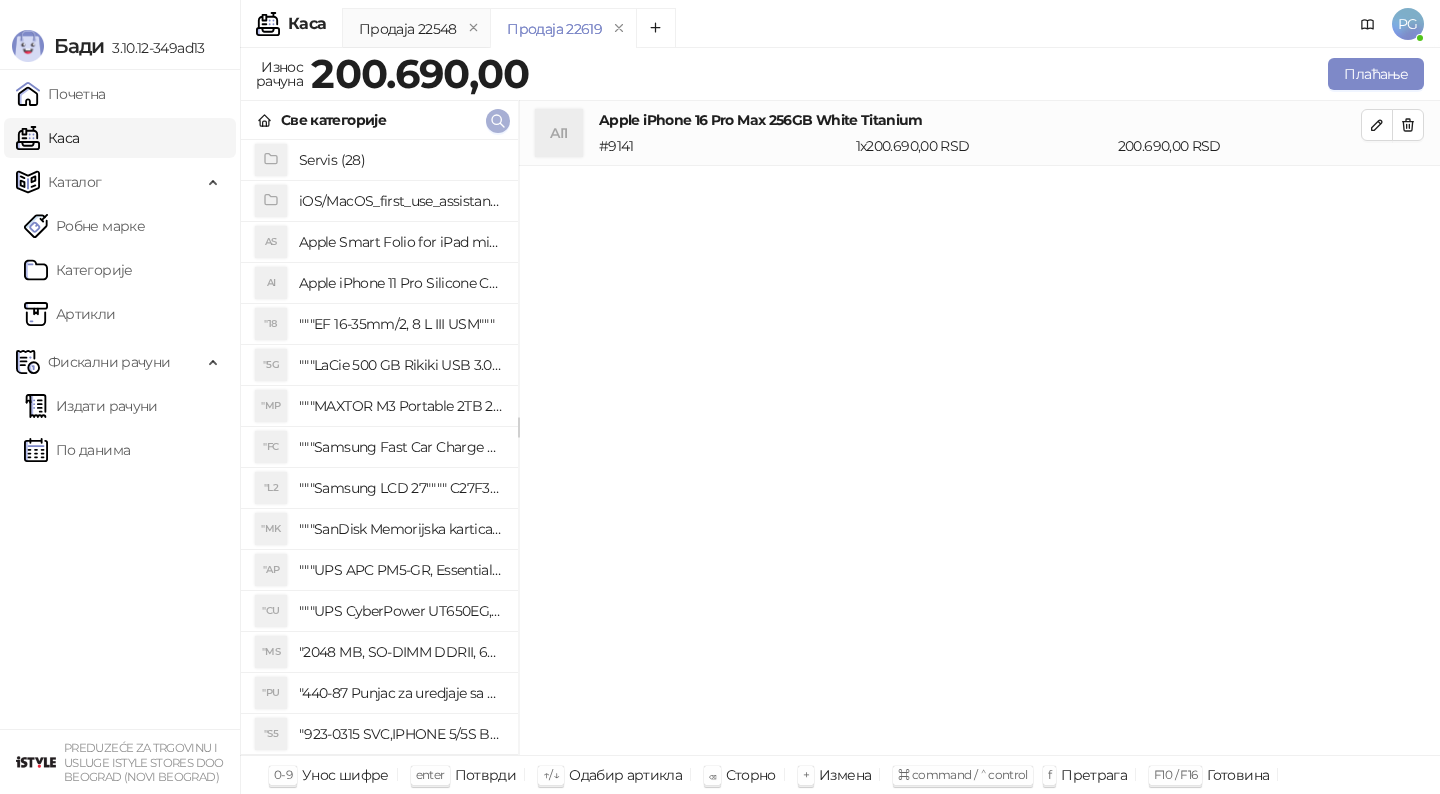 click 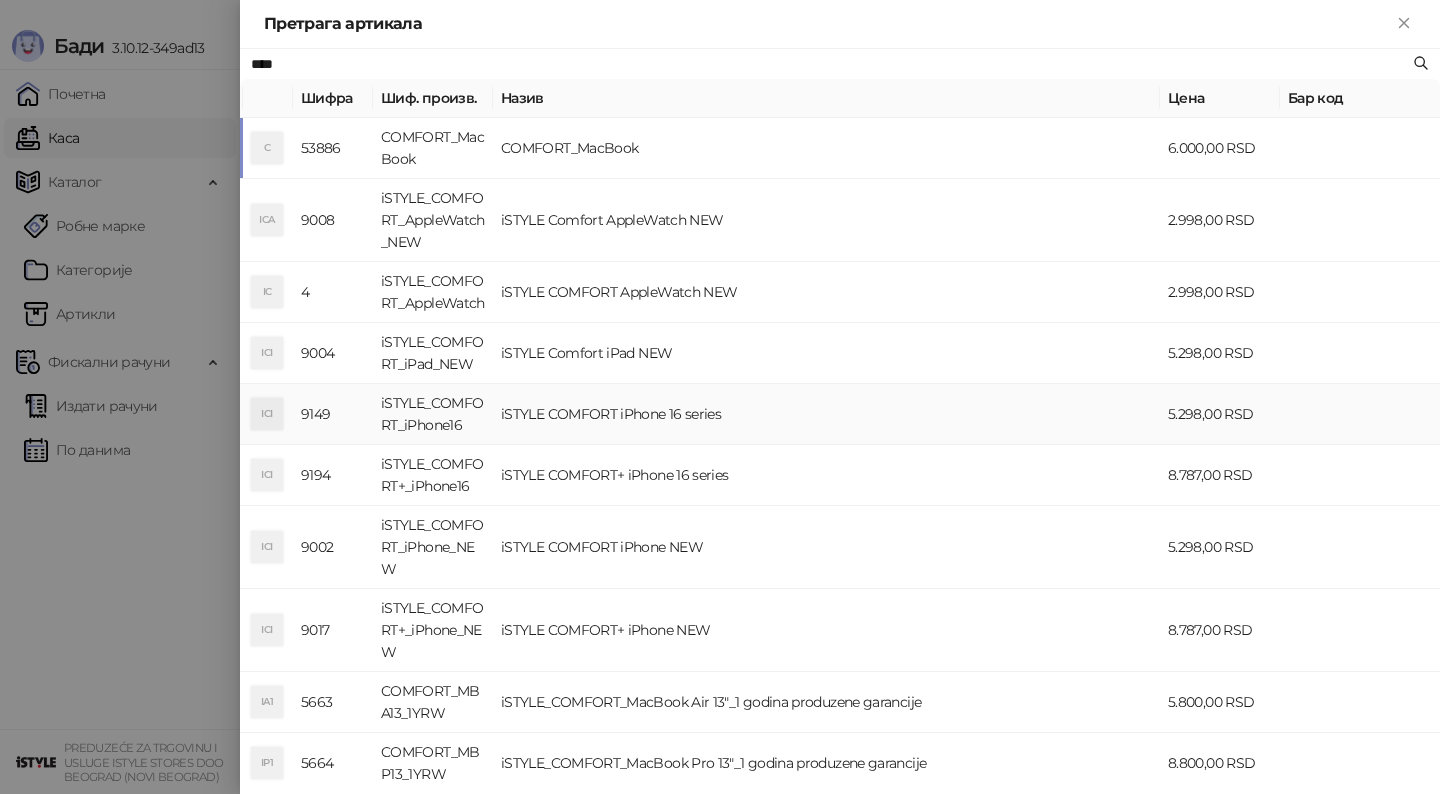 click on "iSTYLE COMFORT iPhone 16 series" at bounding box center (826, 414) 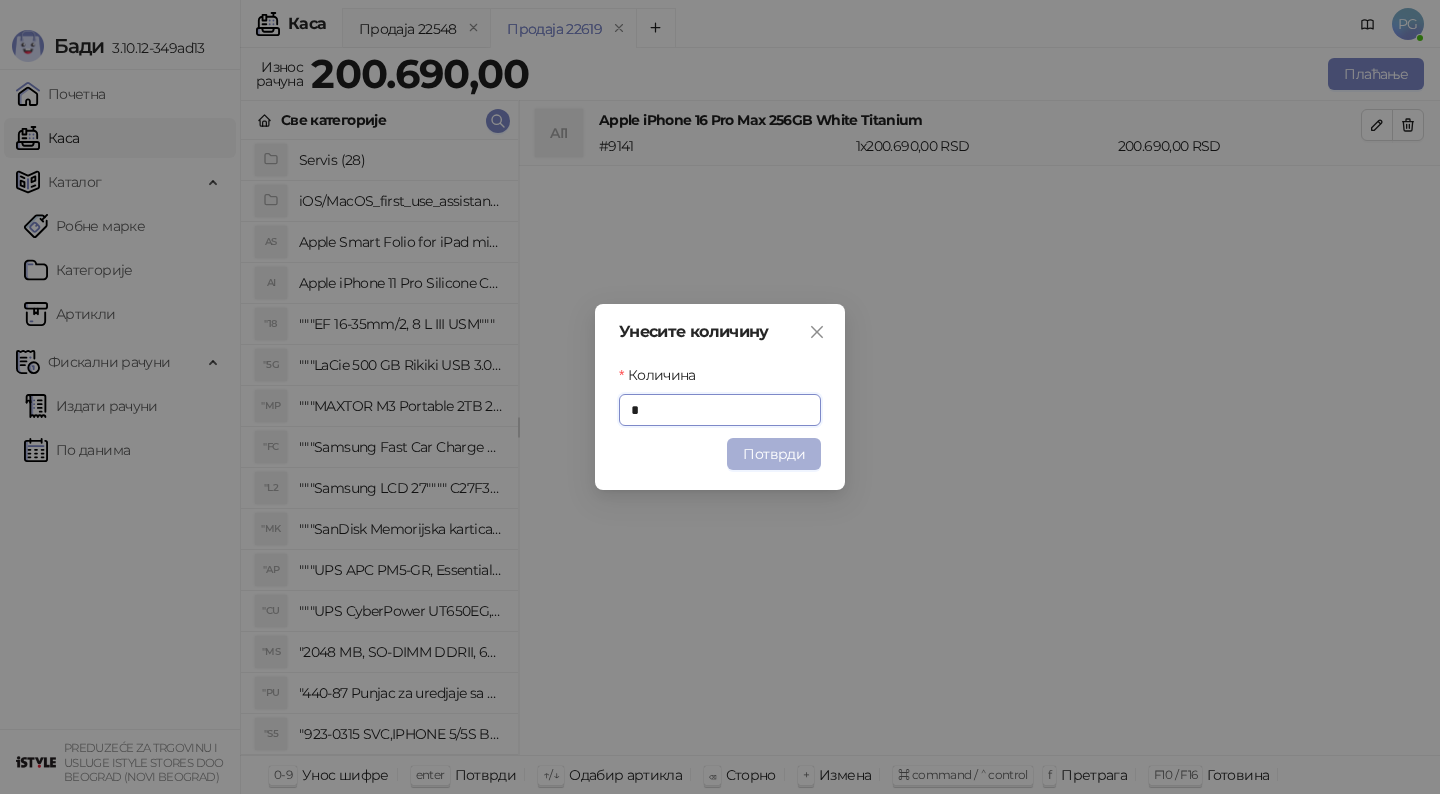 click on "Потврди" at bounding box center (774, 454) 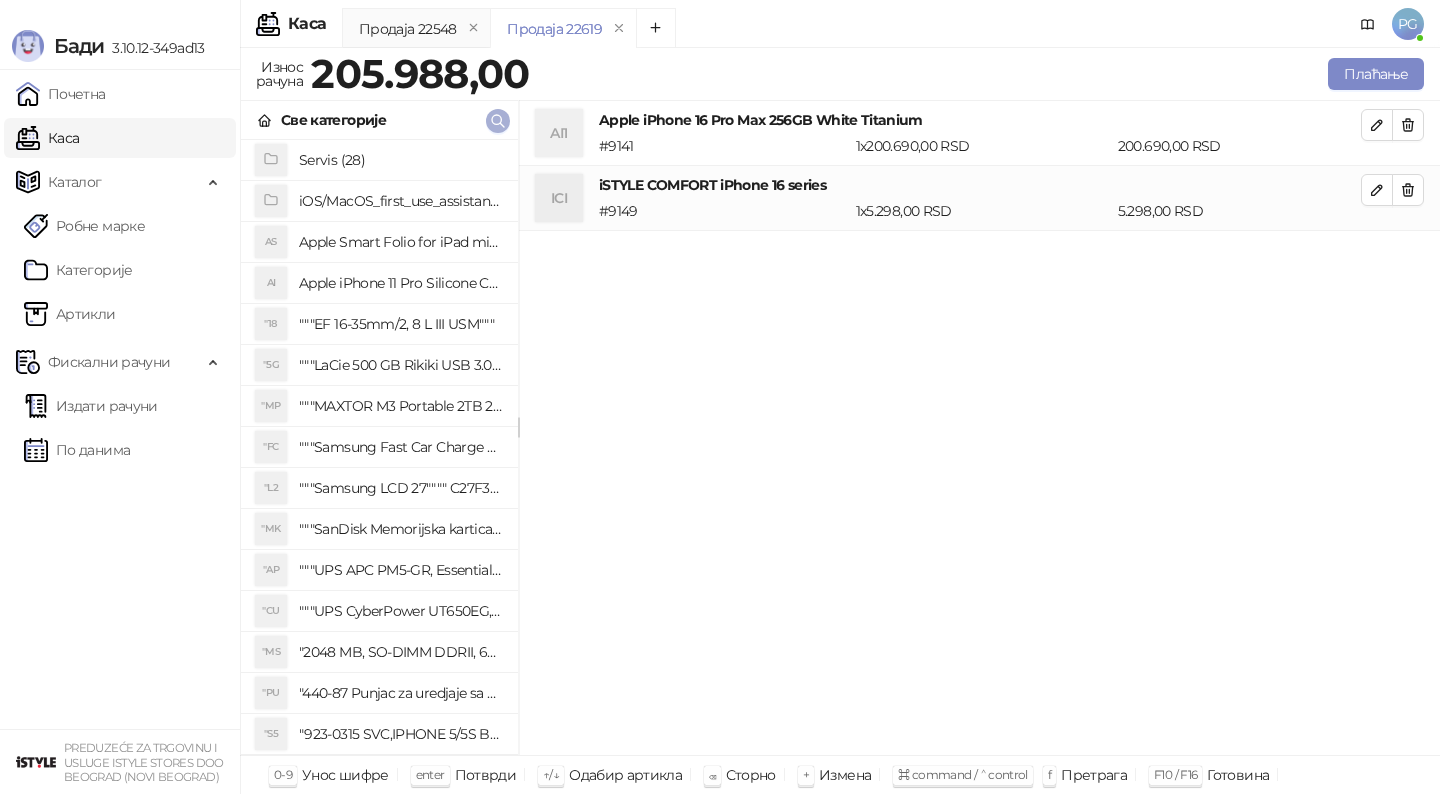 click at bounding box center [498, 121] 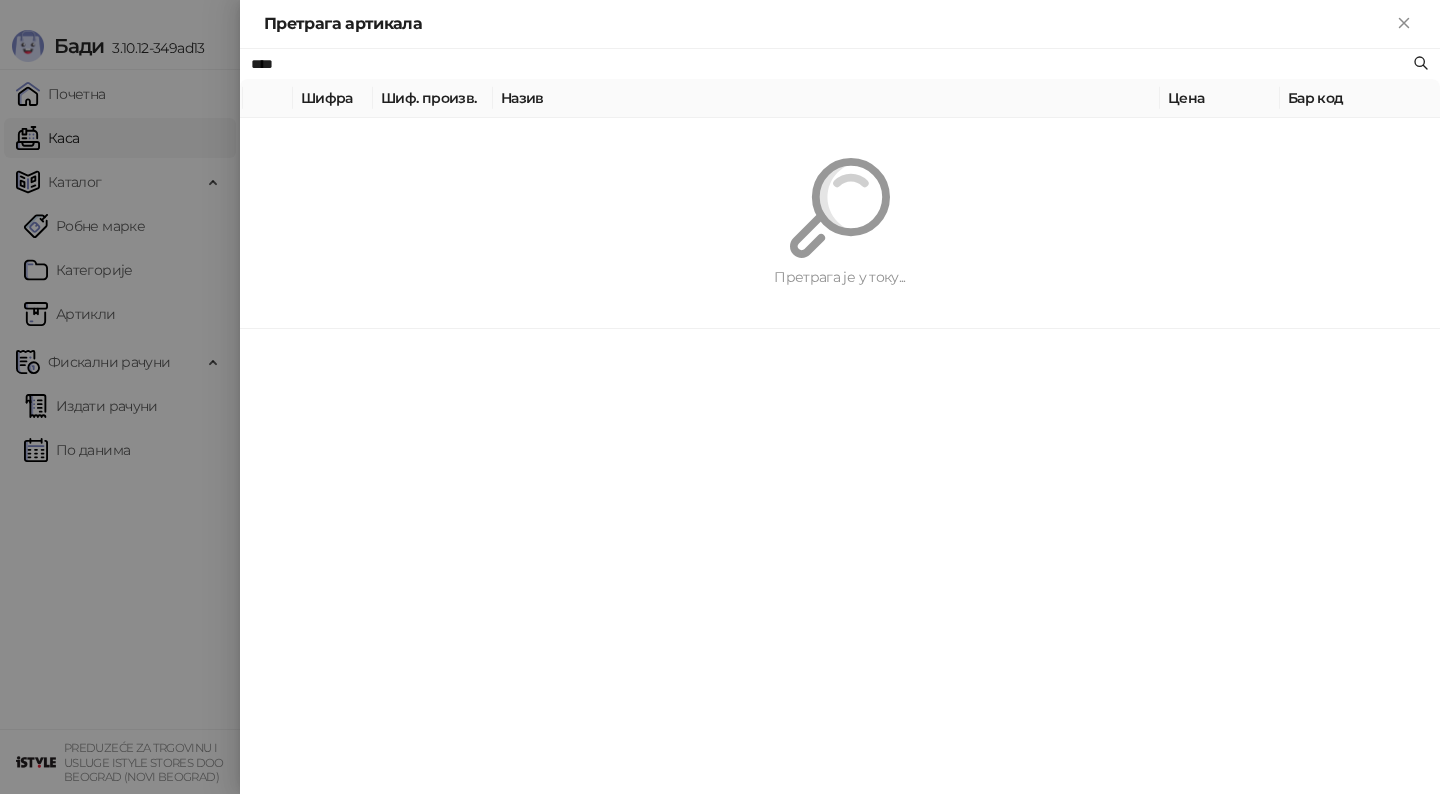 paste on "**********" 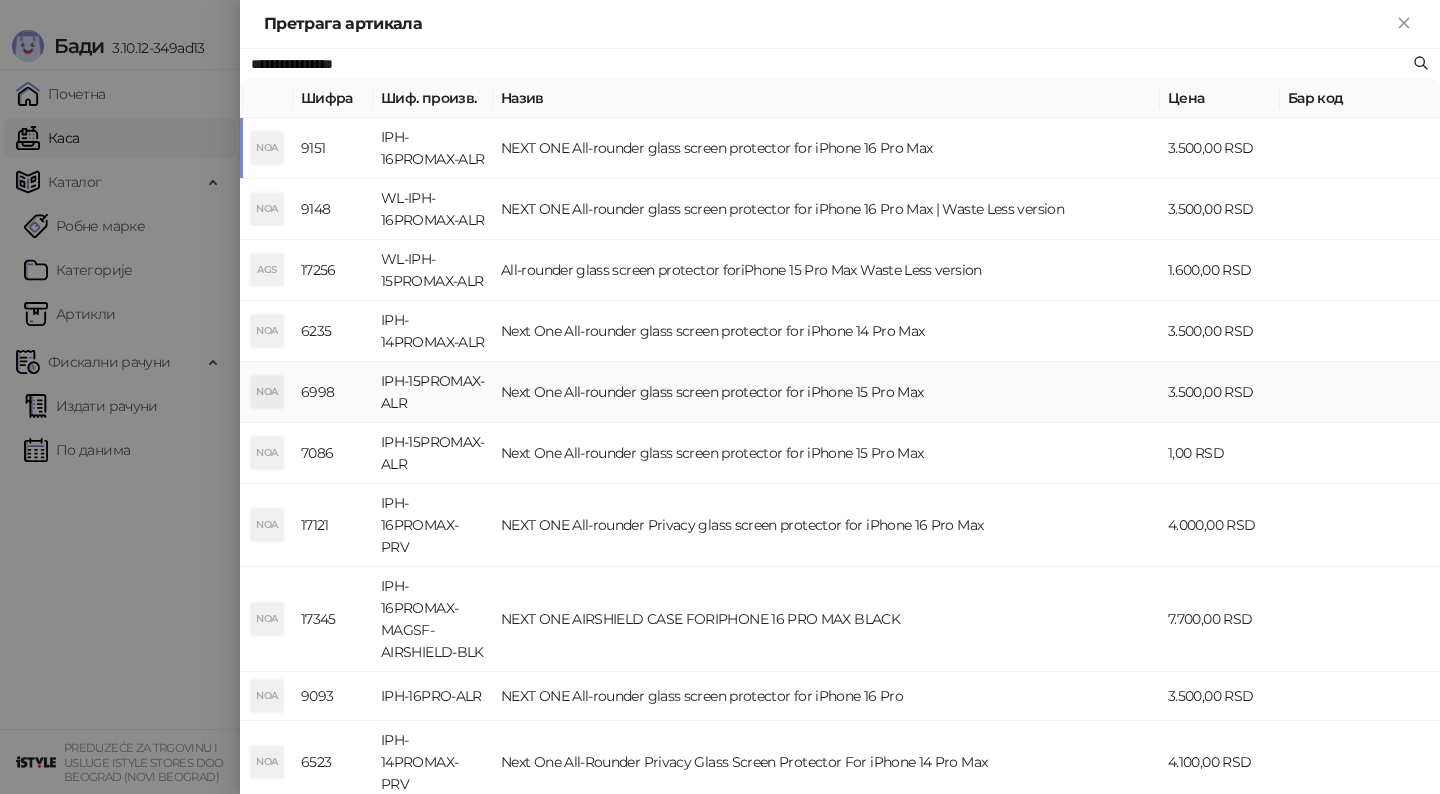 type on "**********" 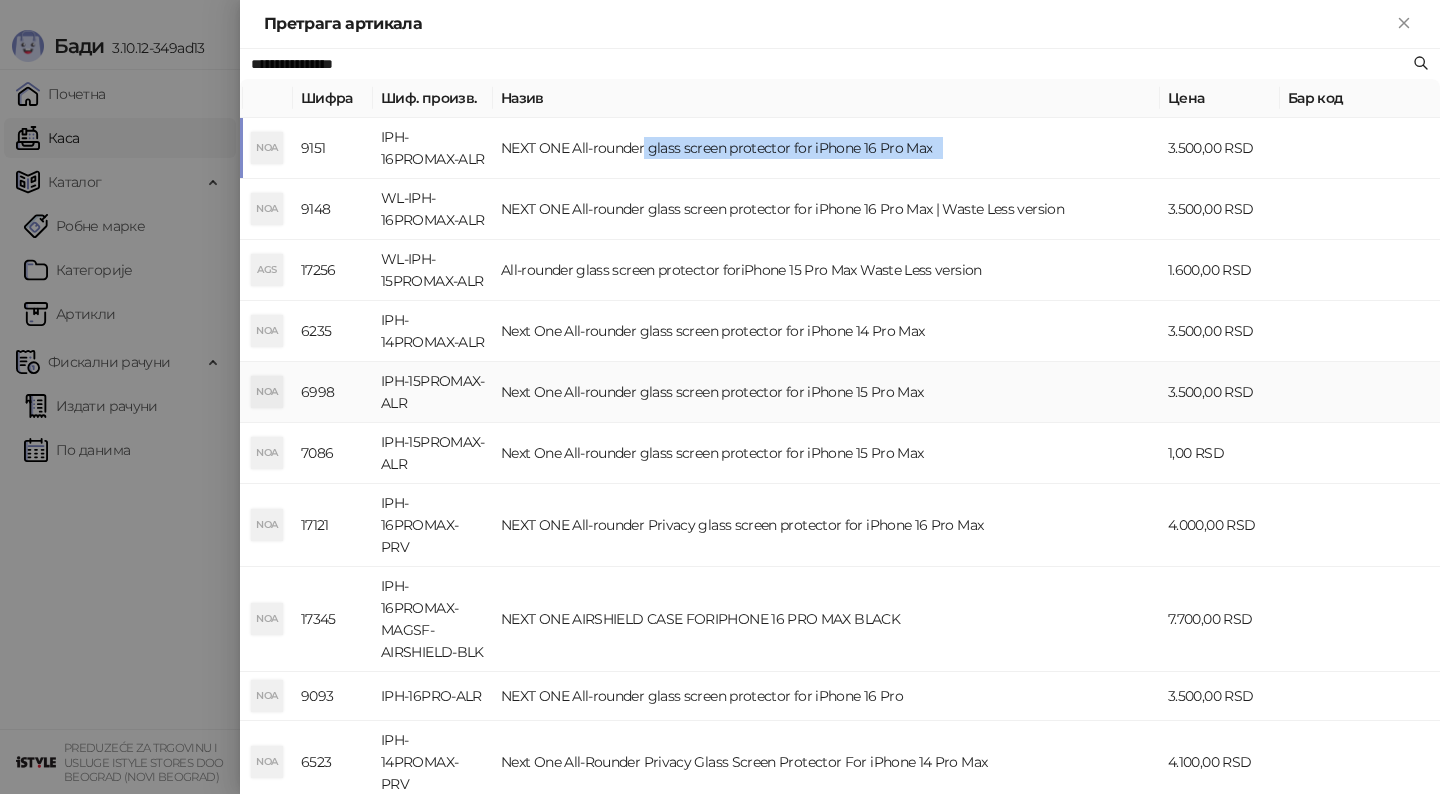 click on "NEXT ONE All-rounder glass screen protector for iPhone 16 Pro Max" at bounding box center [826, 148] 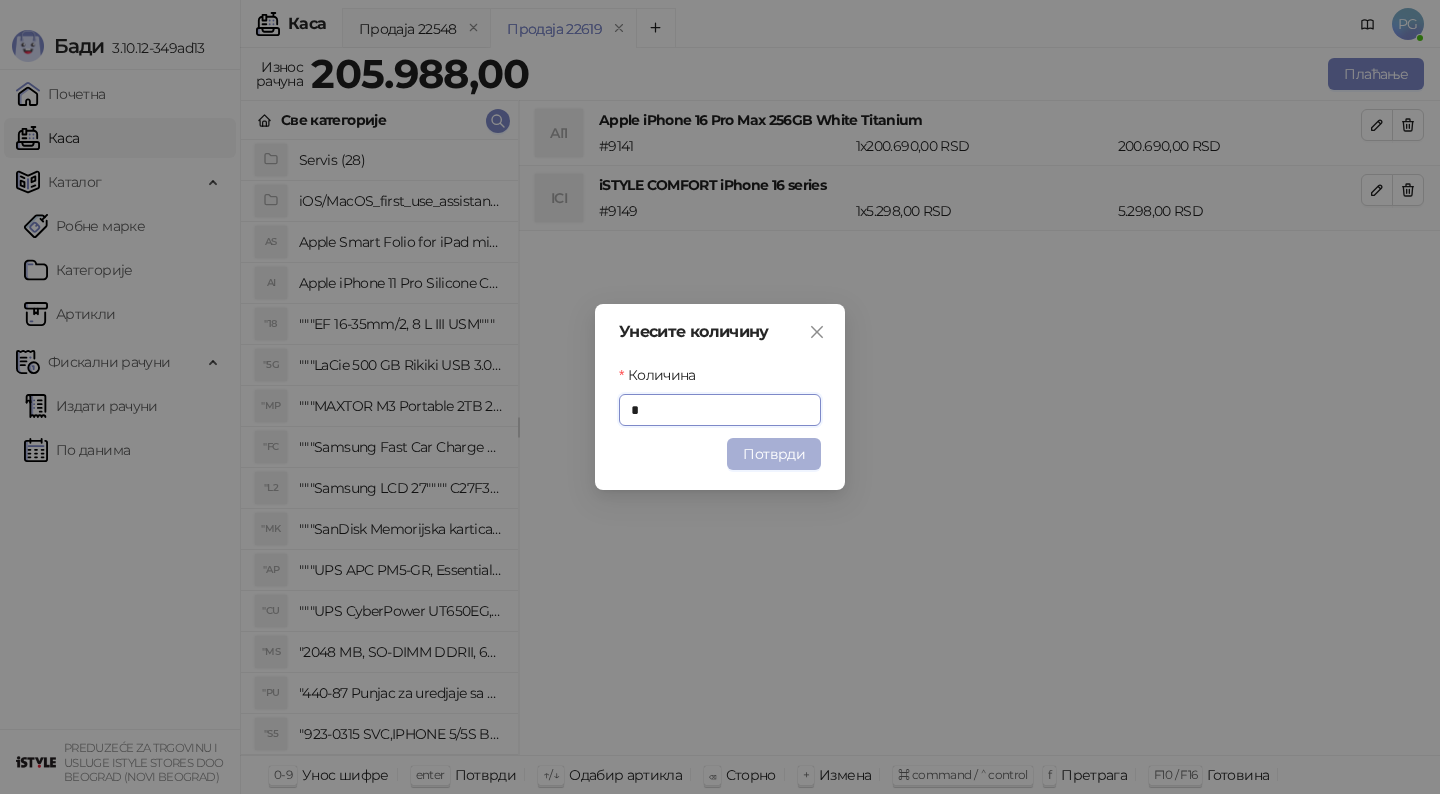 click on "Потврди" at bounding box center (774, 454) 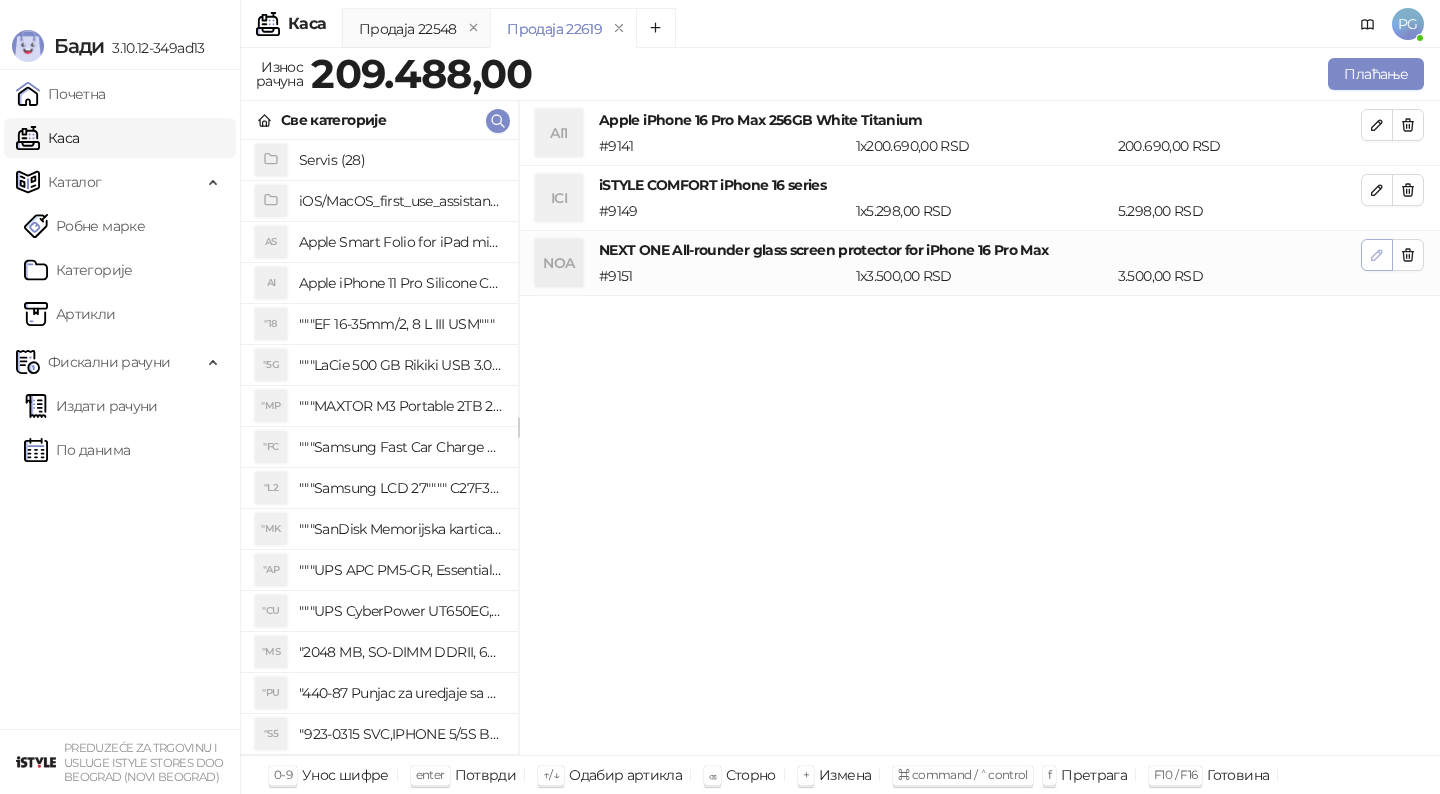 click 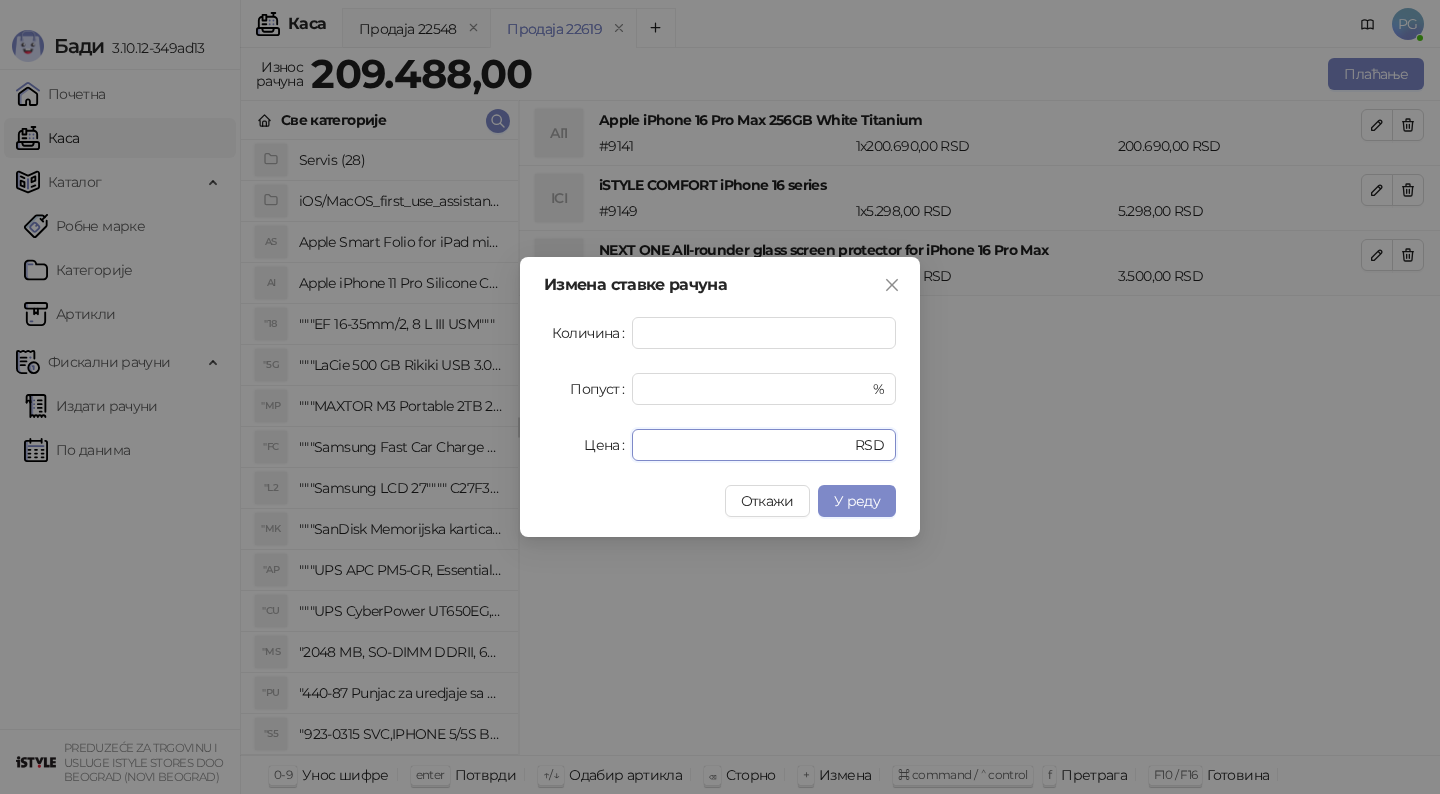 drag, startPoint x: 703, startPoint y: 437, endPoint x: 511, endPoint y: 408, distance: 194.17775 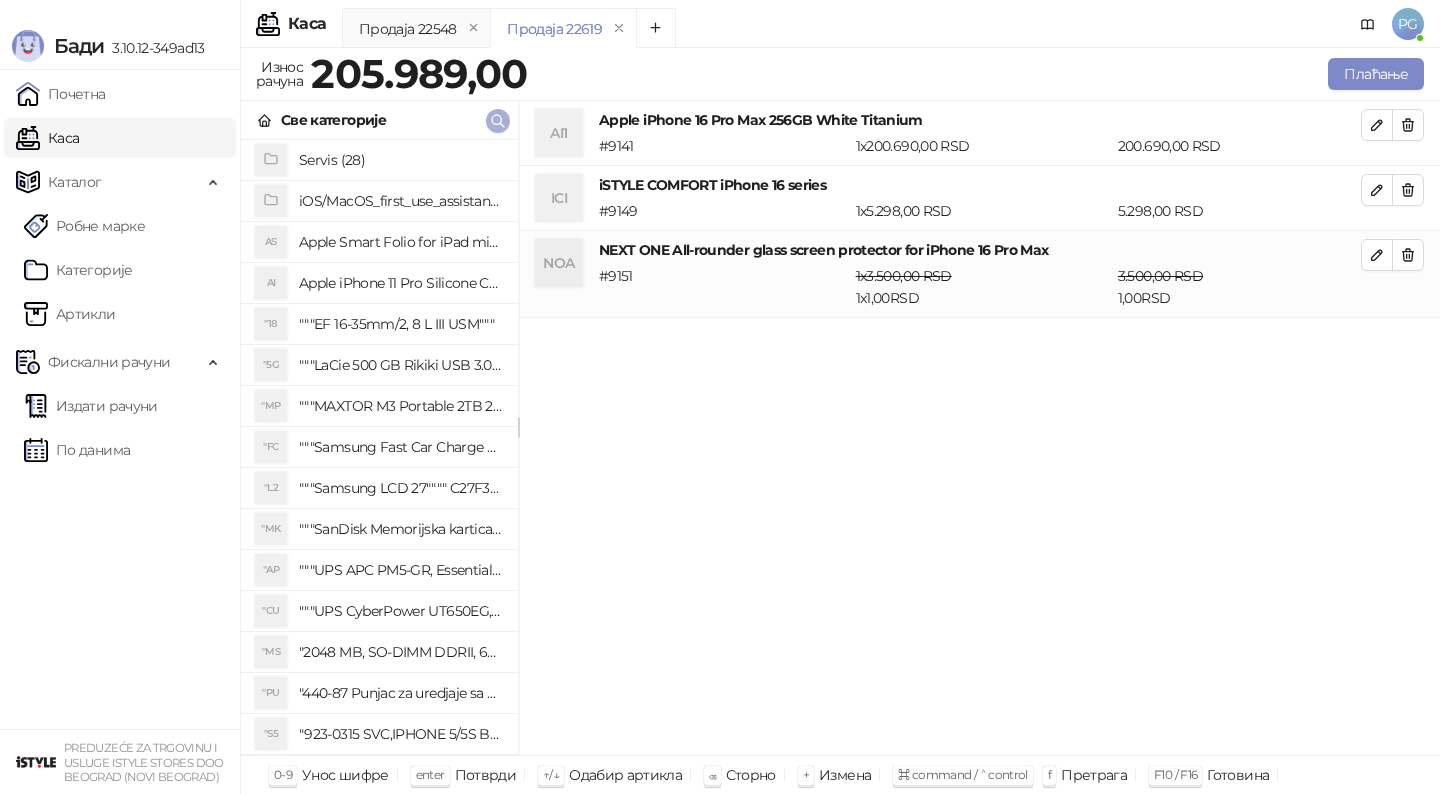 click 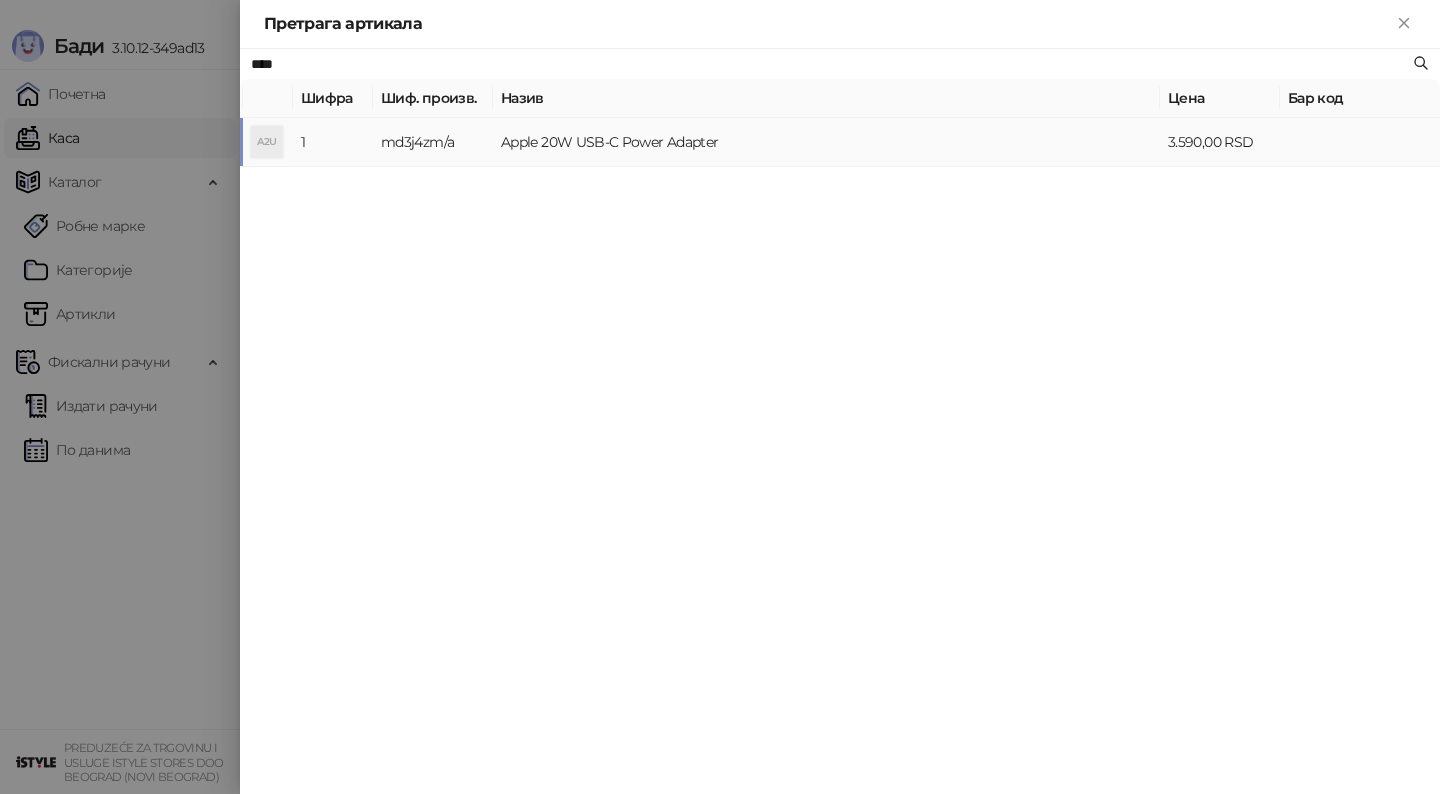 click on "Apple 20W USB-C Power Adapter" at bounding box center [826, 142] 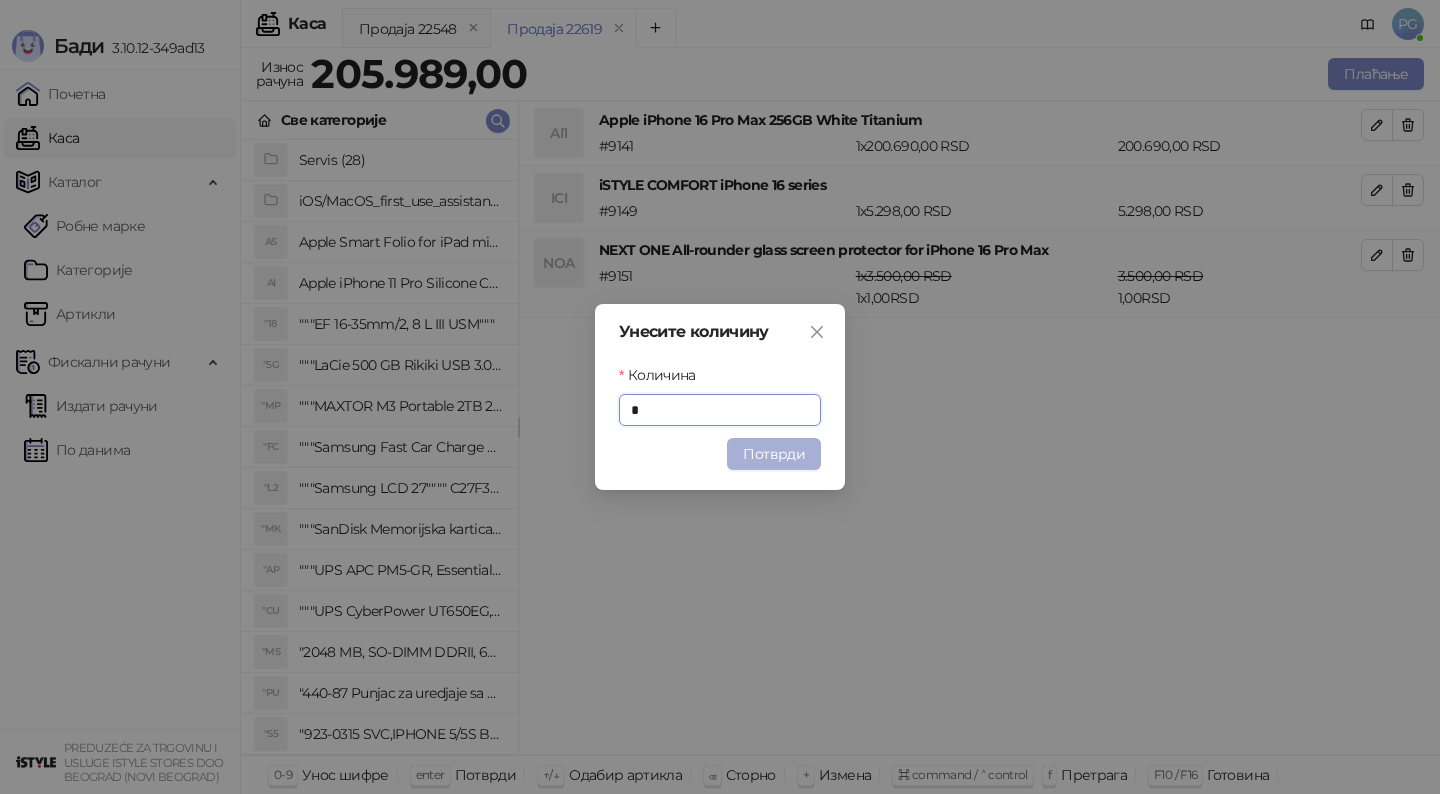 click on "Потврди" at bounding box center [774, 454] 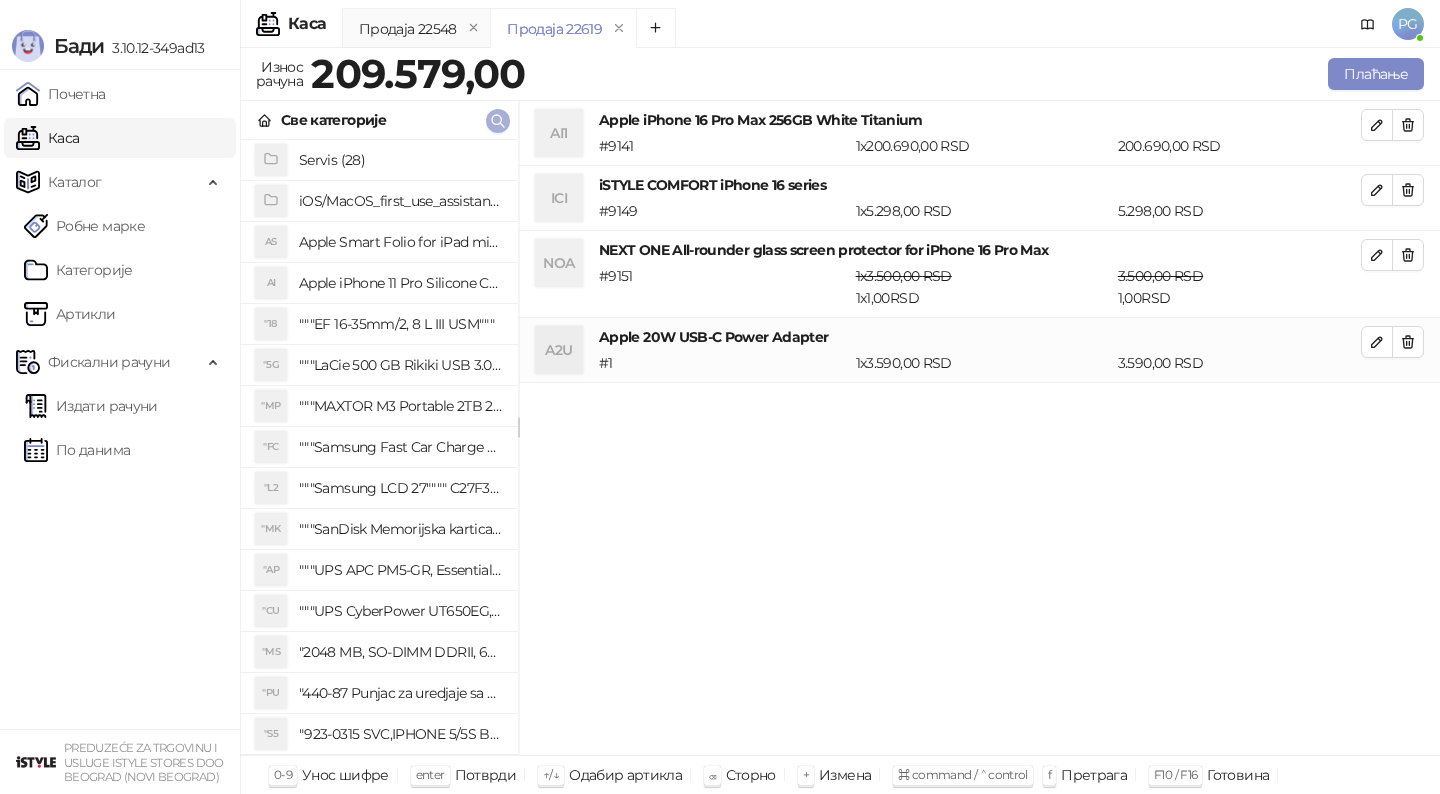 click 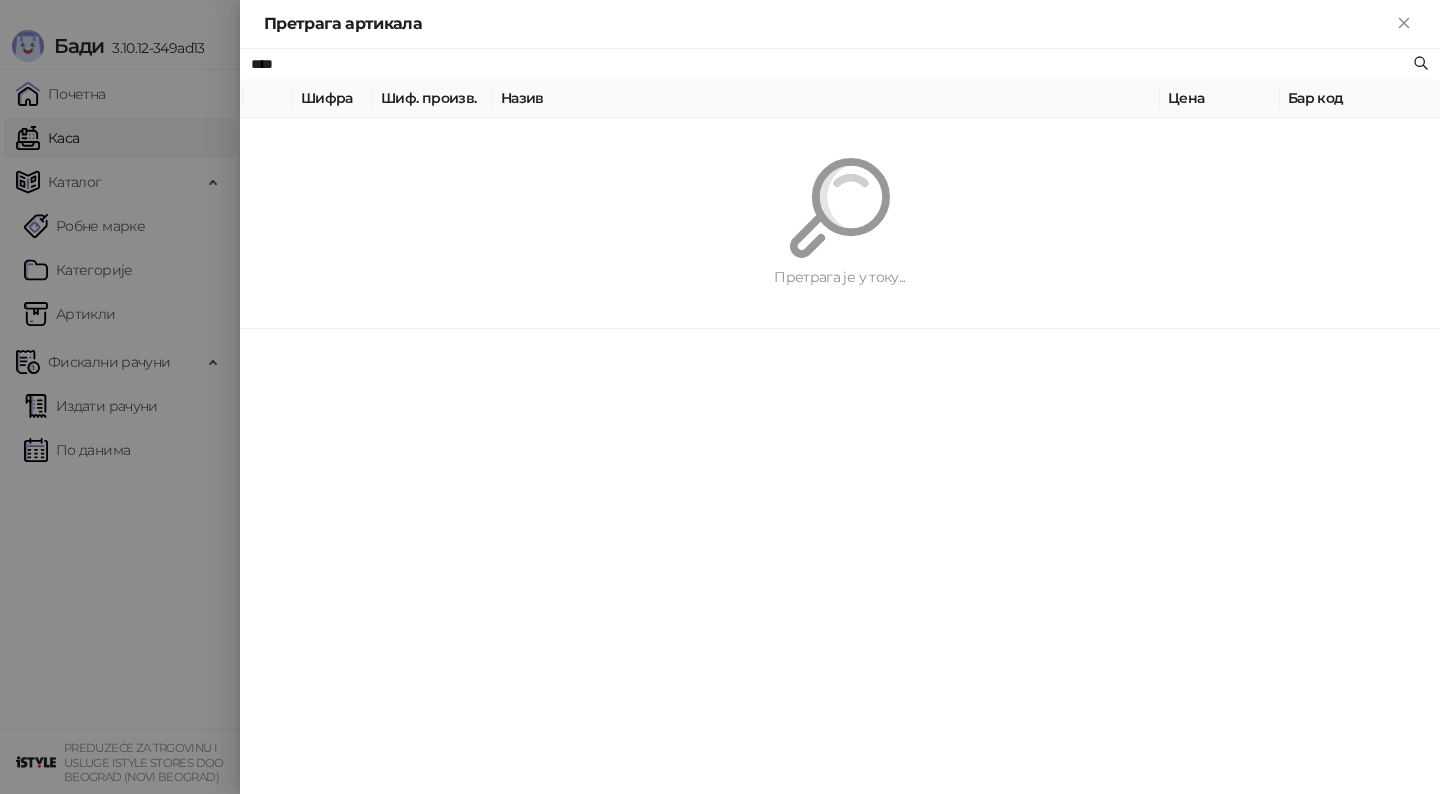 paste on "********" 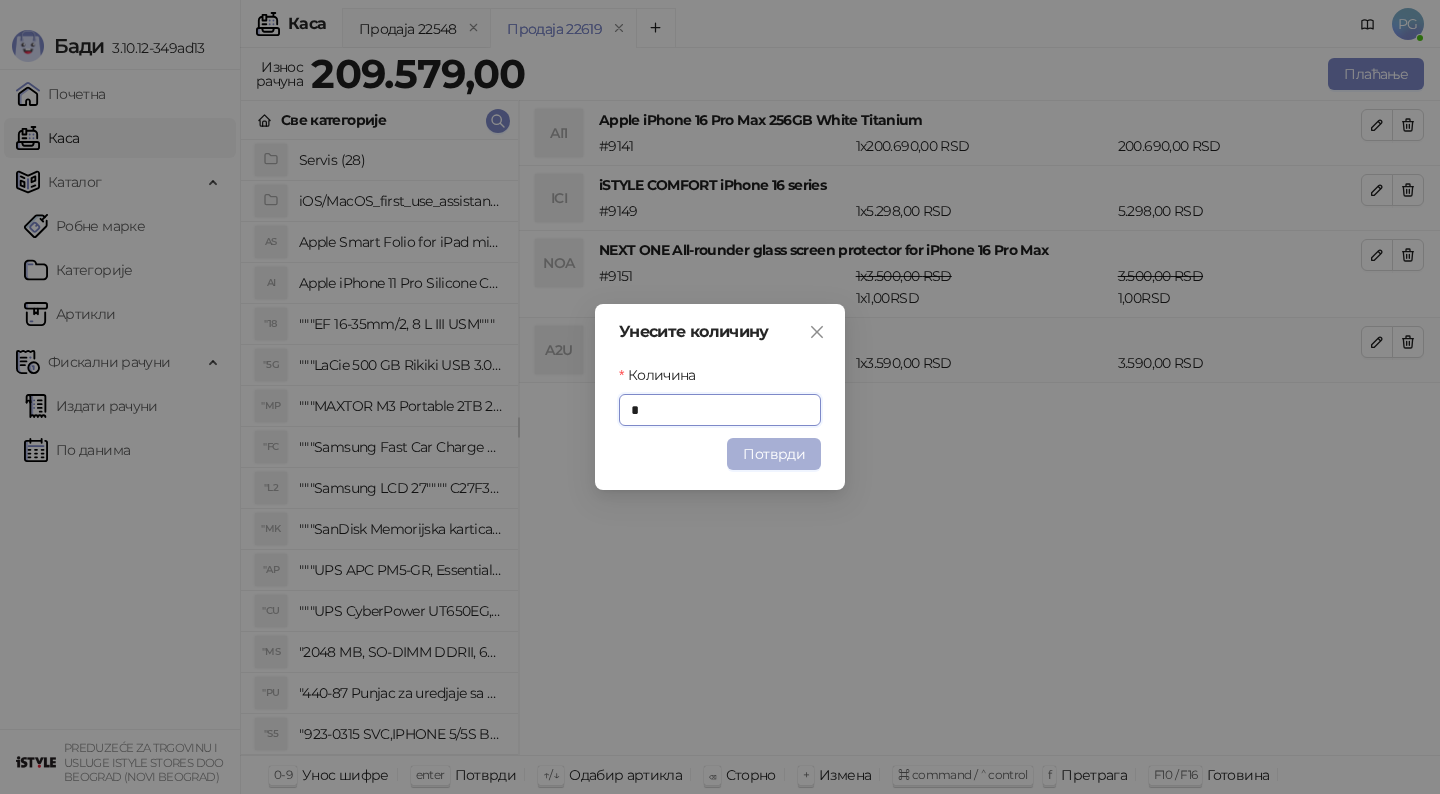 click on "Потврди" at bounding box center [774, 454] 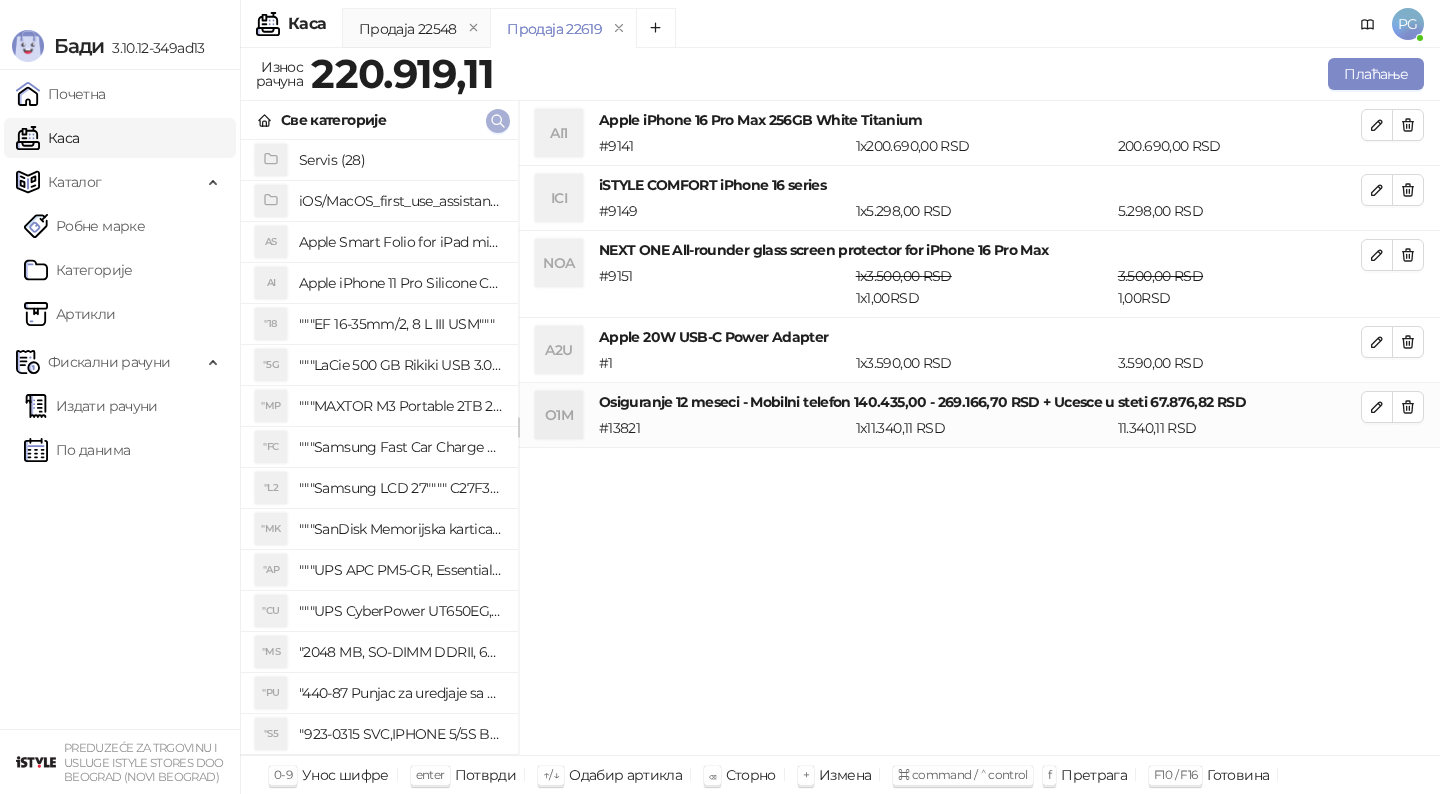 click 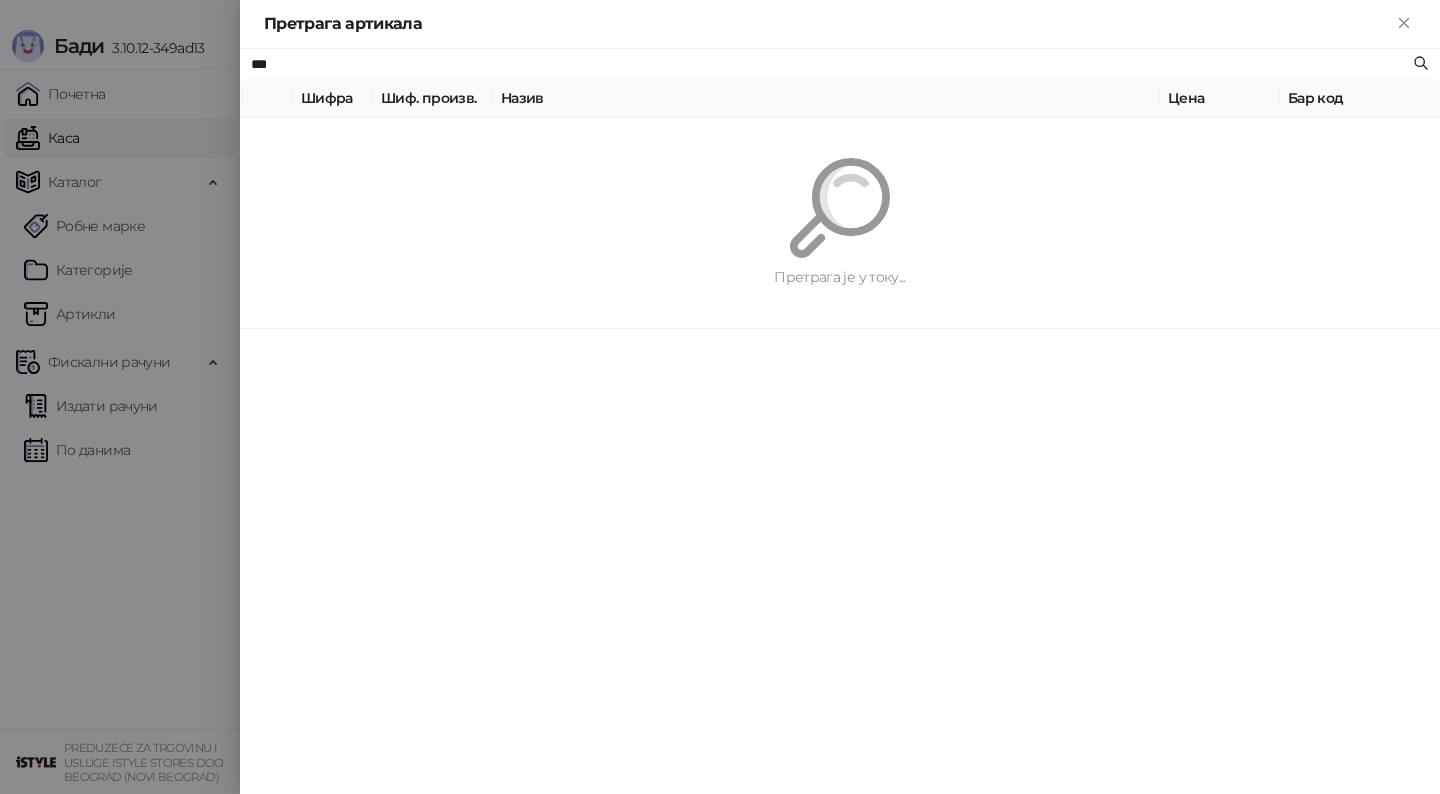 type on "***" 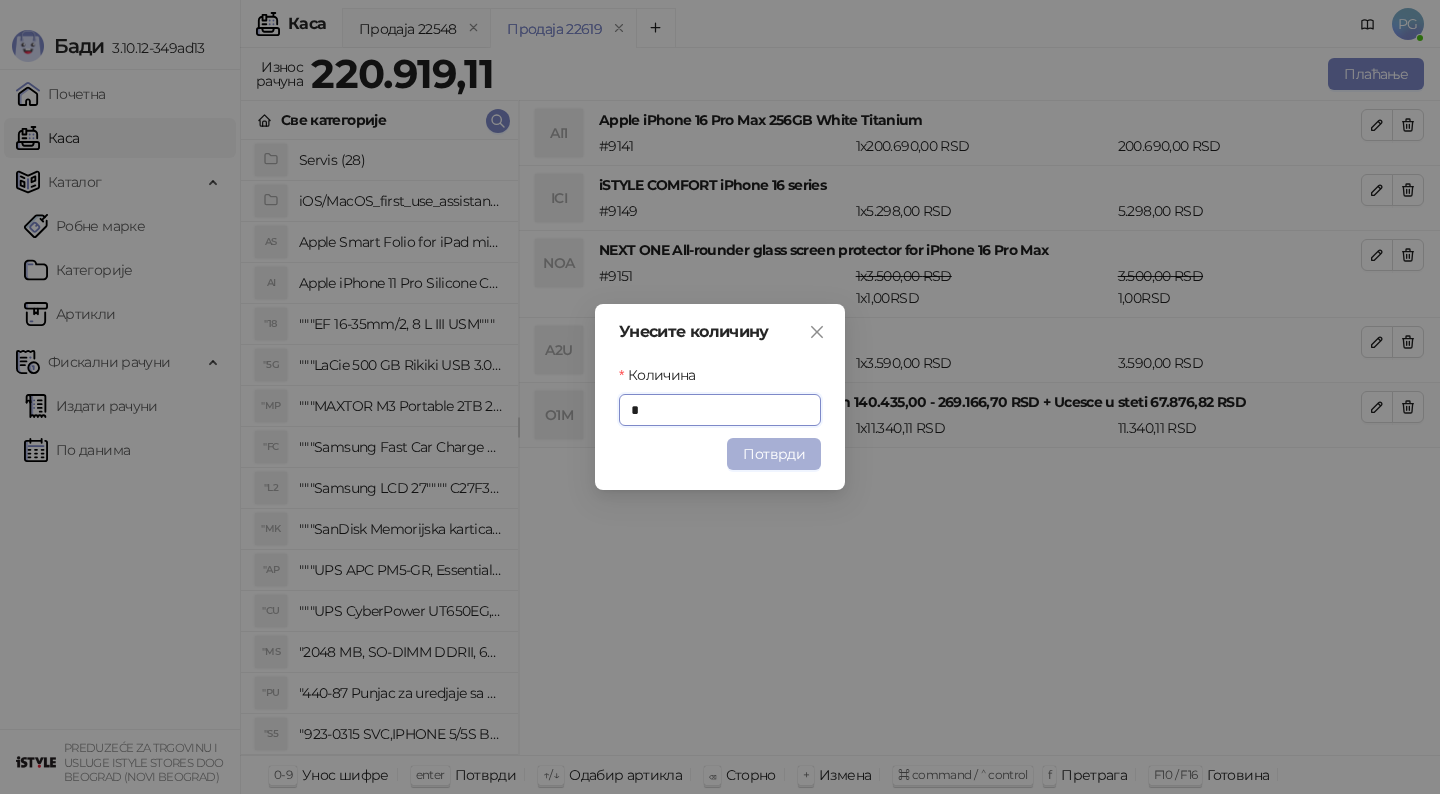 click on "Потврди" at bounding box center [774, 454] 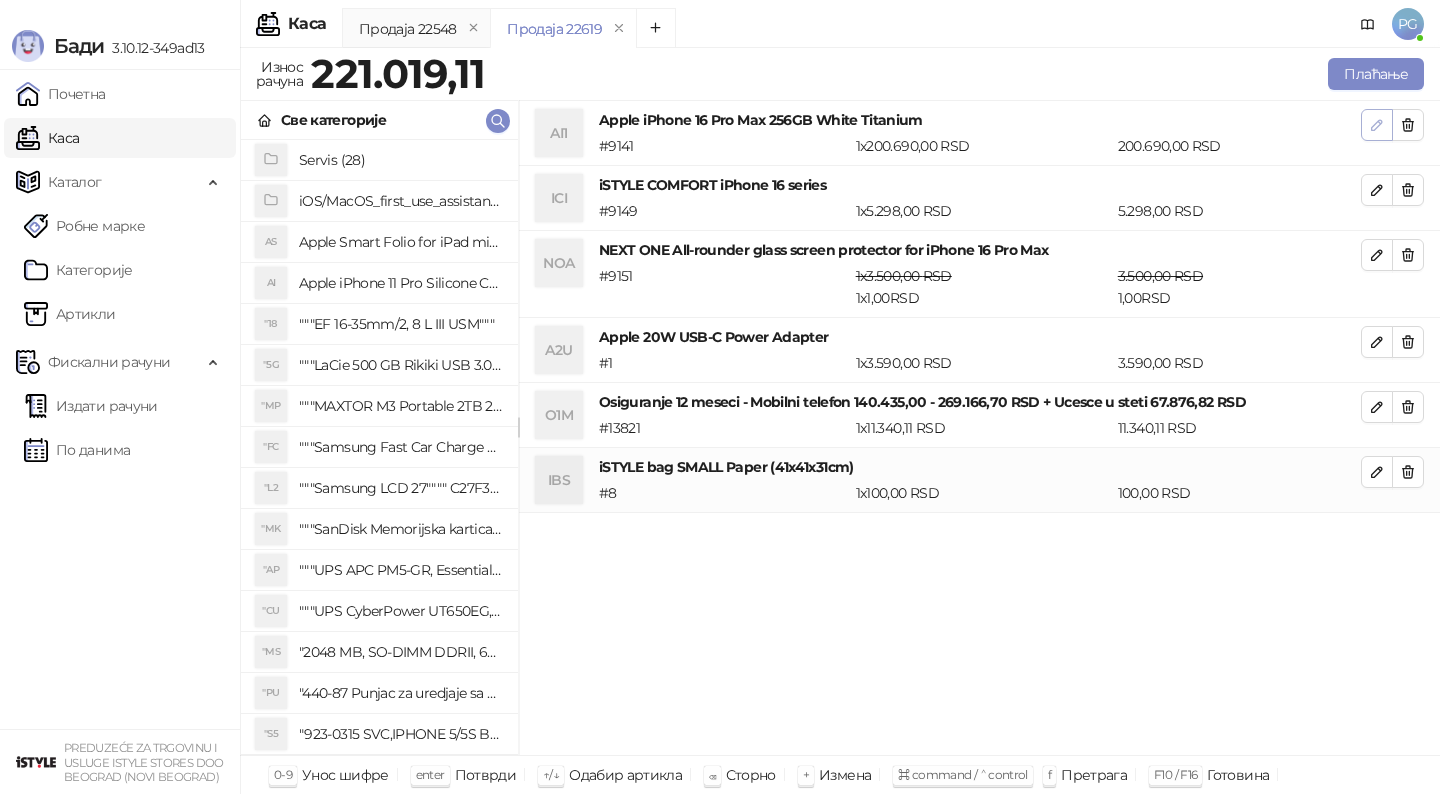 click at bounding box center [1377, 125] 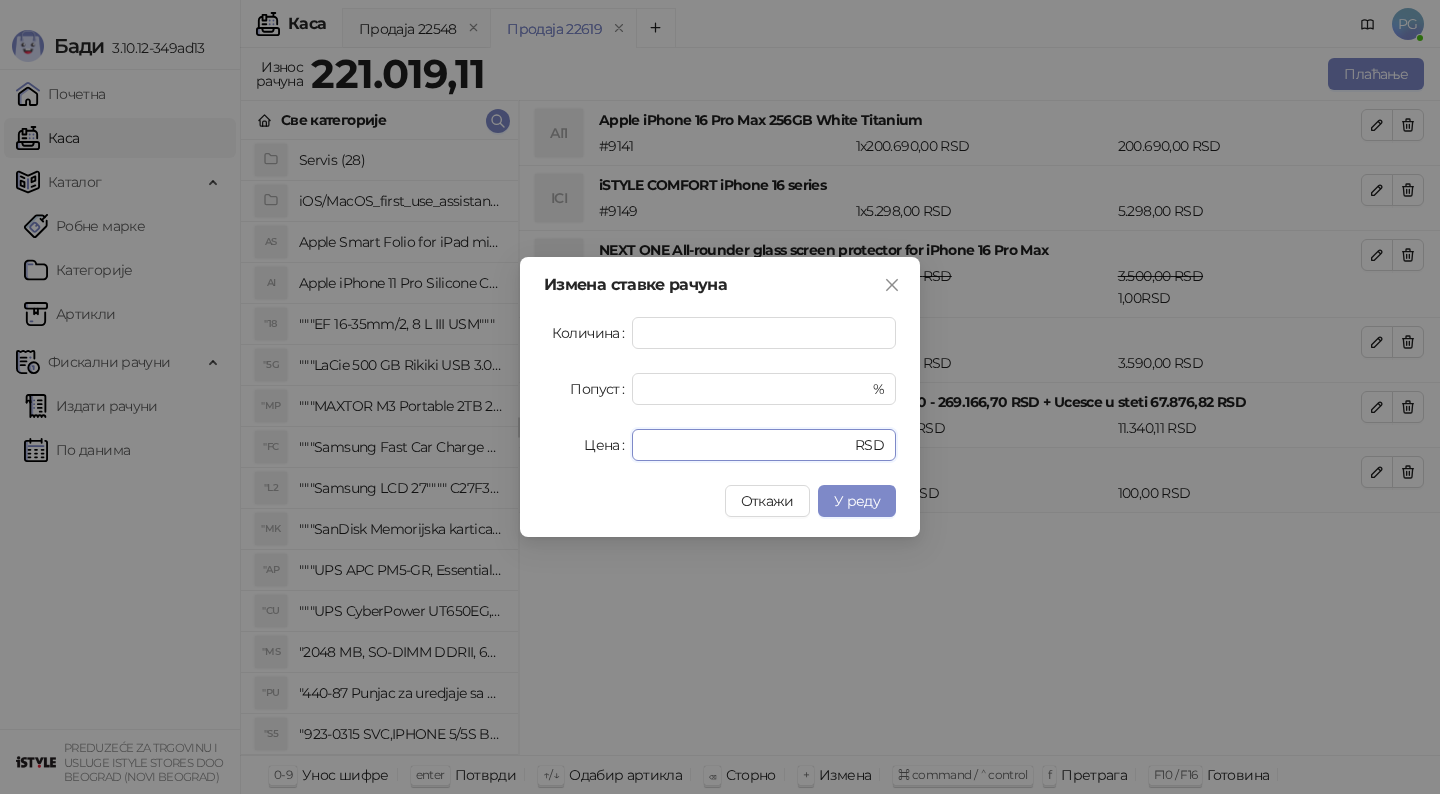 drag, startPoint x: 706, startPoint y: 450, endPoint x: 477, endPoint y: 450, distance: 229 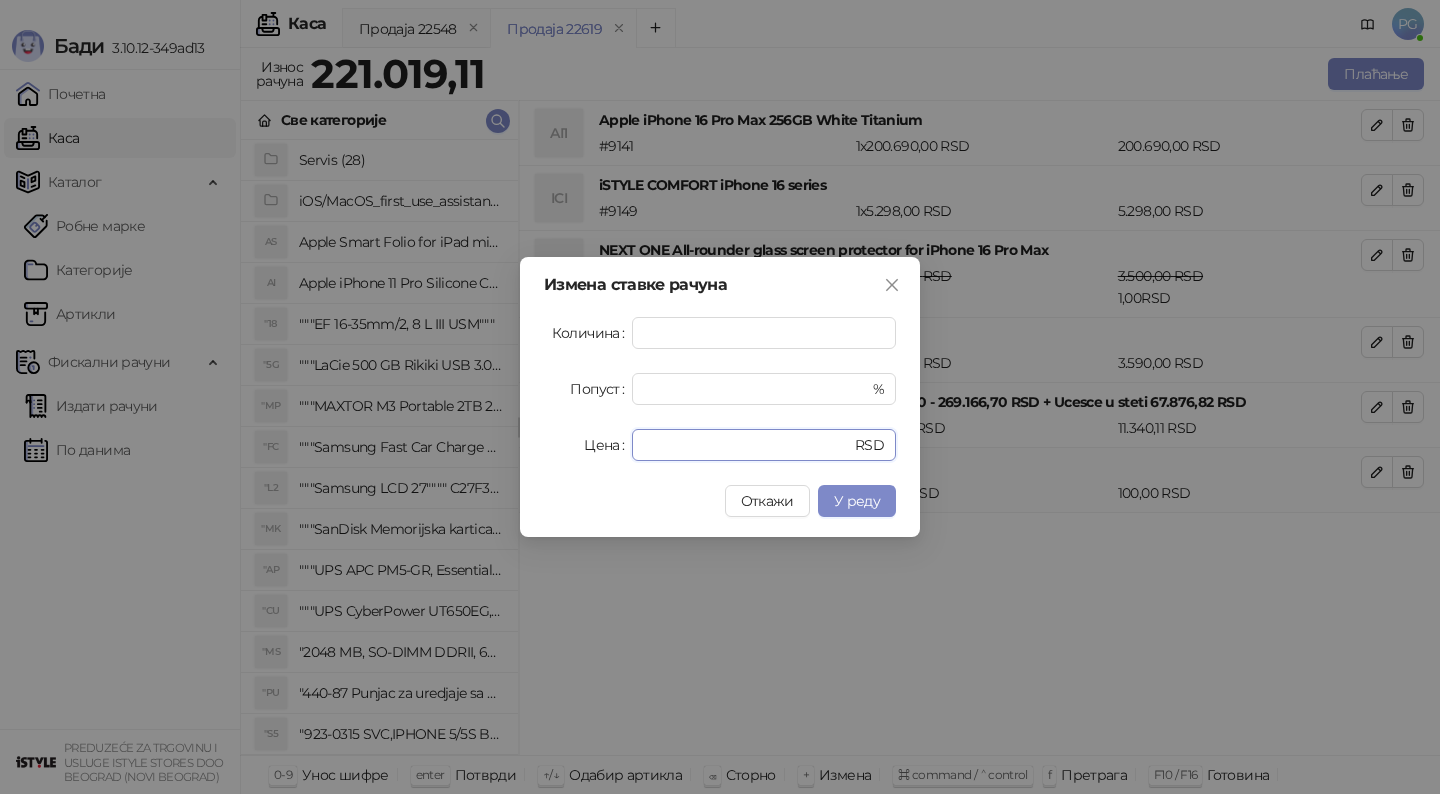 type on "******" 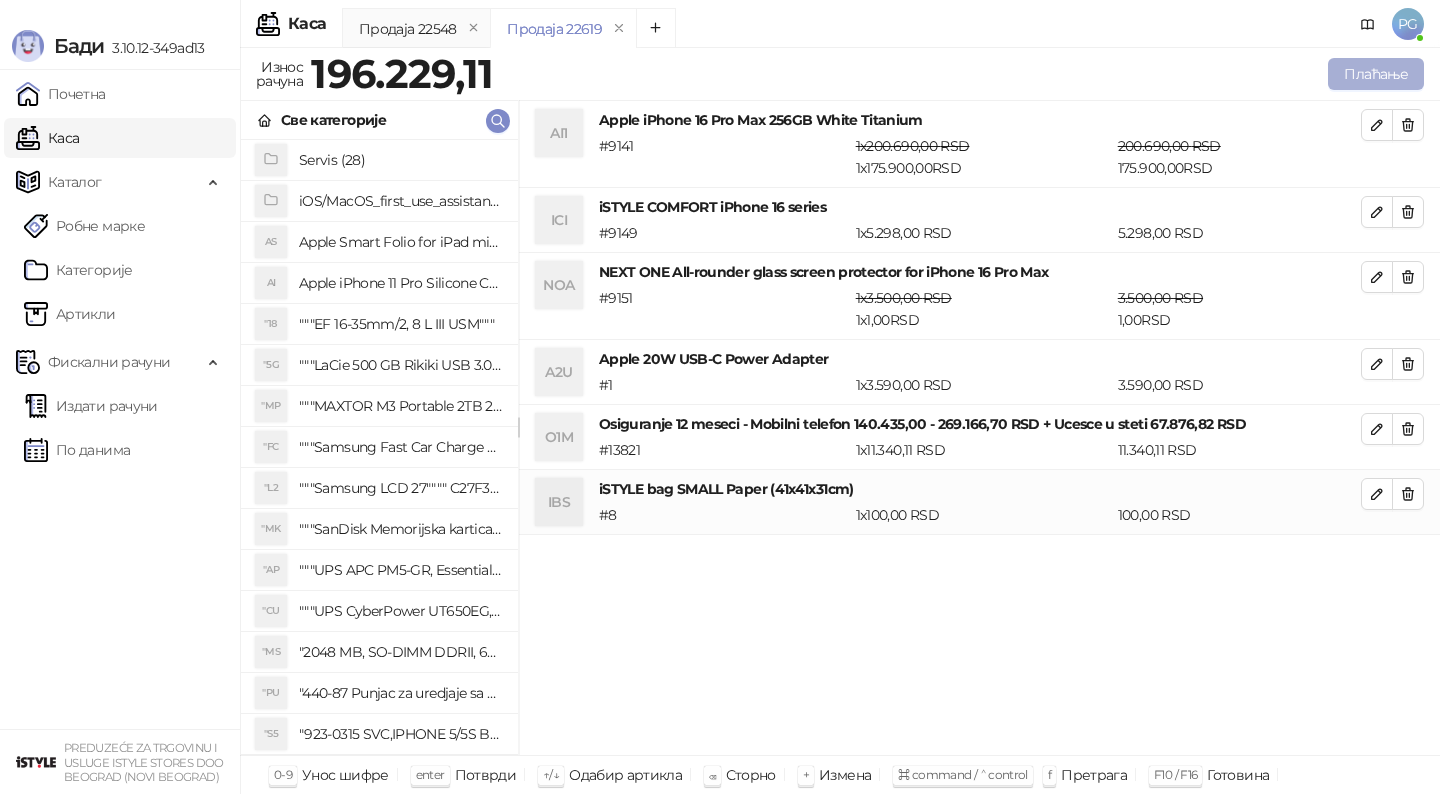 click on "Плаћање" at bounding box center [1376, 74] 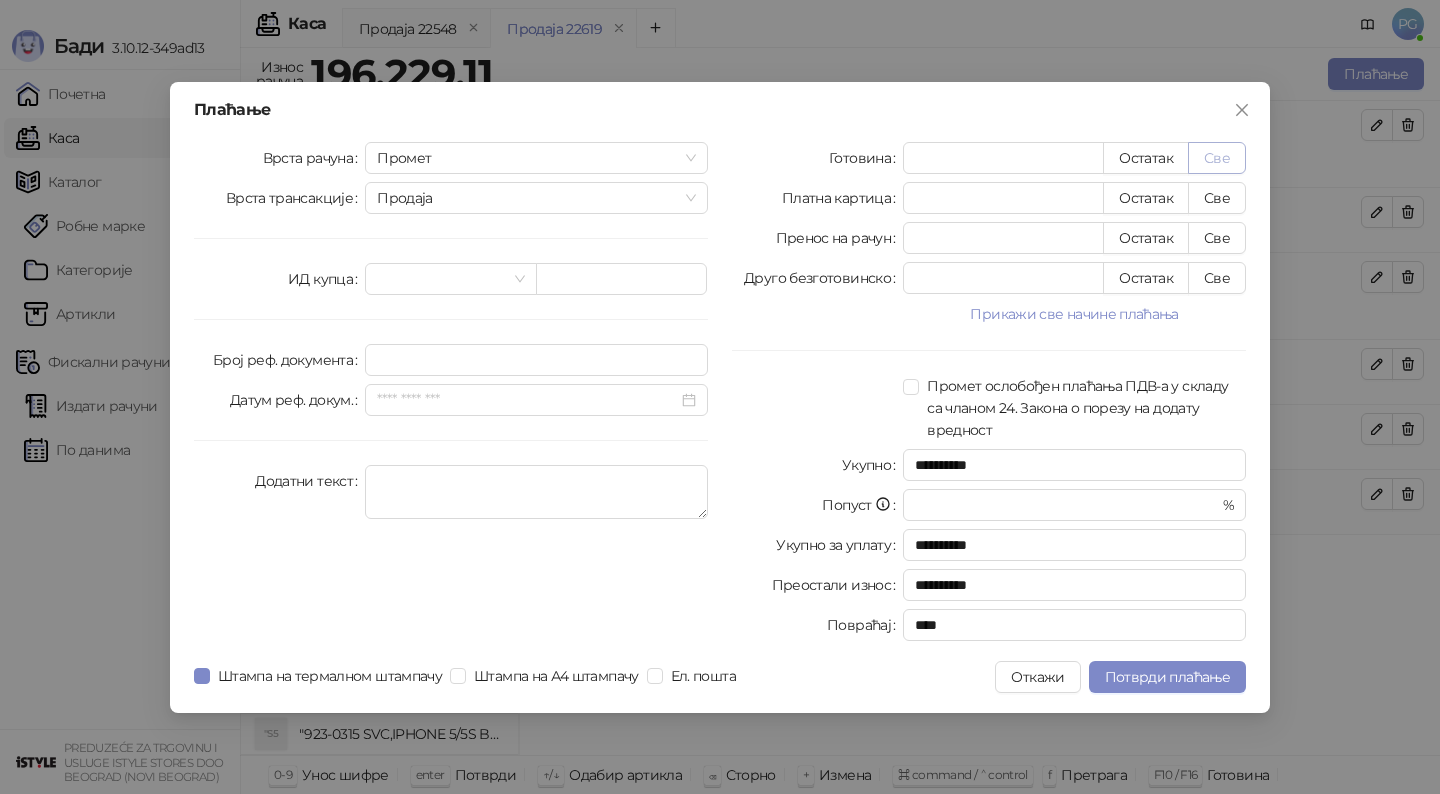 click on "Све" at bounding box center (1217, 158) 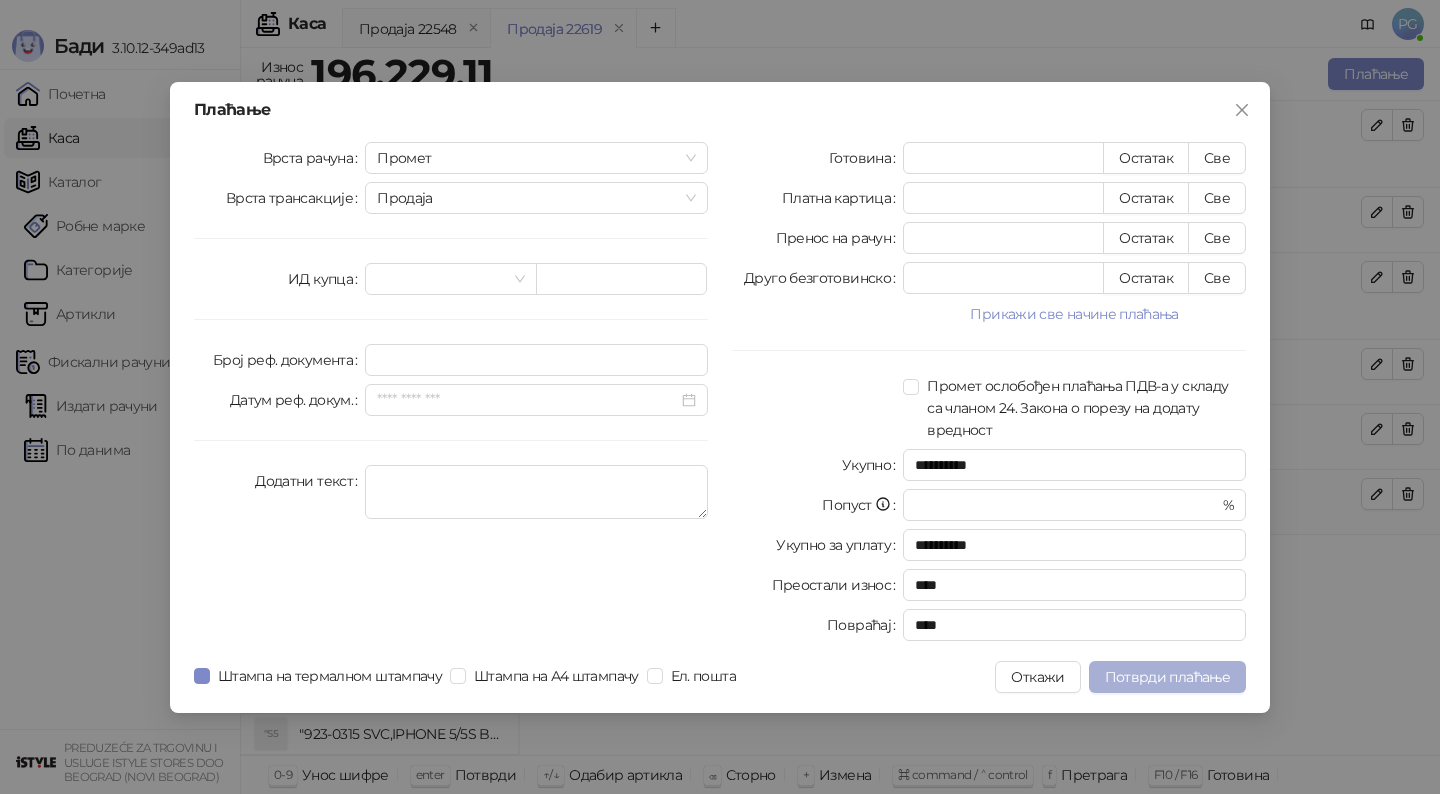 click on "Потврди плаћање" at bounding box center (1167, 677) 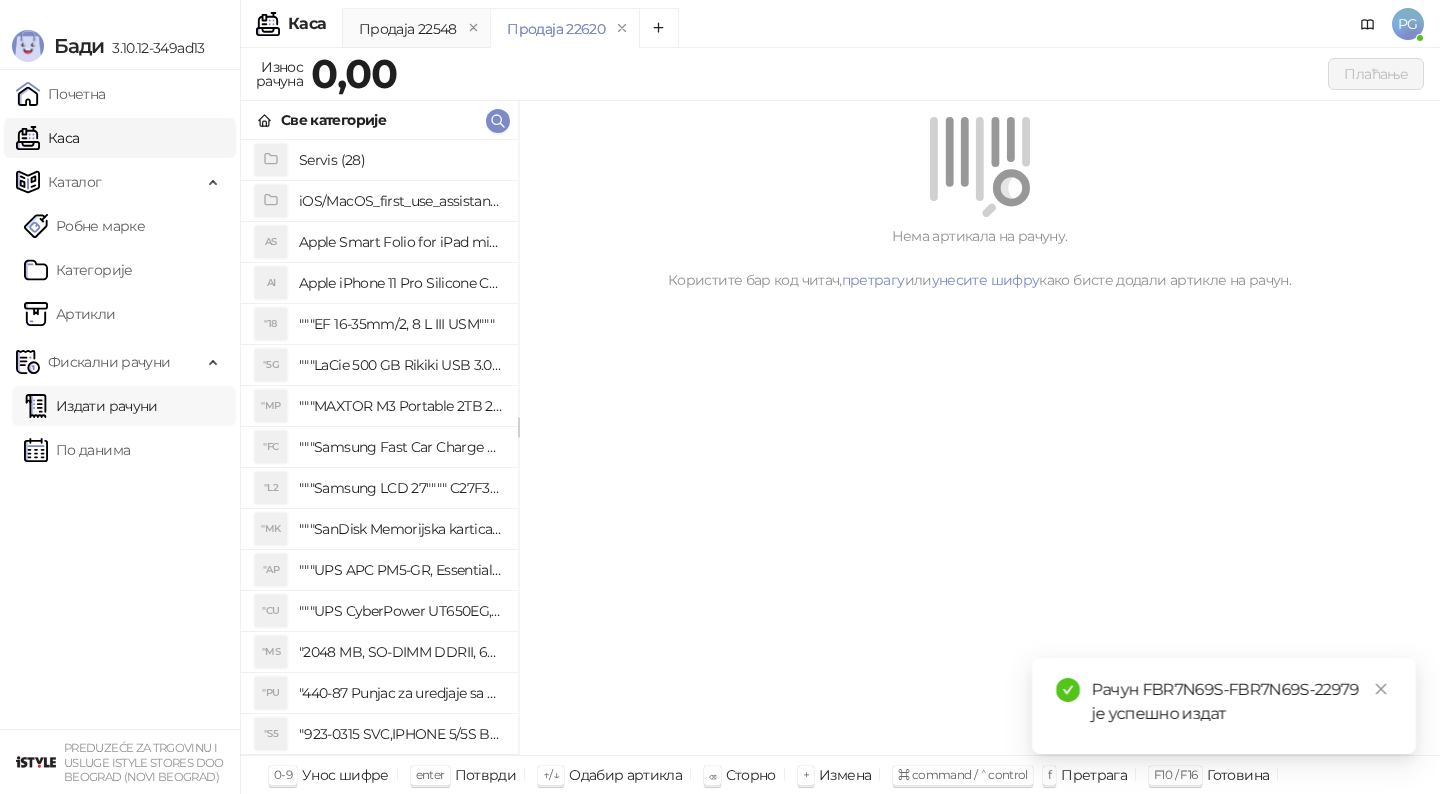 click on "Издати рачуни" at bounding box center [91, 406] 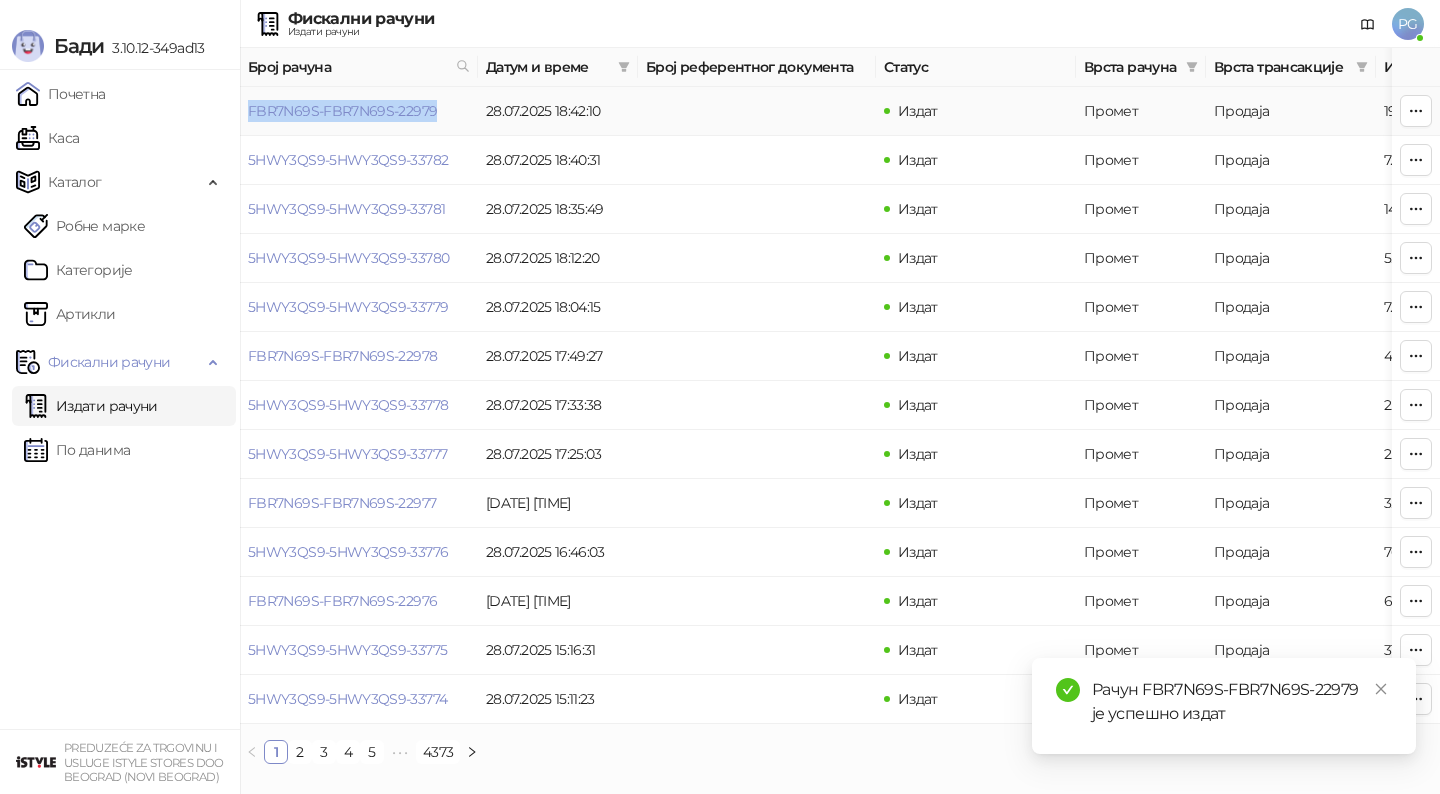 drag, startPoint x: 246, startPoint y: 110, endPoint x: 449, endPoint y: 111, distance: 203.00246 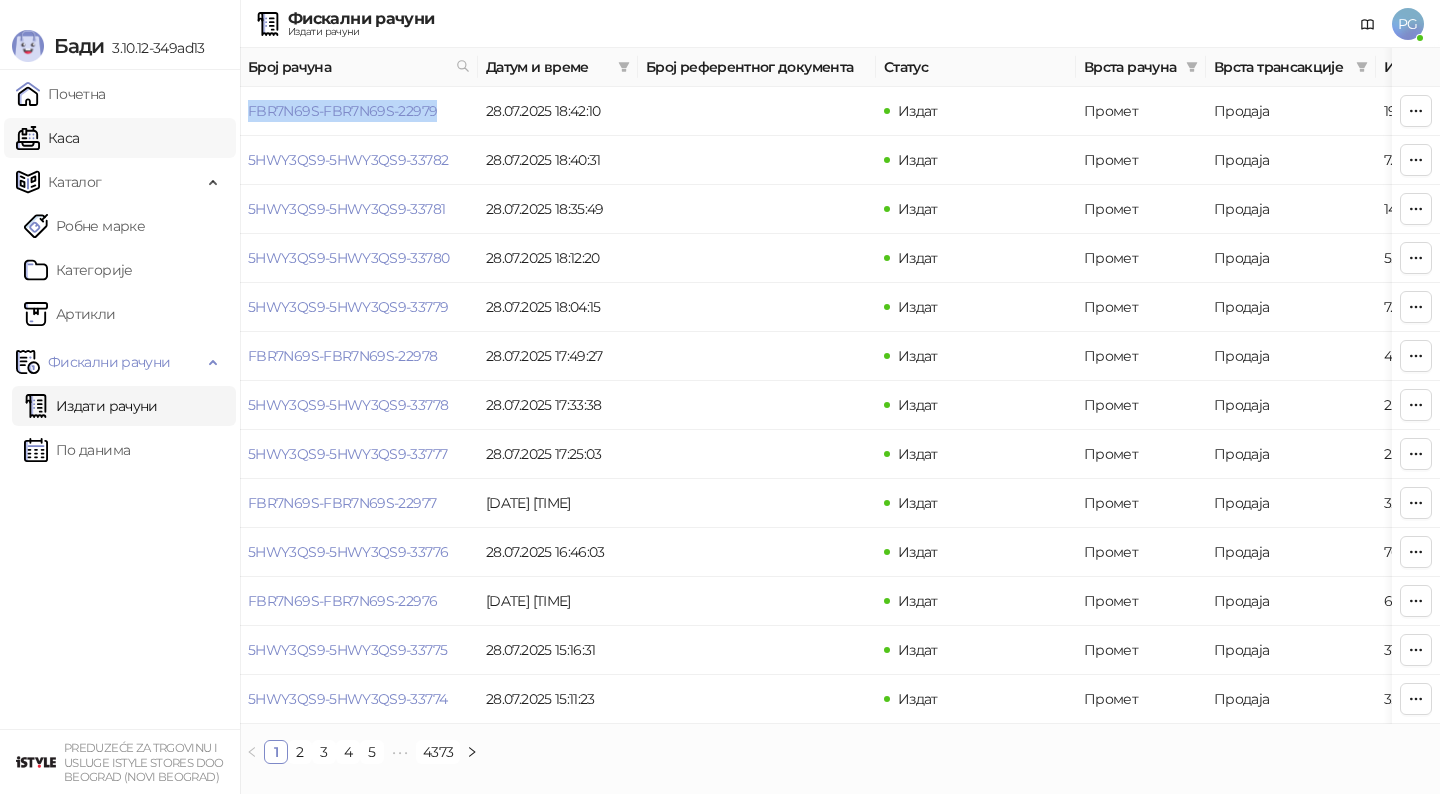 click on "Каса" at bounding box center (47, 138) 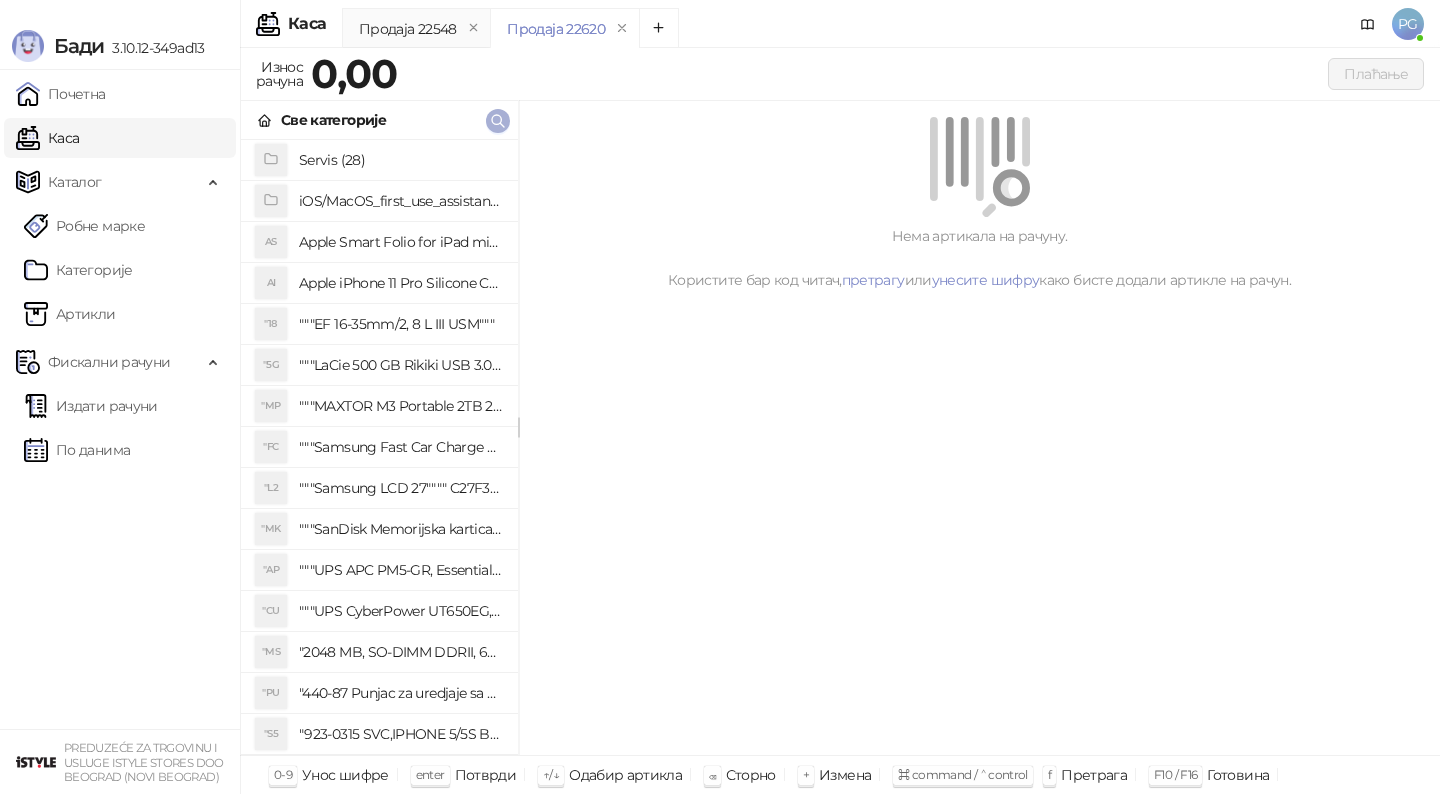 click 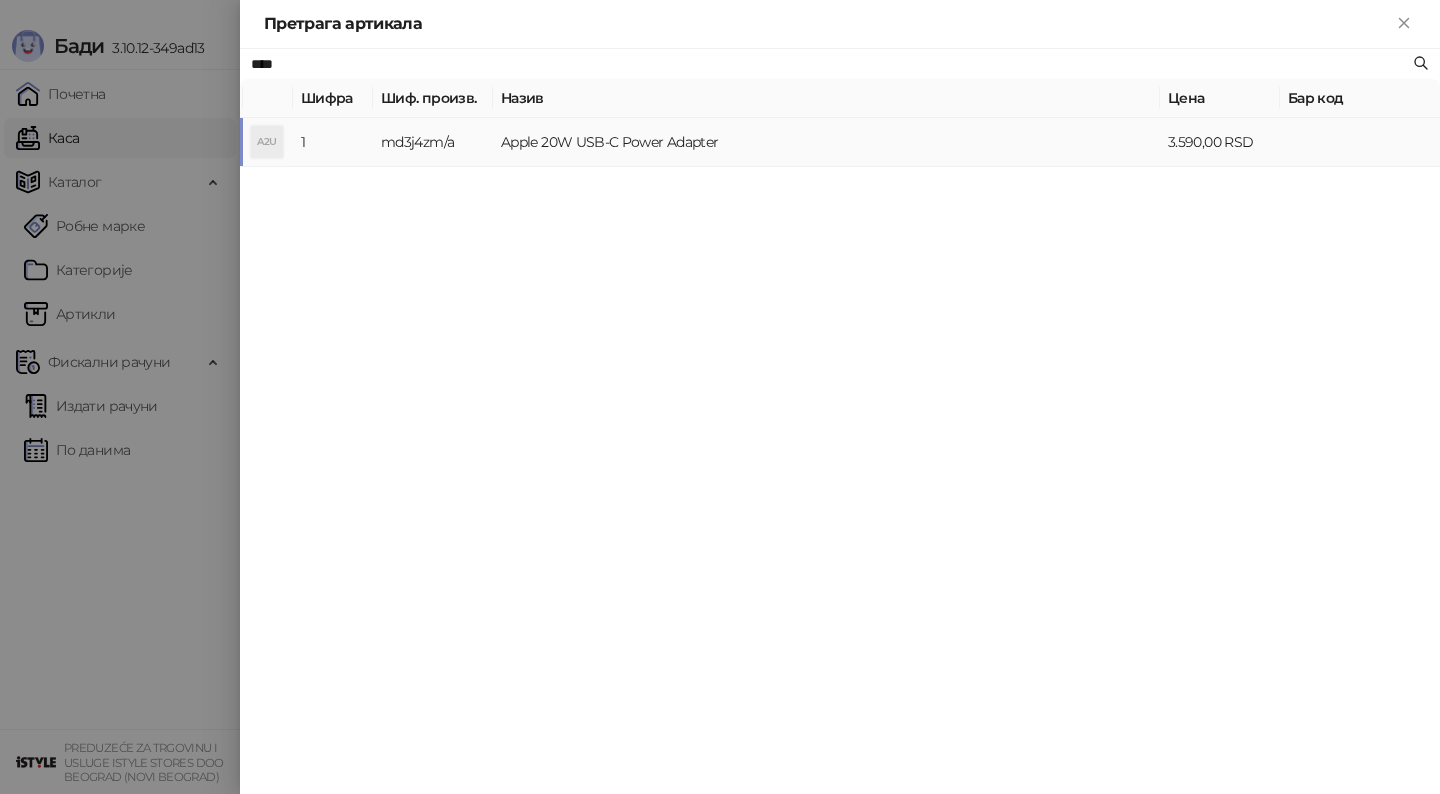 type on "****" 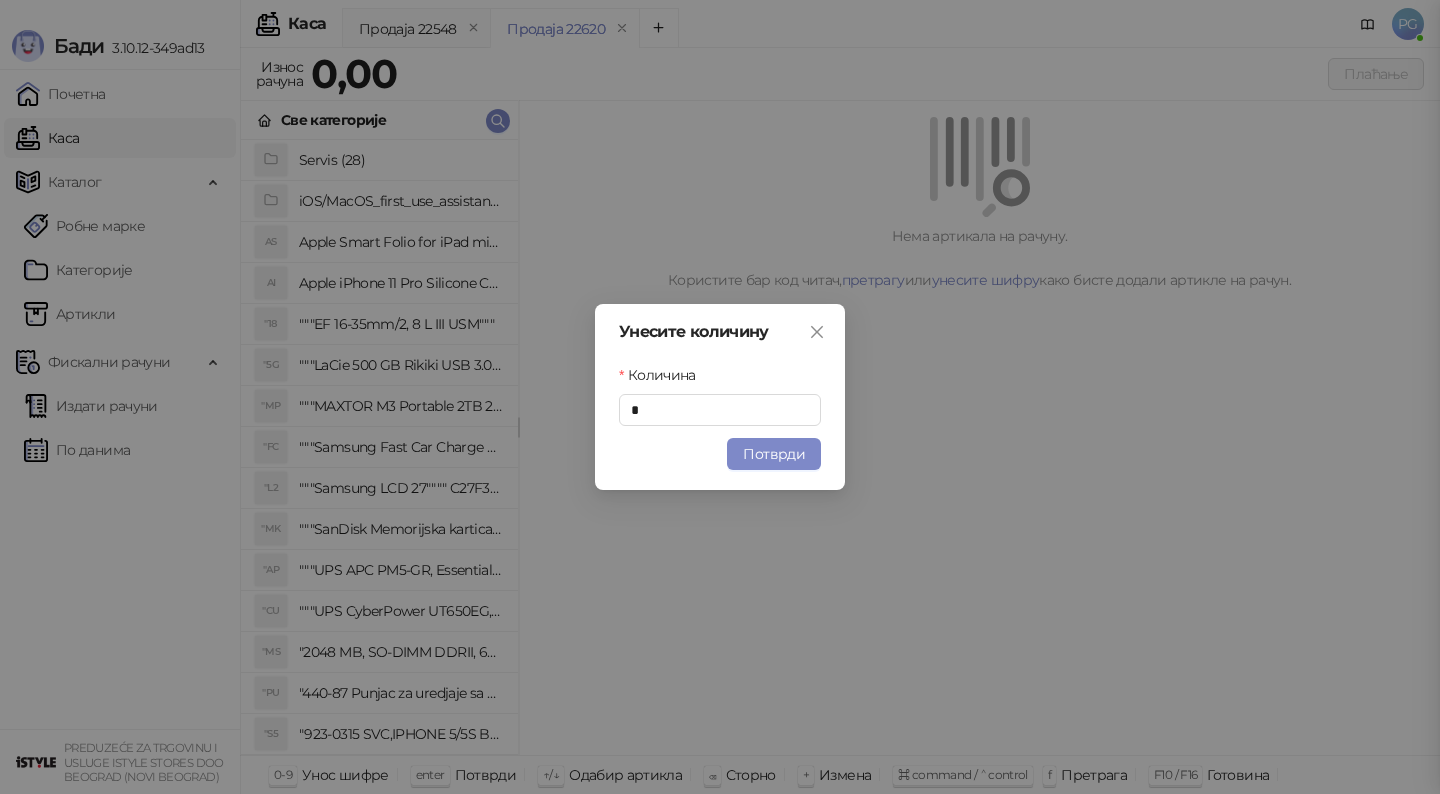 type 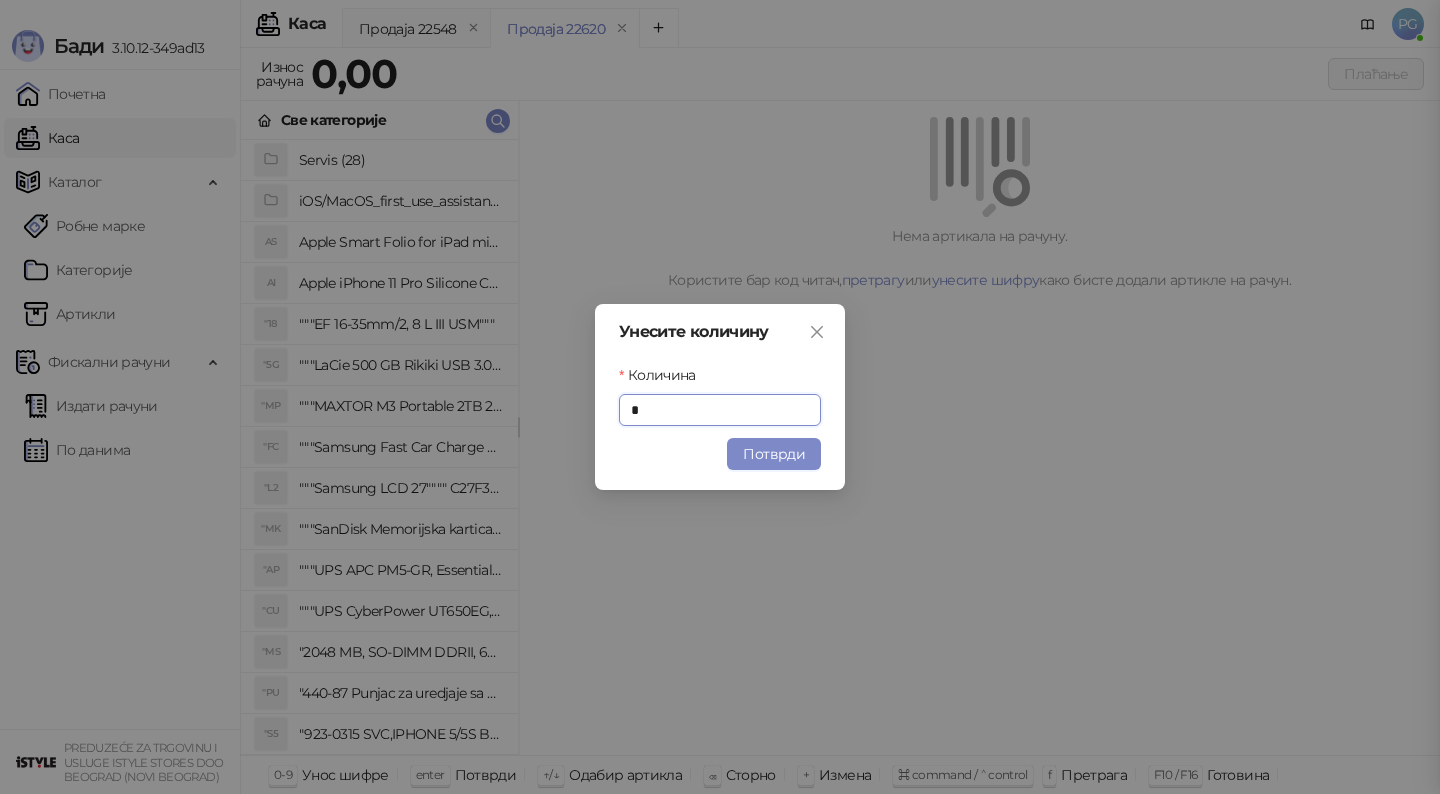 type on "*" 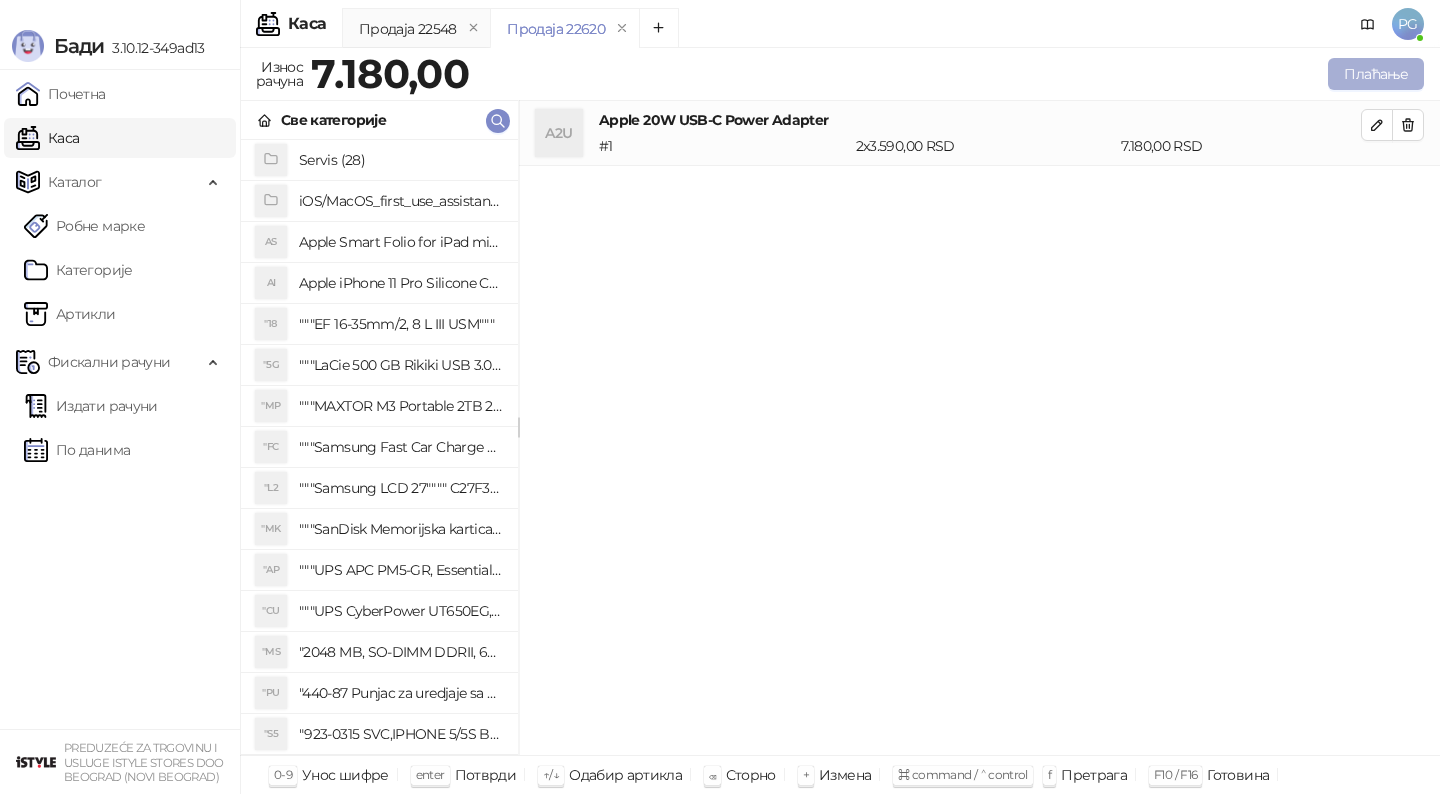 click on "Плаћање" at bounding box center [1376, 74] 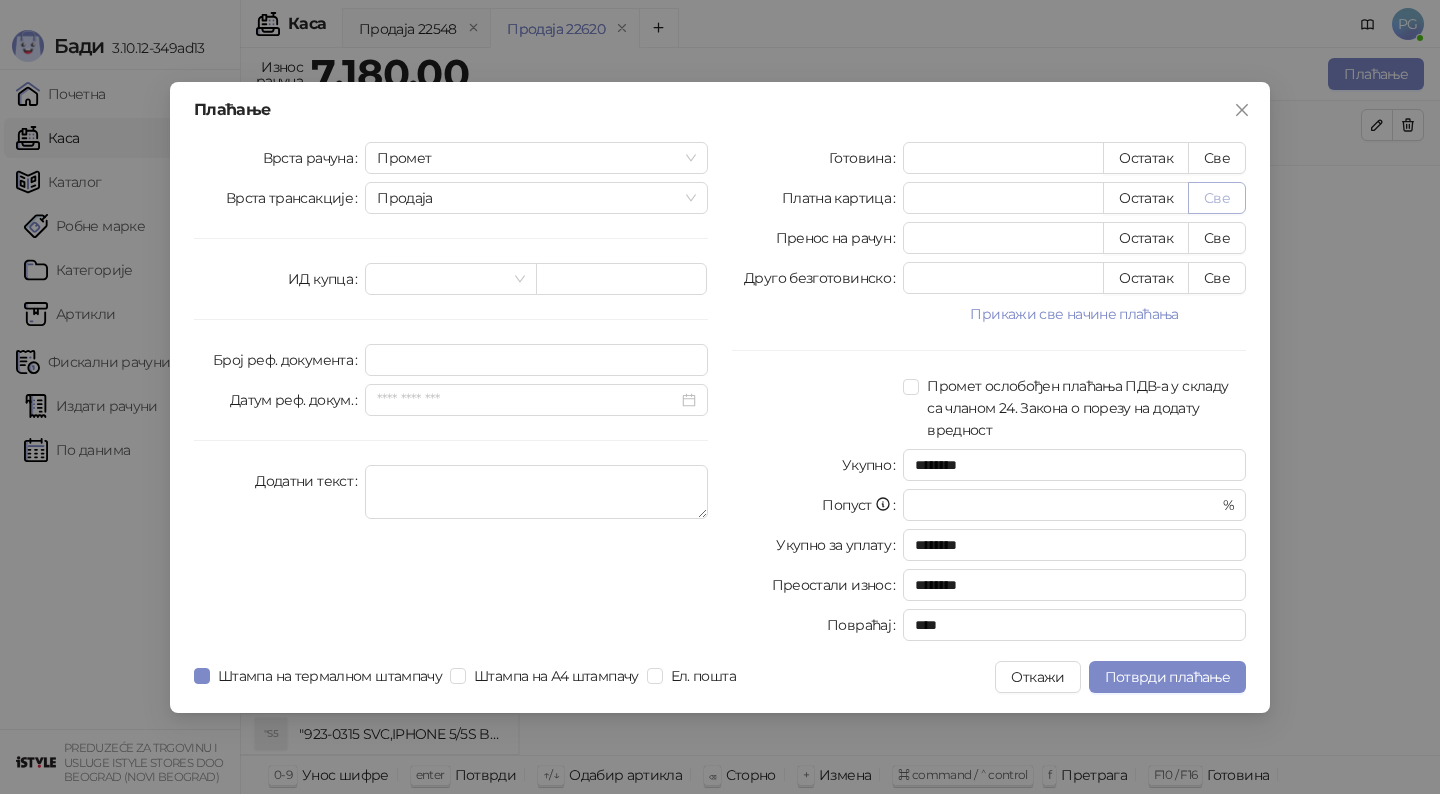 click on "Све" at bounding box center [1217, 198] 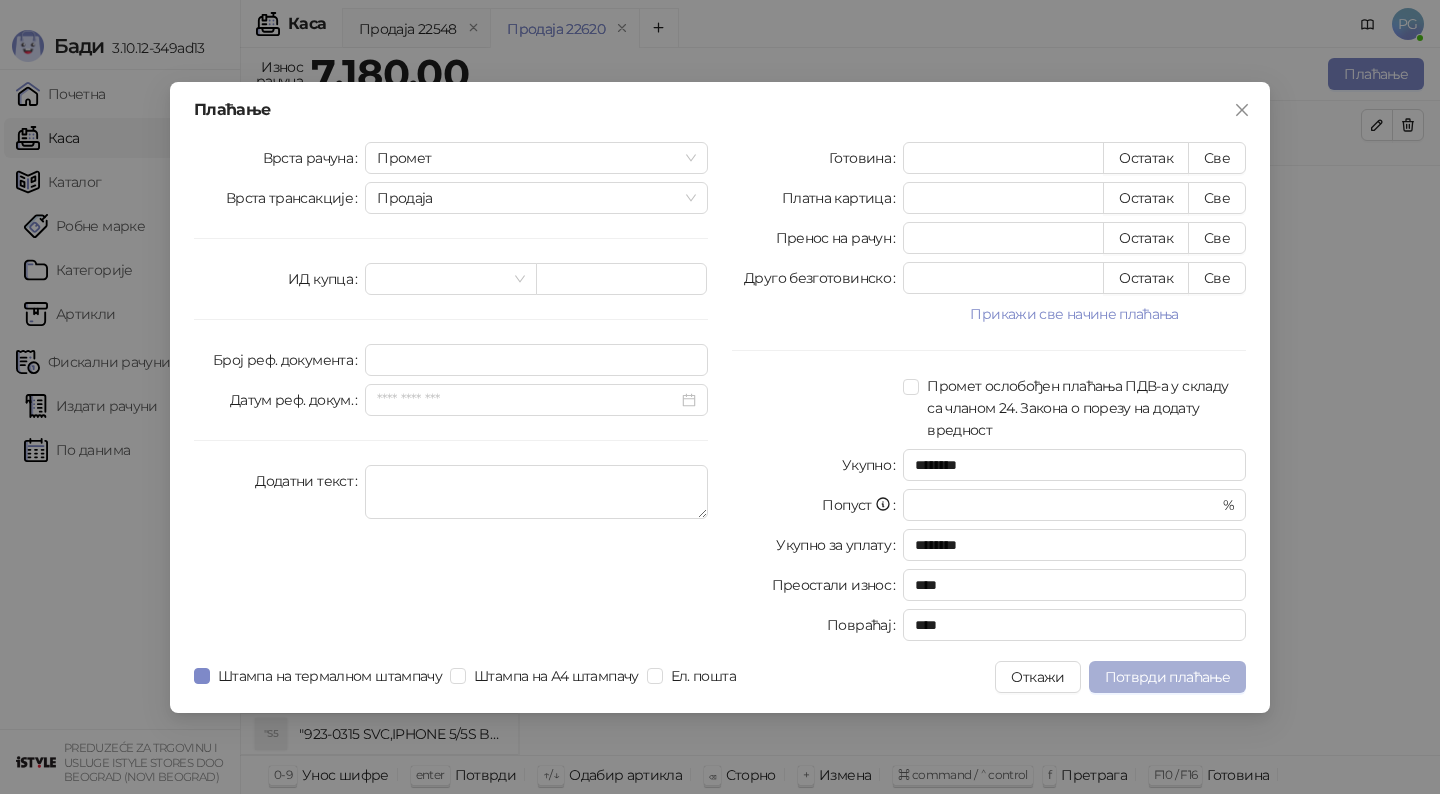 click on "Потврди плаћање" at bounding box center [1167, 677] 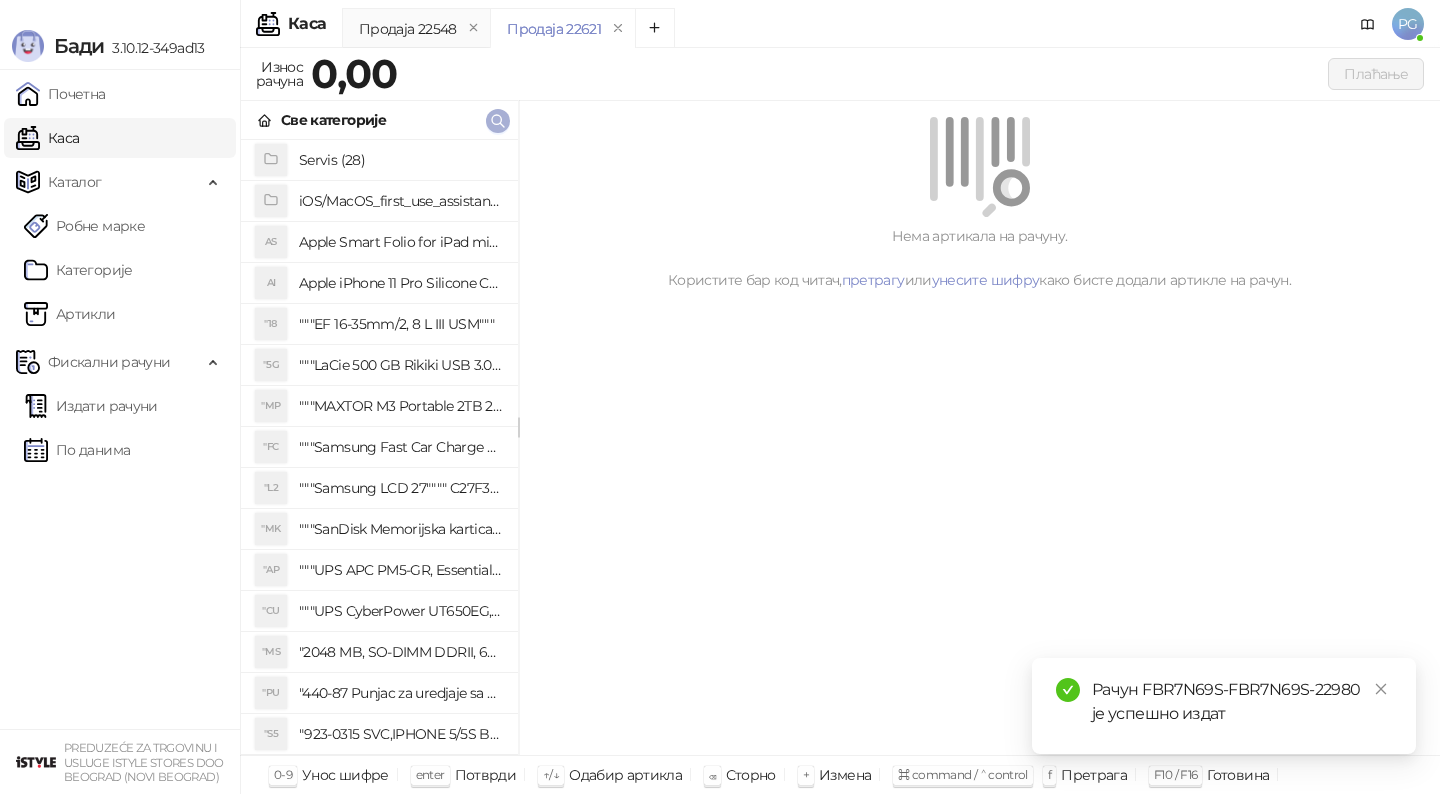 click 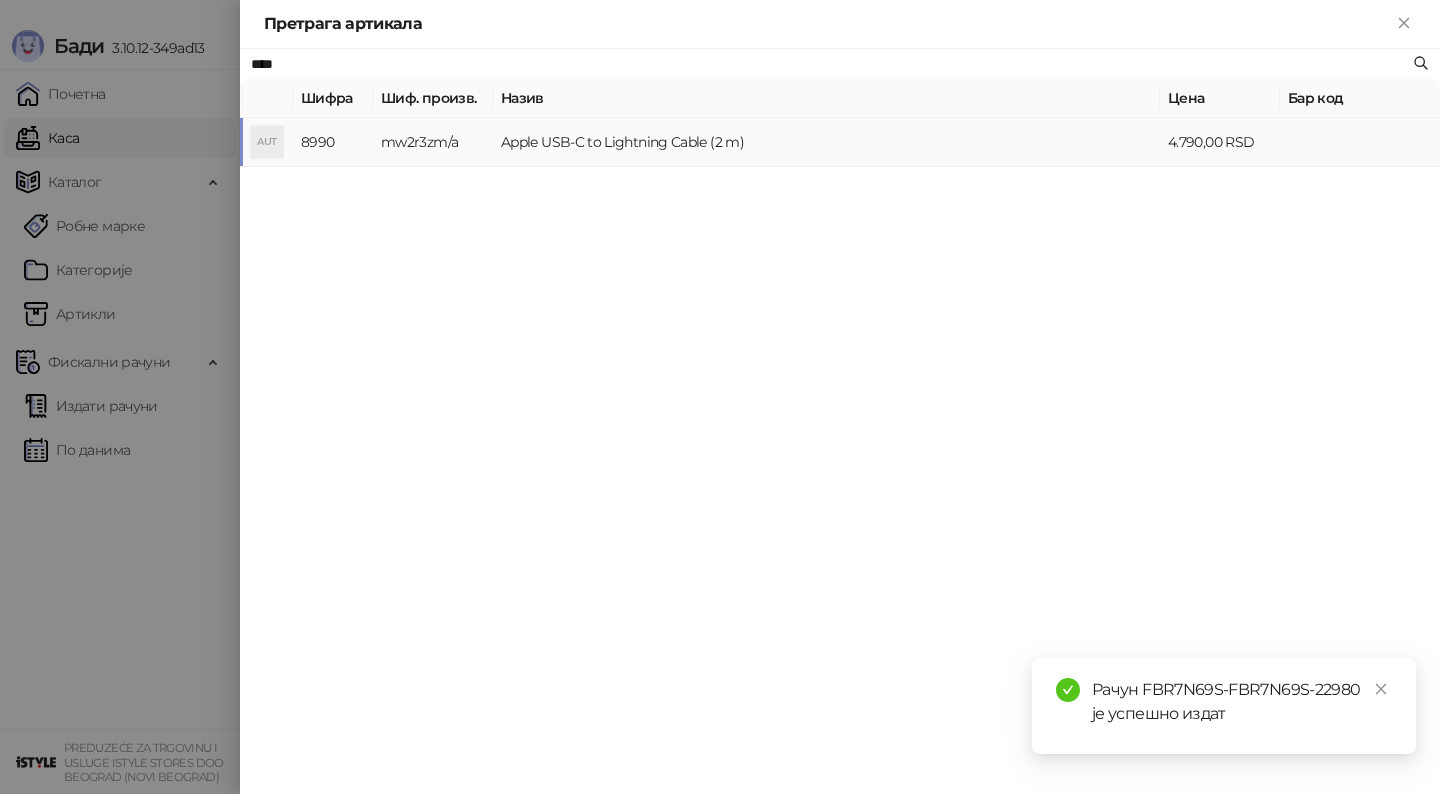 type on "****" 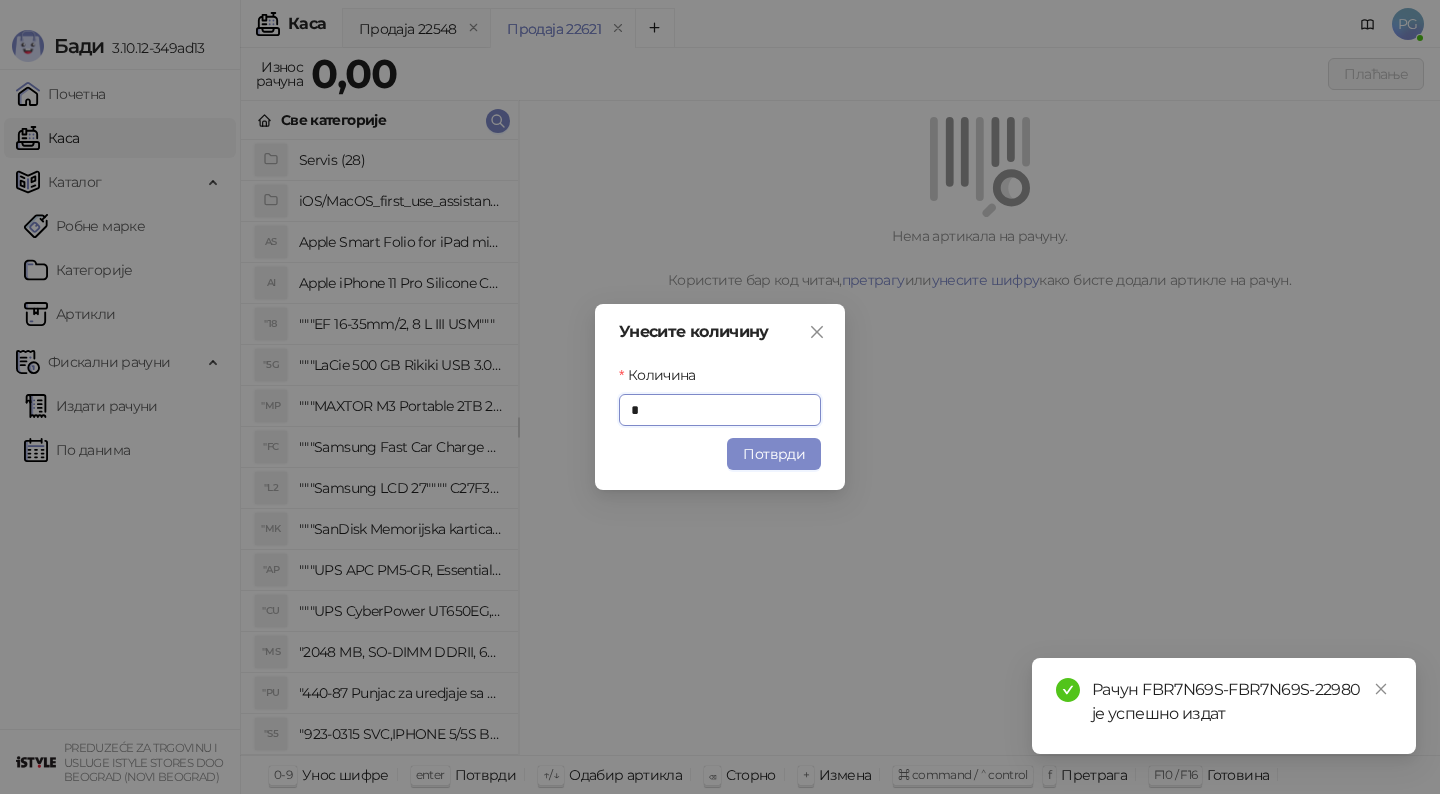 click on "Унесите количину Количина * Потврди" at bounding box center (720, 397) 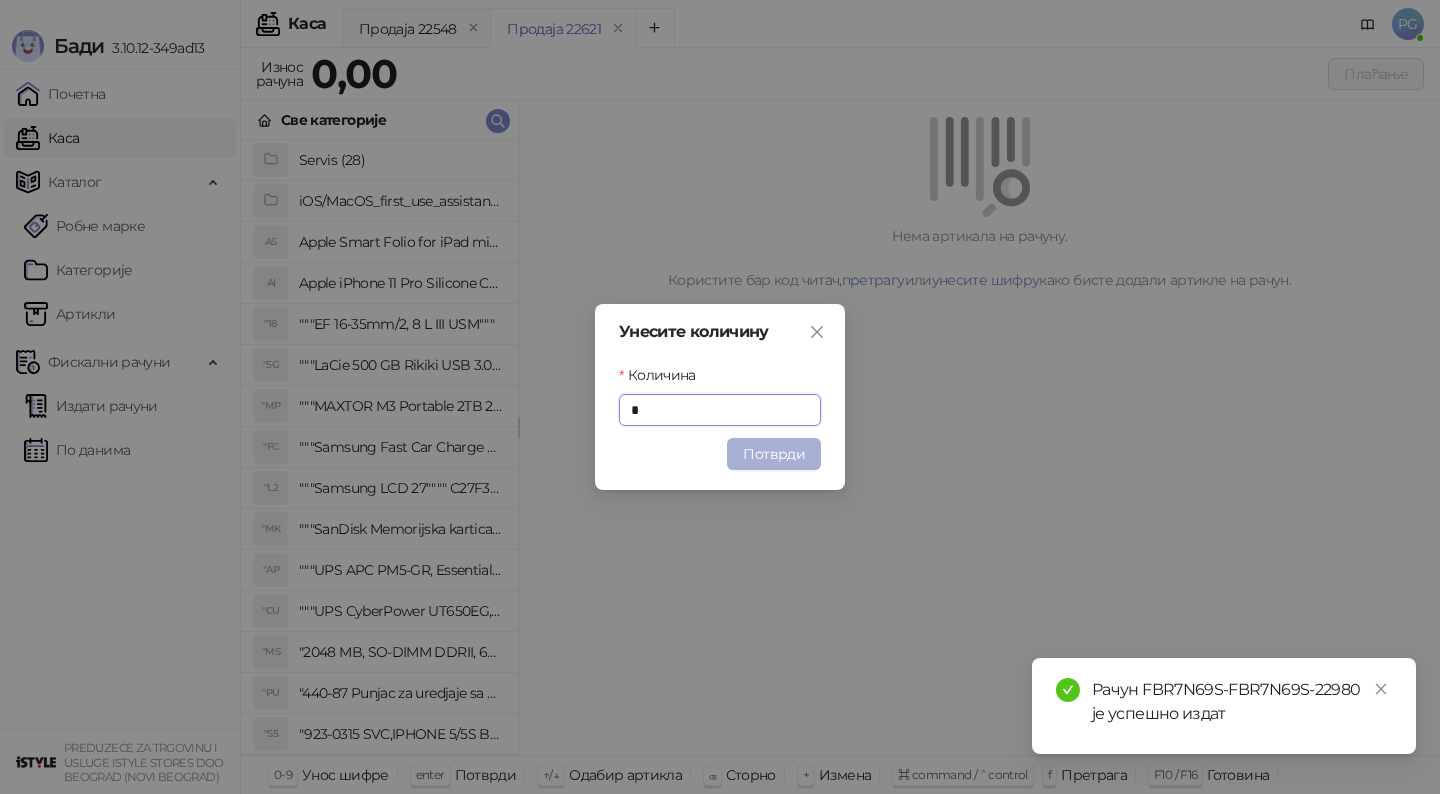 click on "Потврди" at bounding box center (774, 454) 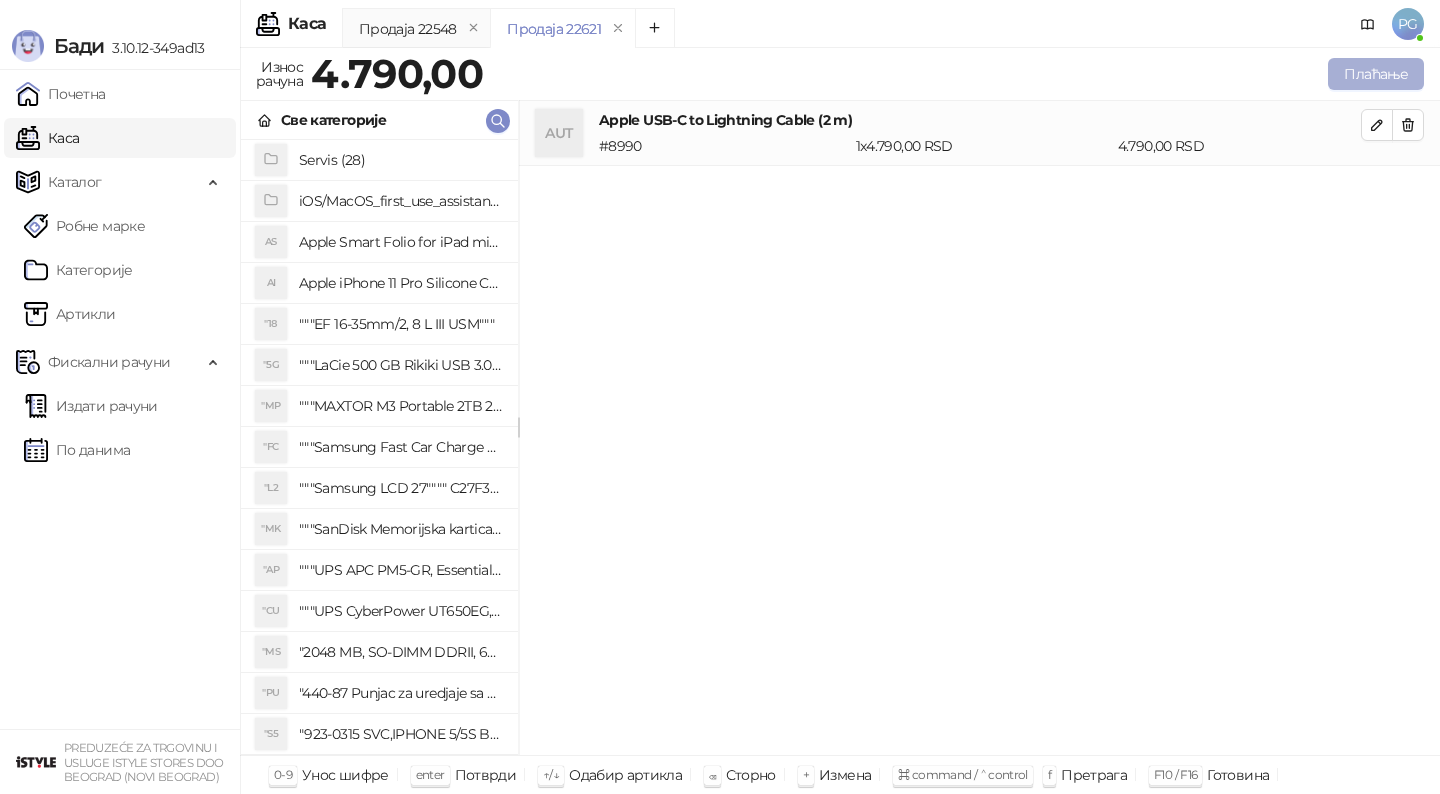 click on "Плаћање" at bounding box center [1376, 74] 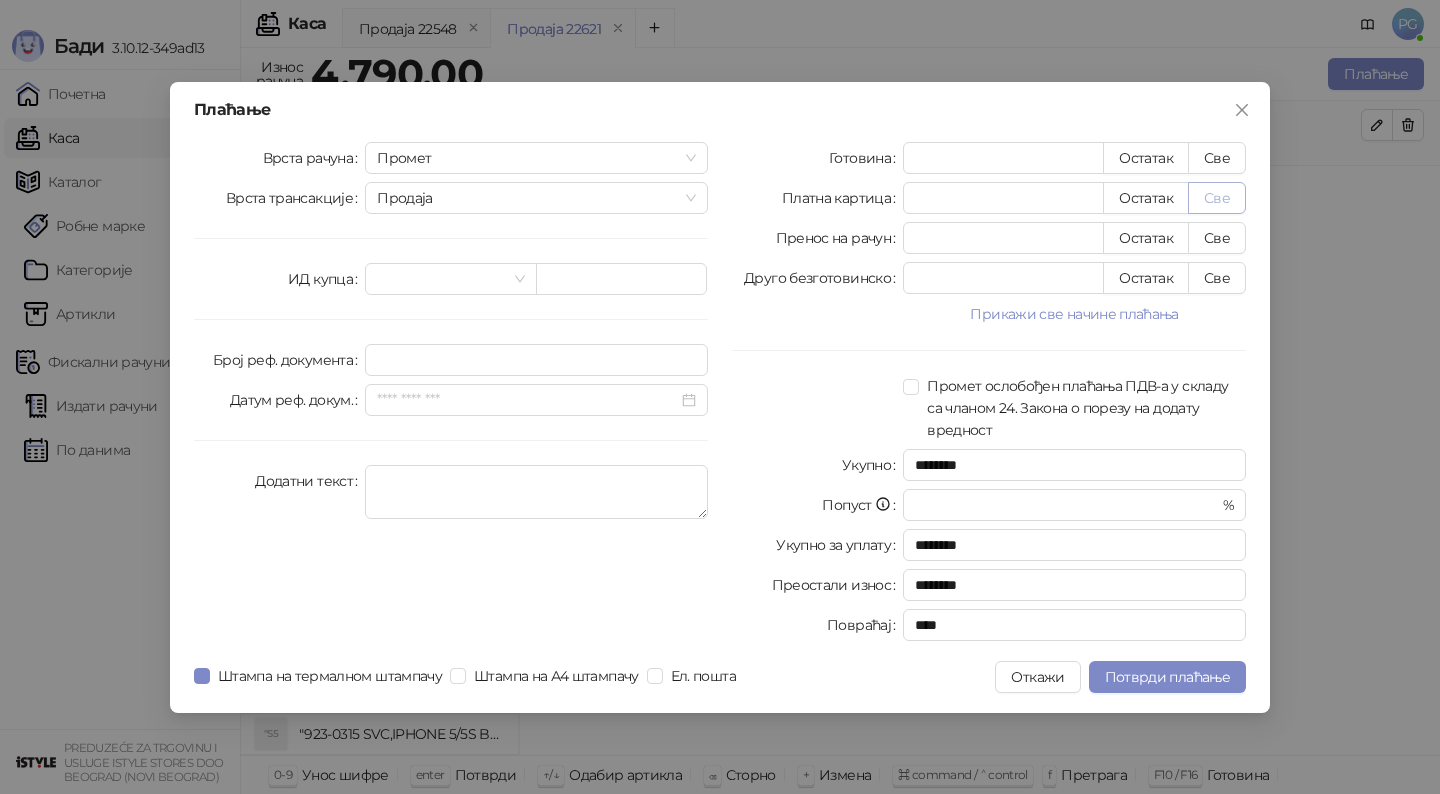 click on "Све" at bounding box center [1217, 198] 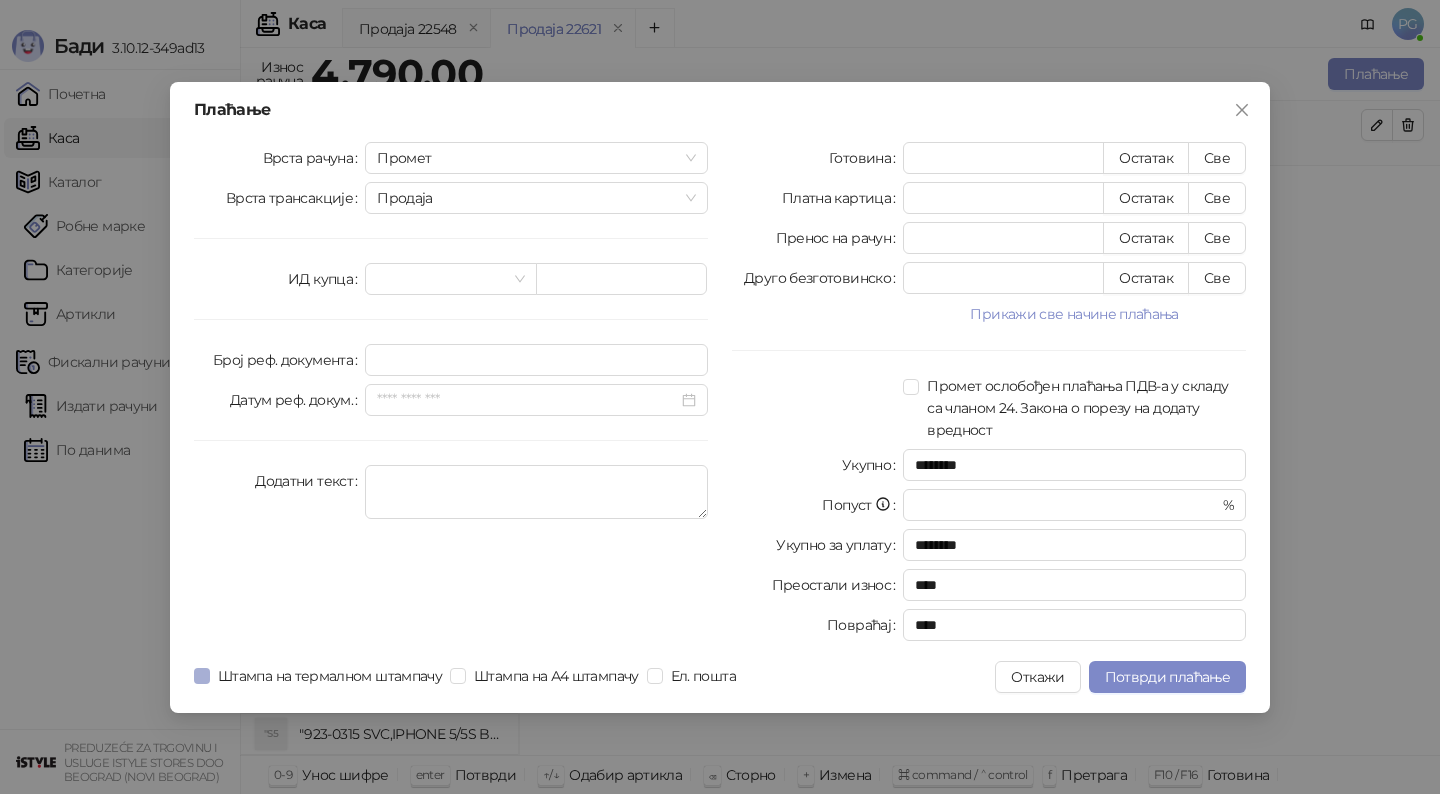 click on "Штампа на термалном штампачу" at bounding box center (330, 676) 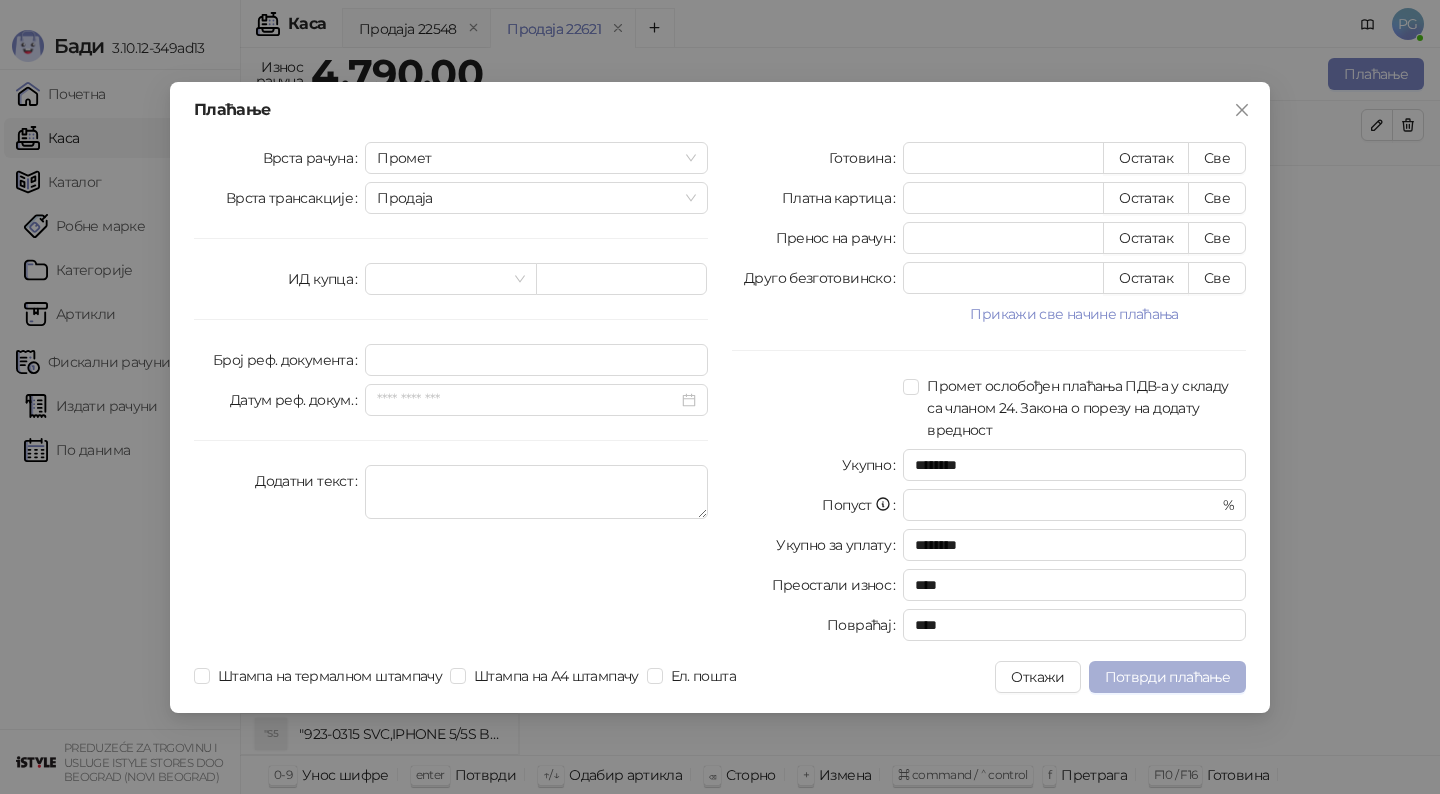 click on "Потврди плаћање" at bounding box center (1167, 677) 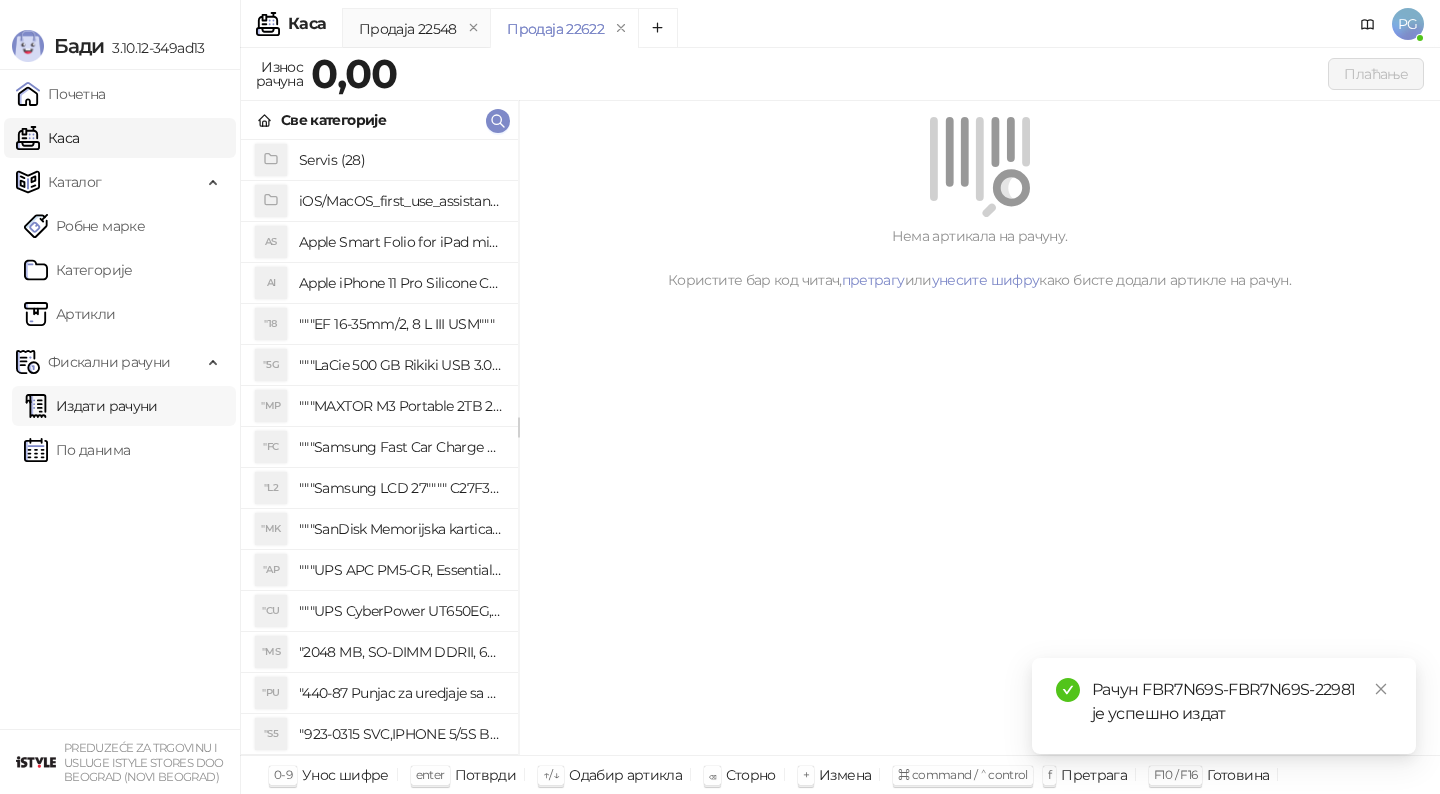 click on "Издати рачуни" at bounding box center [91, 406] 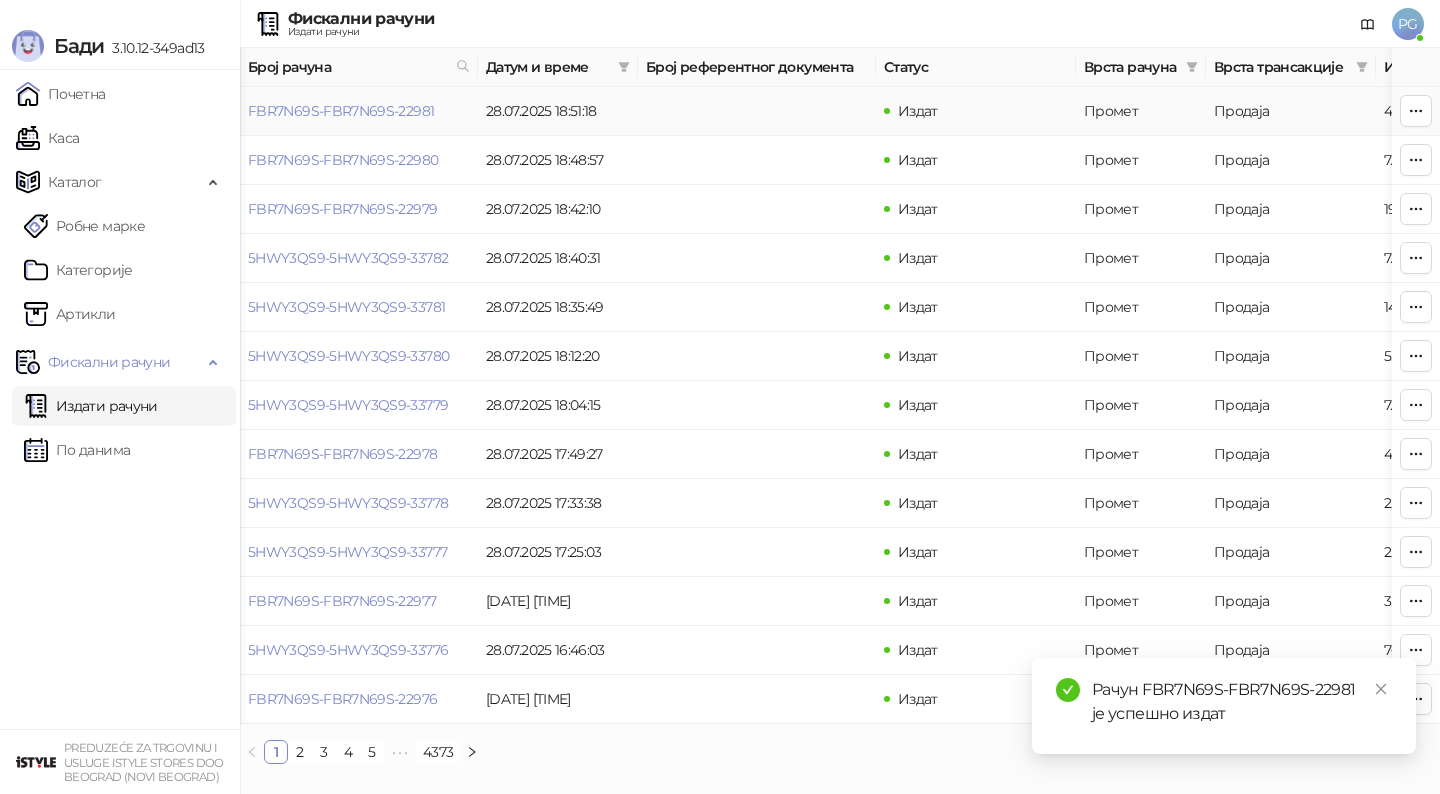 scroll, scrollTop: 0, scrollLeft: 600, axis: horizontal 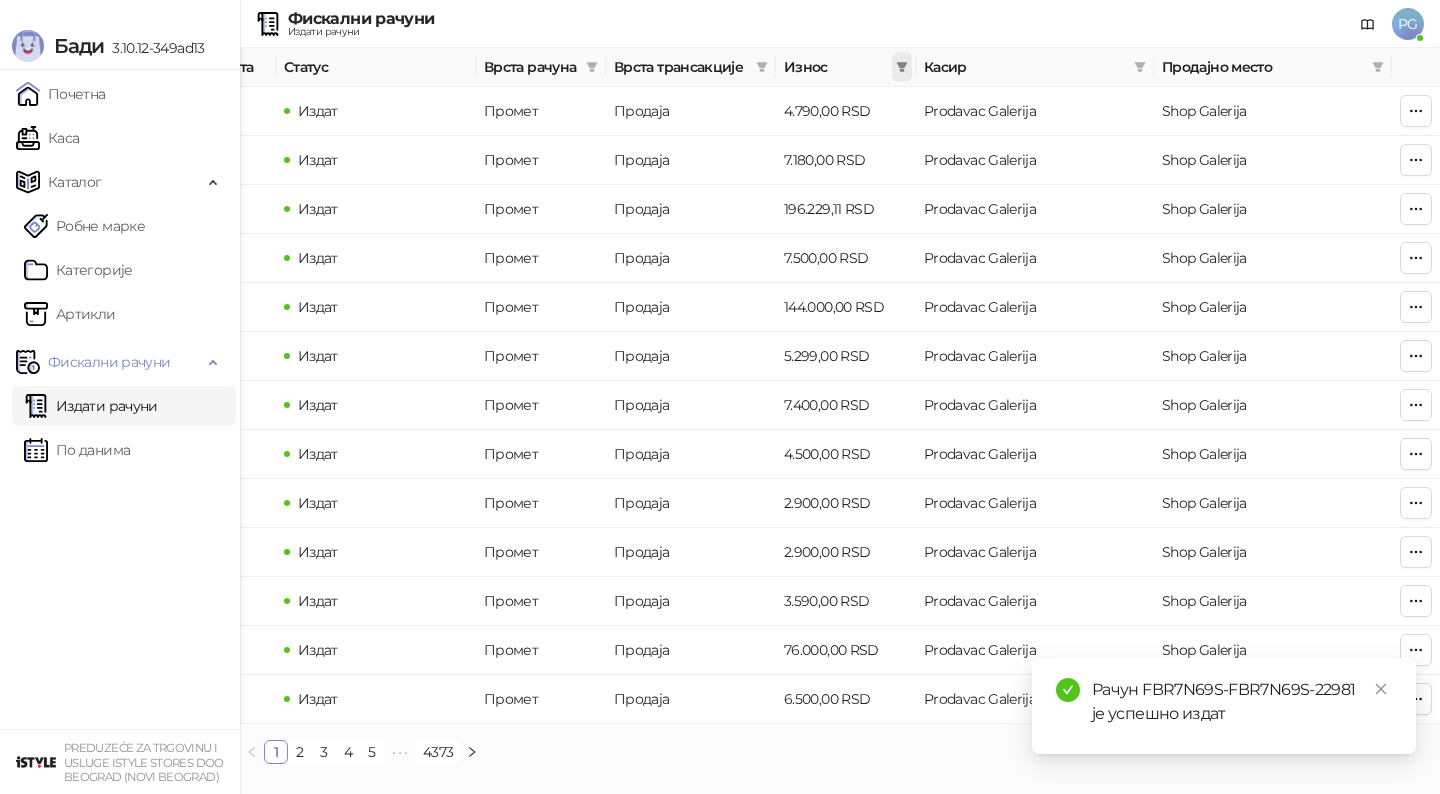 click 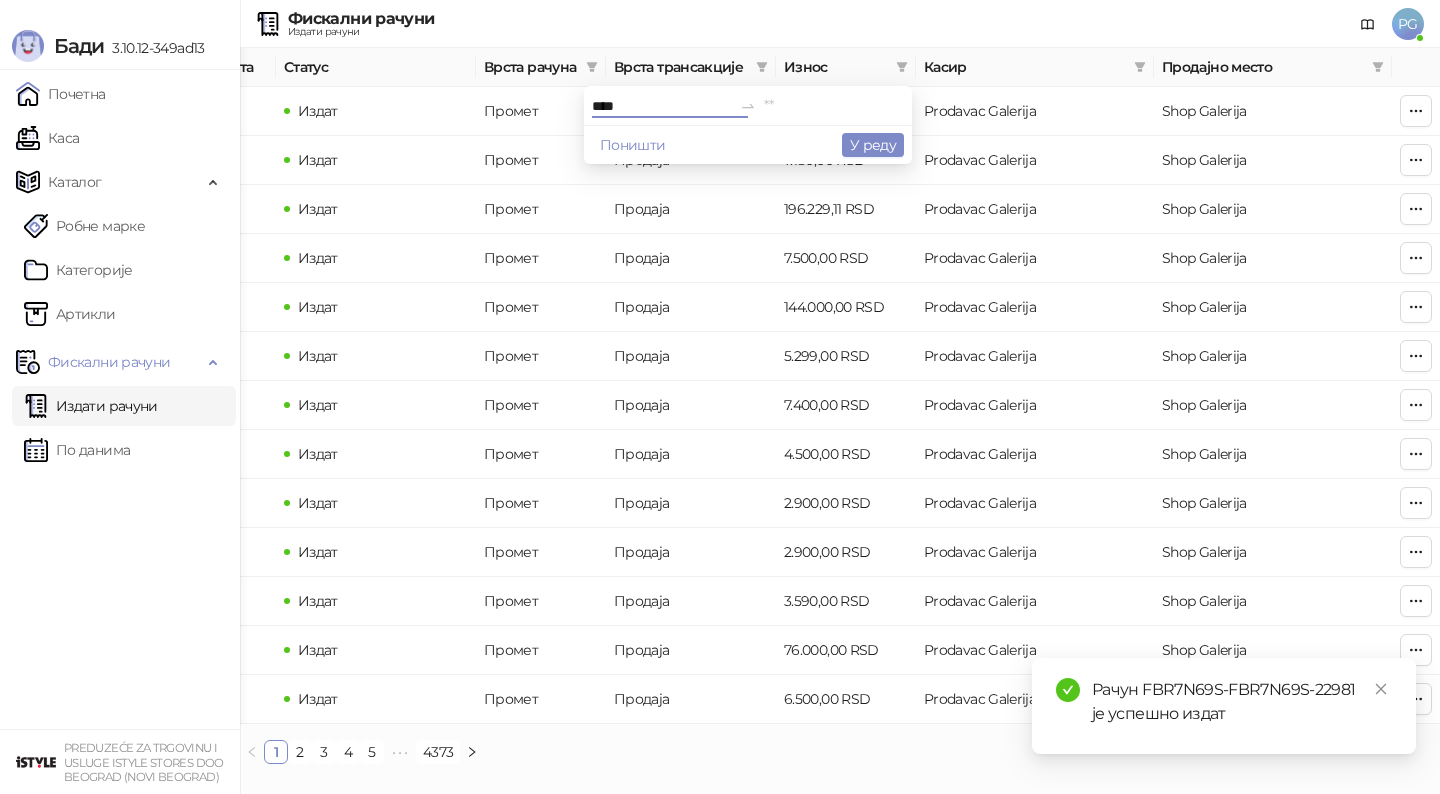 type on "****" 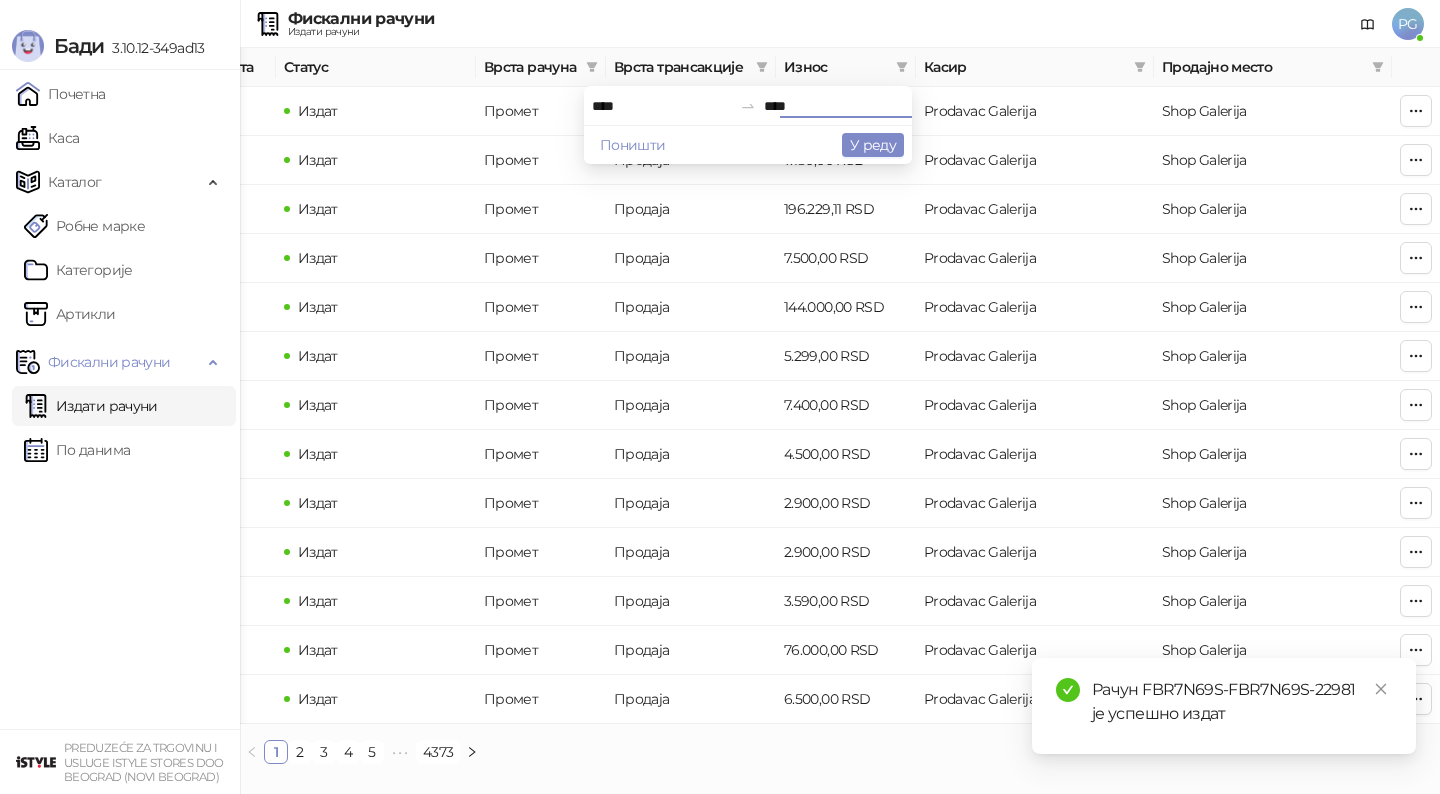 type on "****" 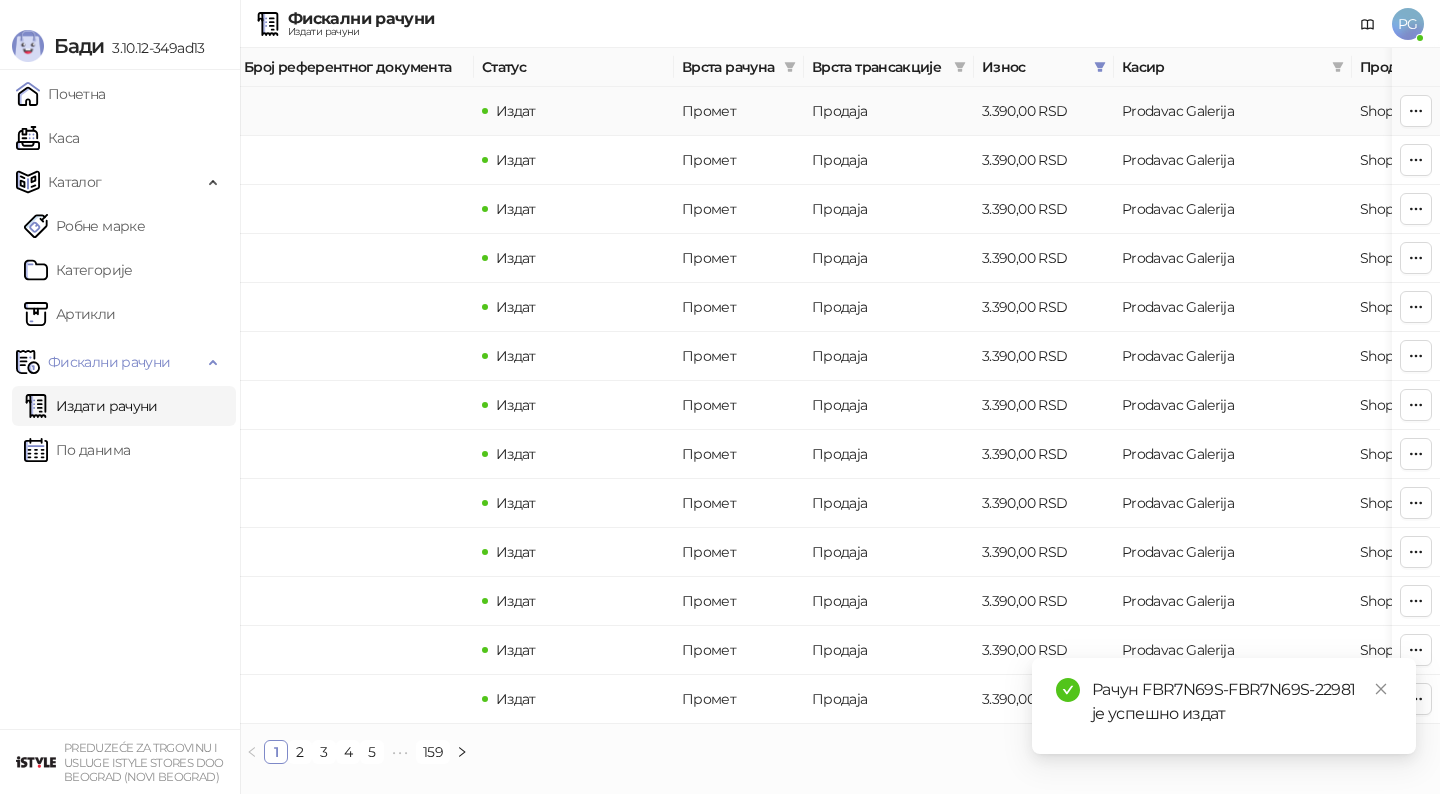scroll, scrollTop: 0, scrollLeft: 0, axis: both 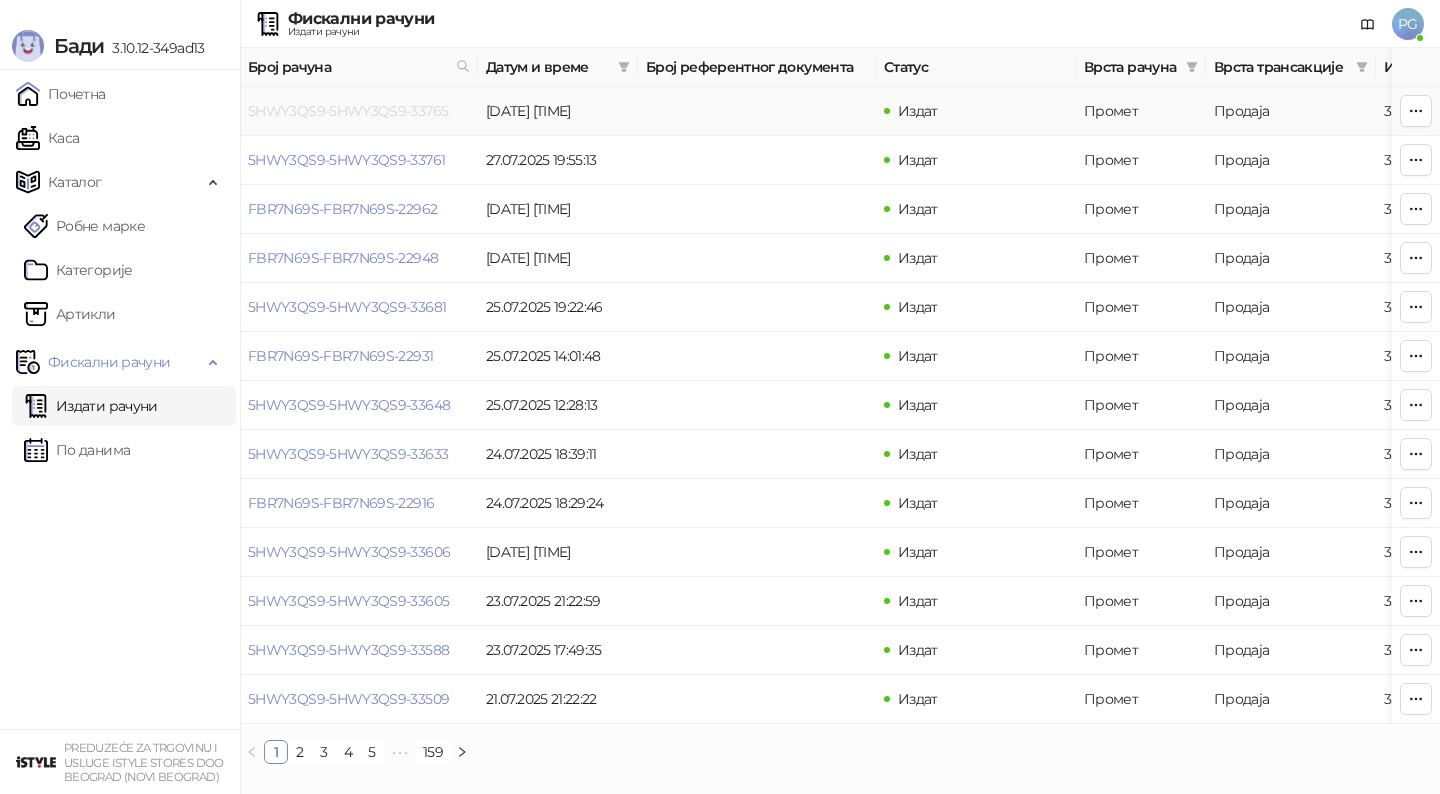 click on "5HWY3QS9-5HWY3QS9-33765" at bounding box center (348, 111) 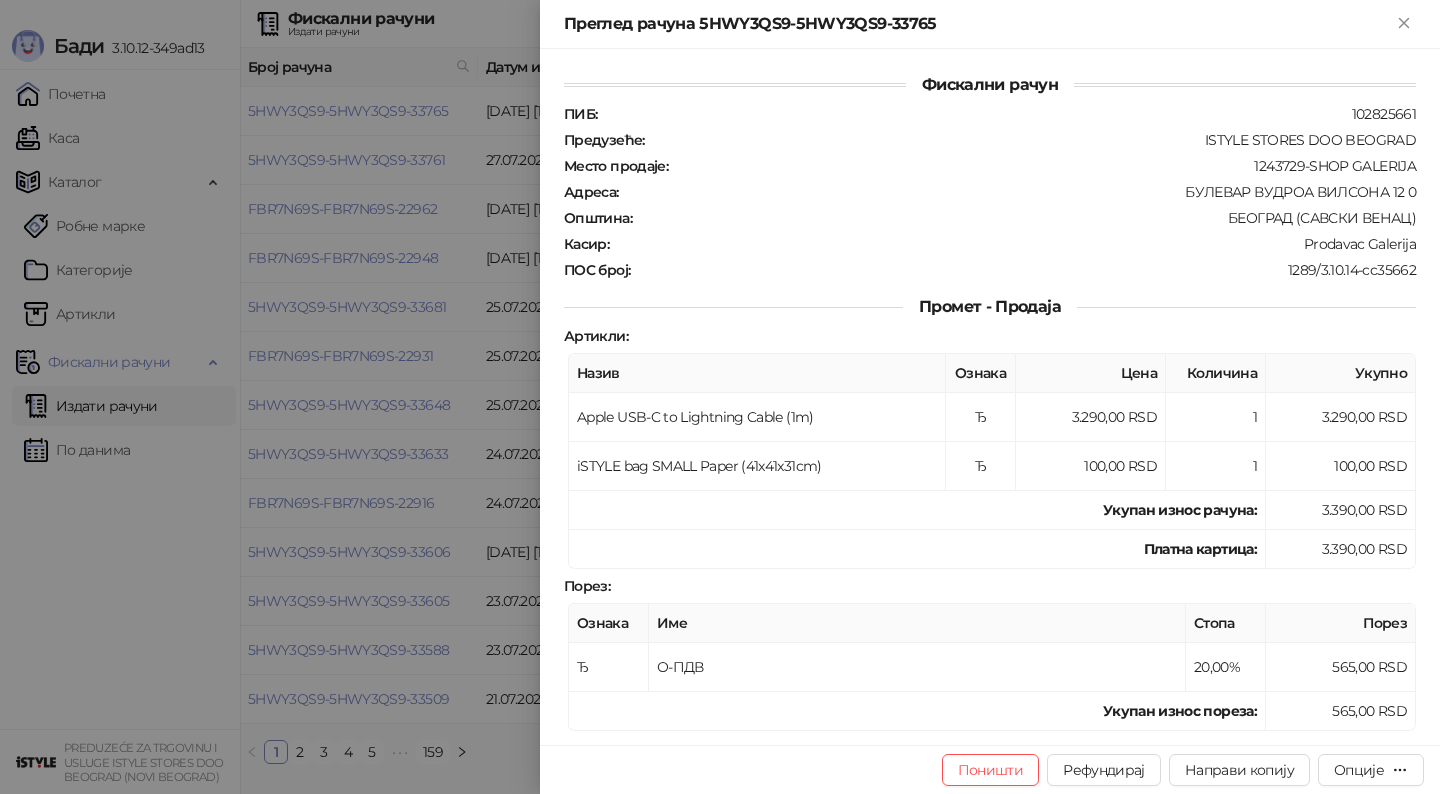 click at bounding box center [720, 397] 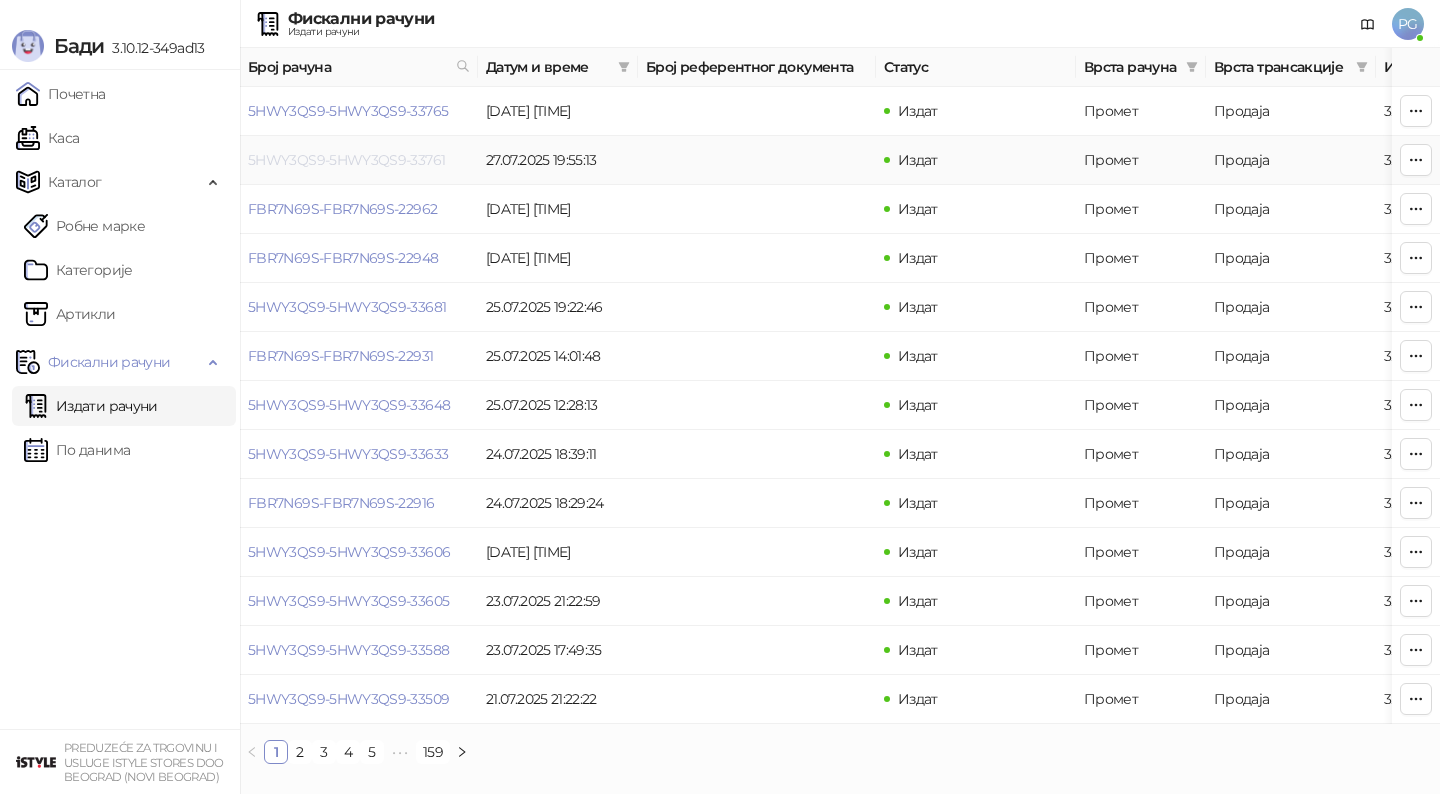 click on "5HWY3QS9-5HWY3QS9-33761" at bounding box center [346, 160] 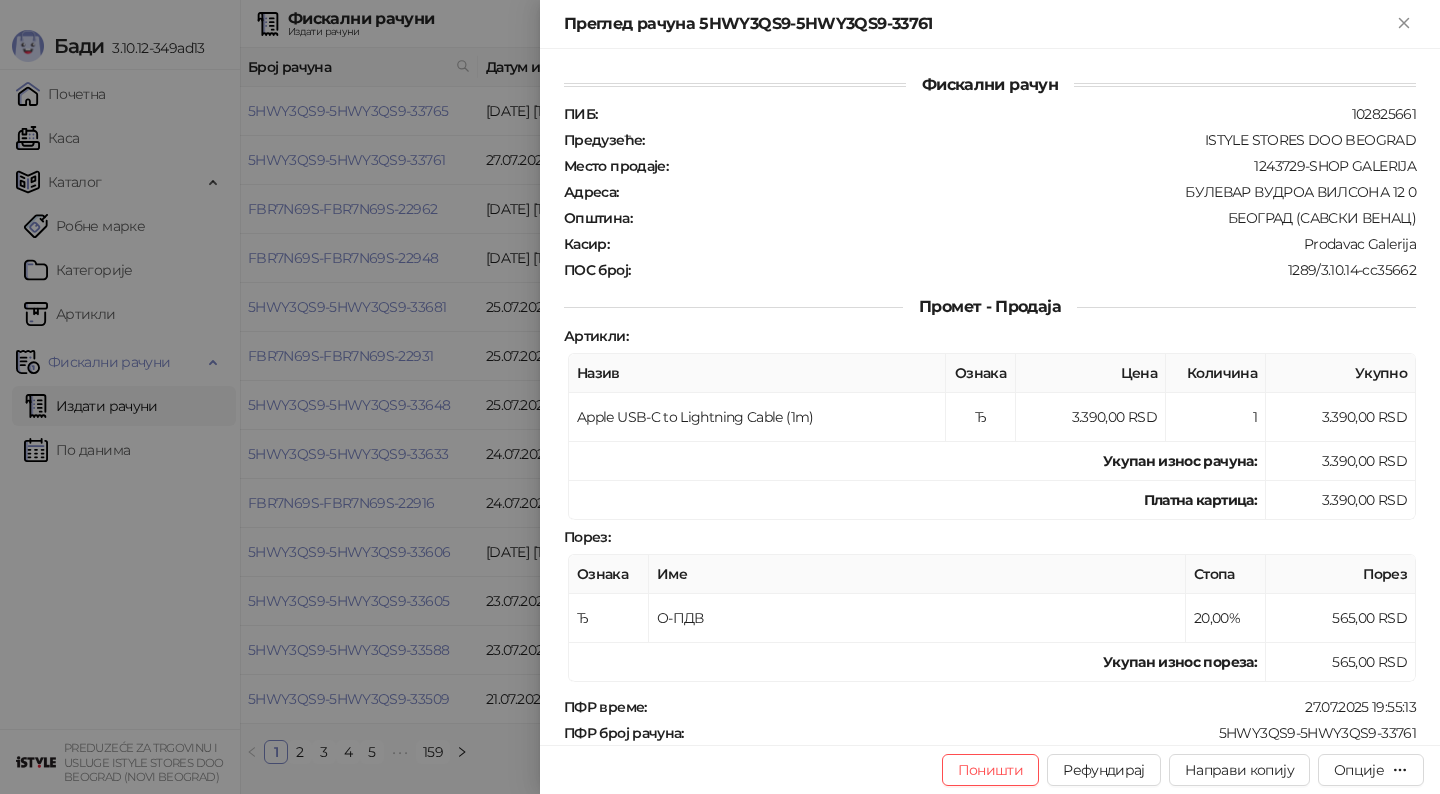 click at bounding box center (720, 397) 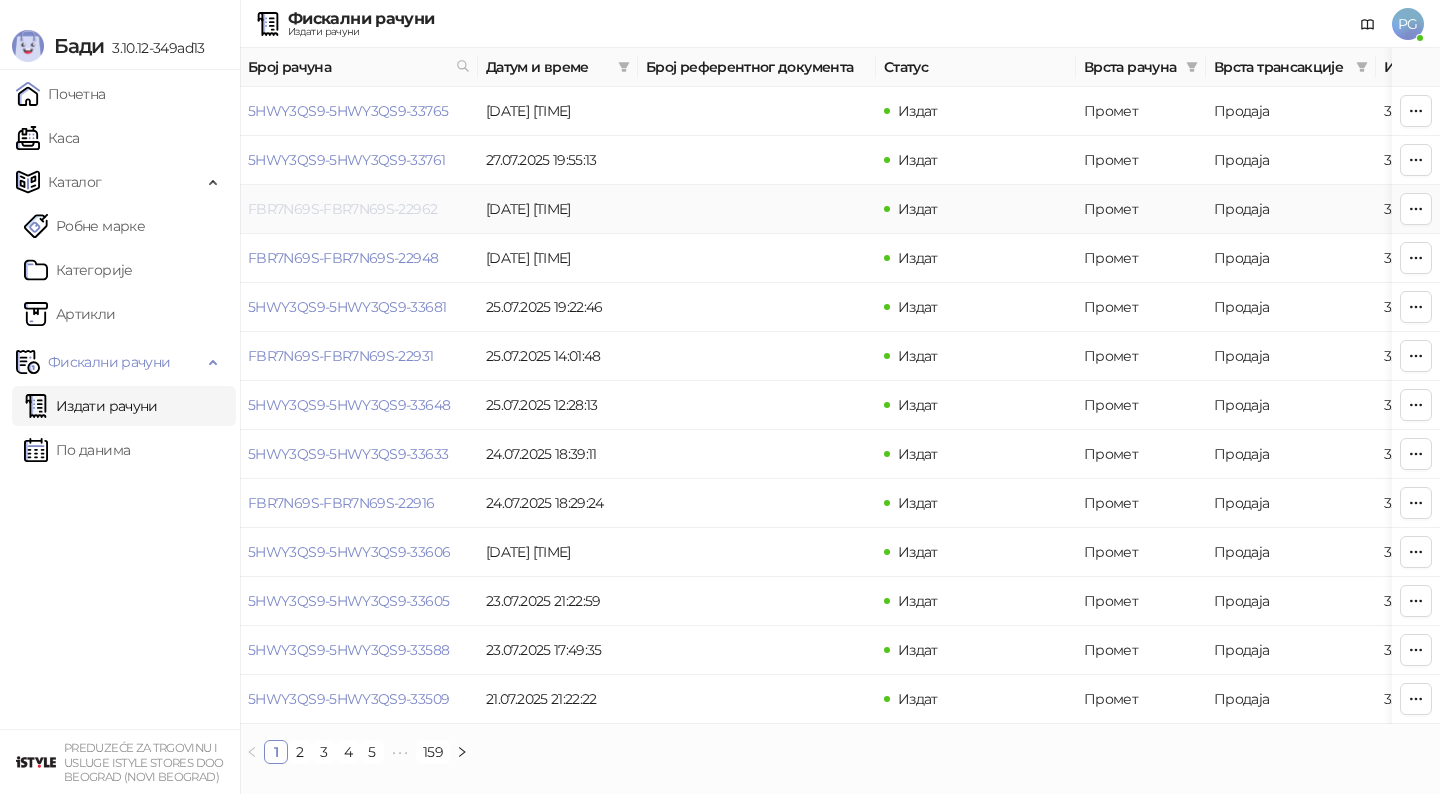 click on "FBR7N69S-FBR7N69S-22962" at bounding box center (342, 209) 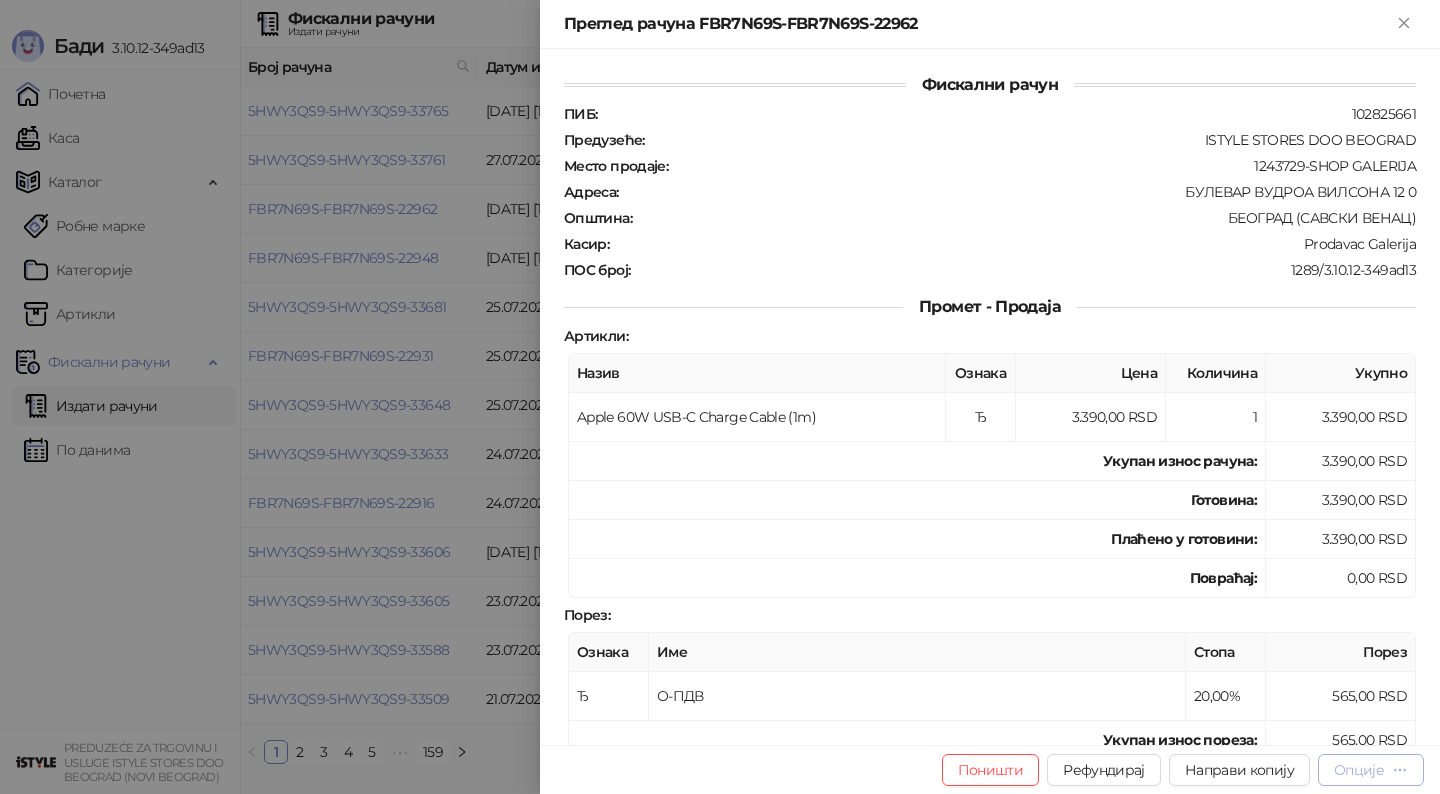 click on "Опције" at bounding box center (1359, 770) 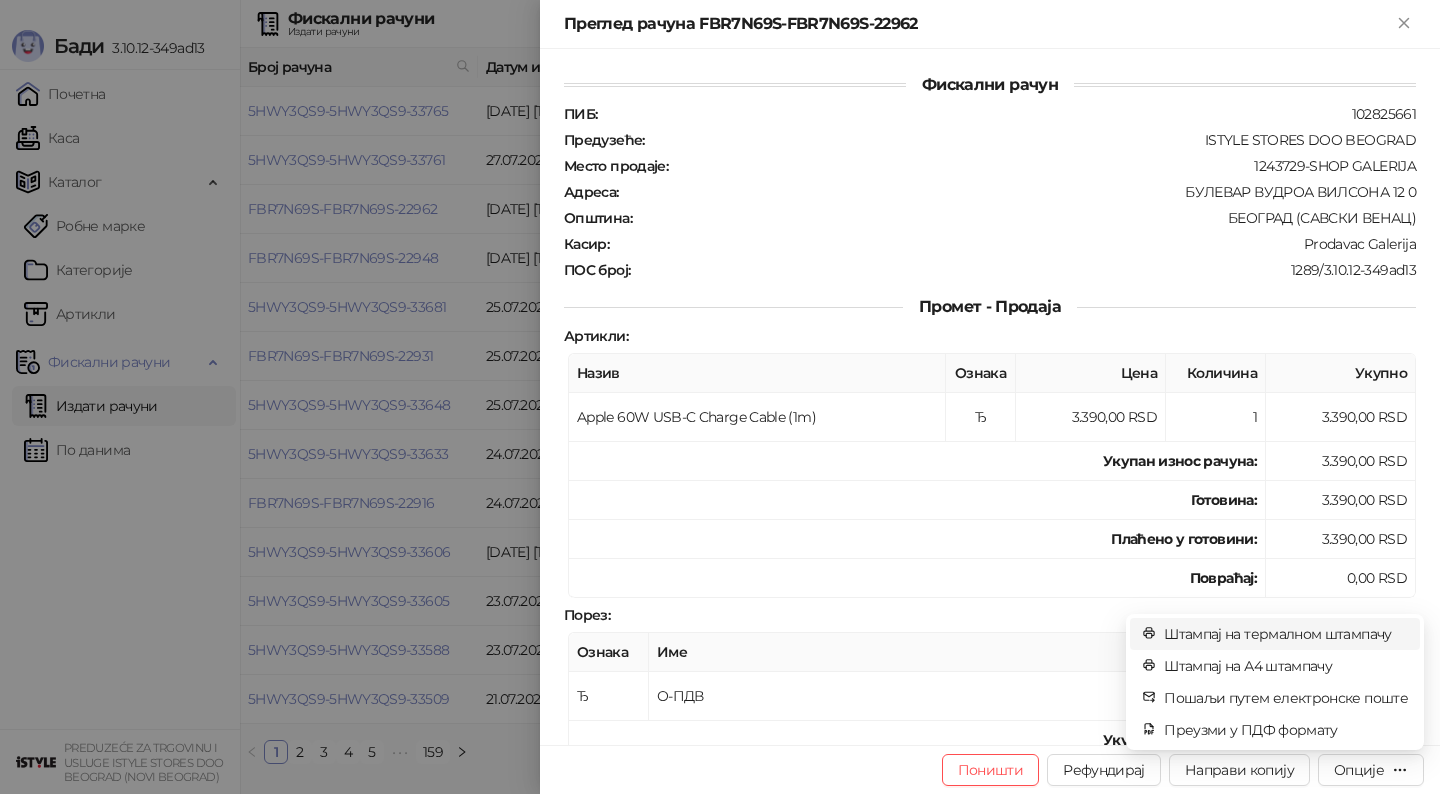 click on "Штампај на термалном штампачу" at bounding box center [1286, 634] 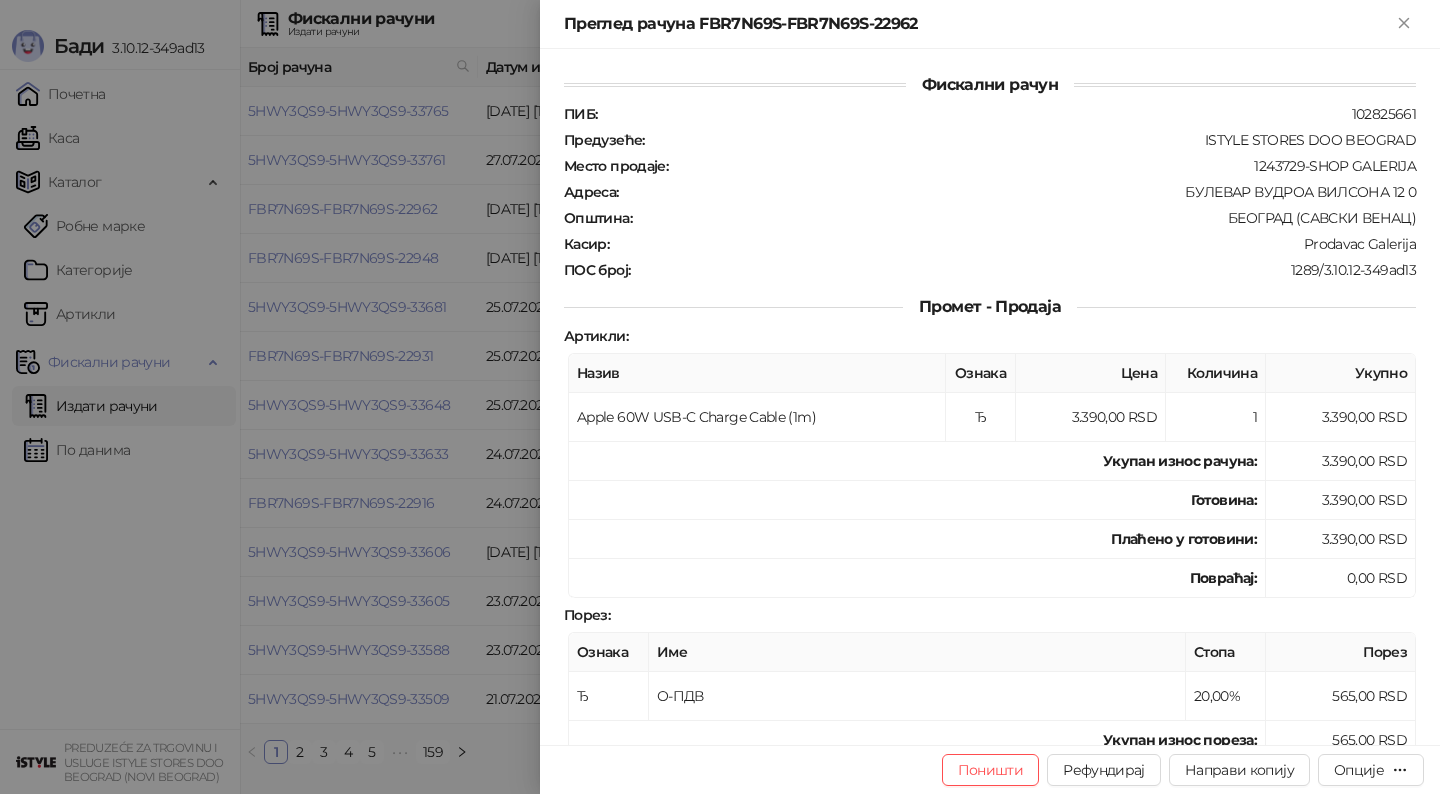 click at bounding box center [720, 397] 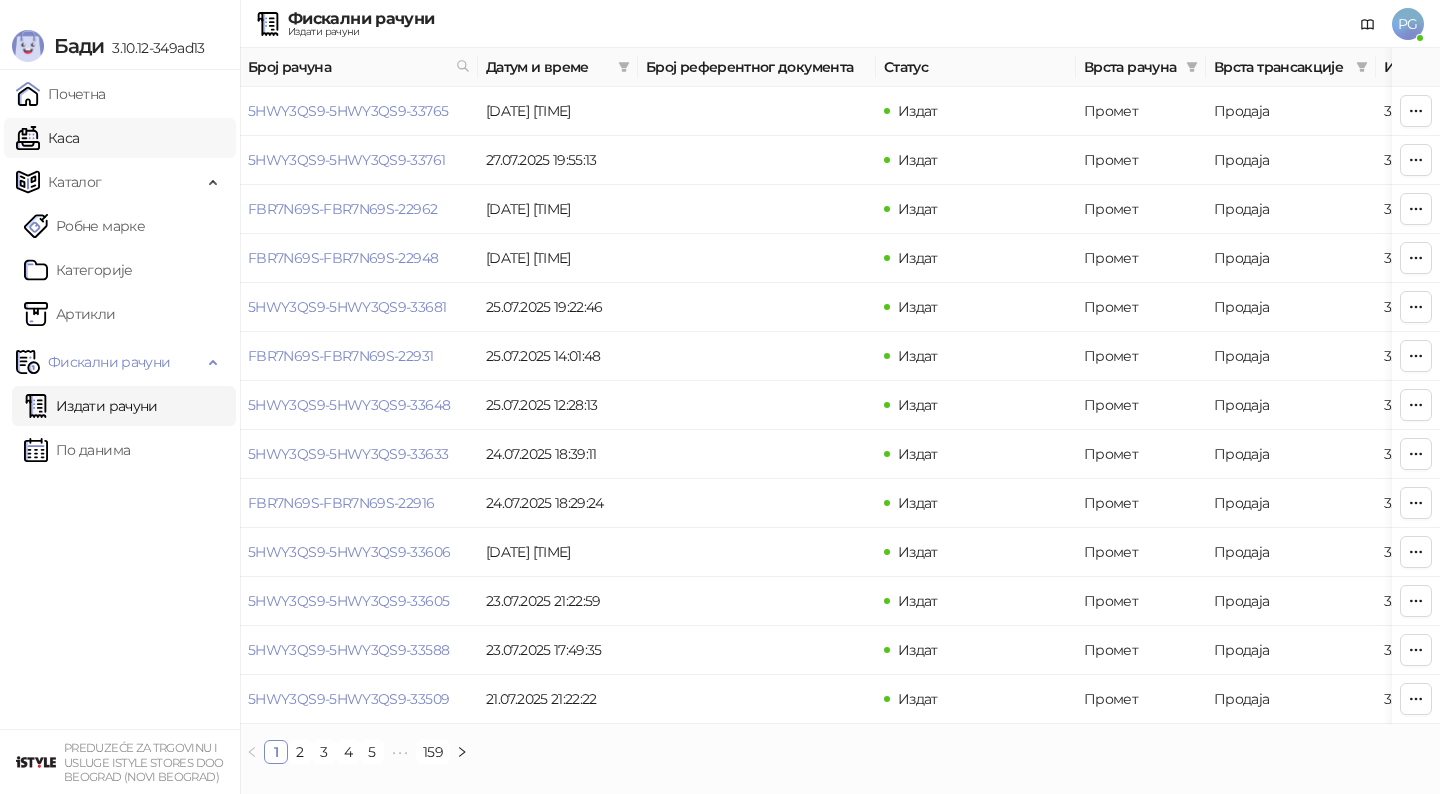 click on "Каса" at bounding box center [47, 138] 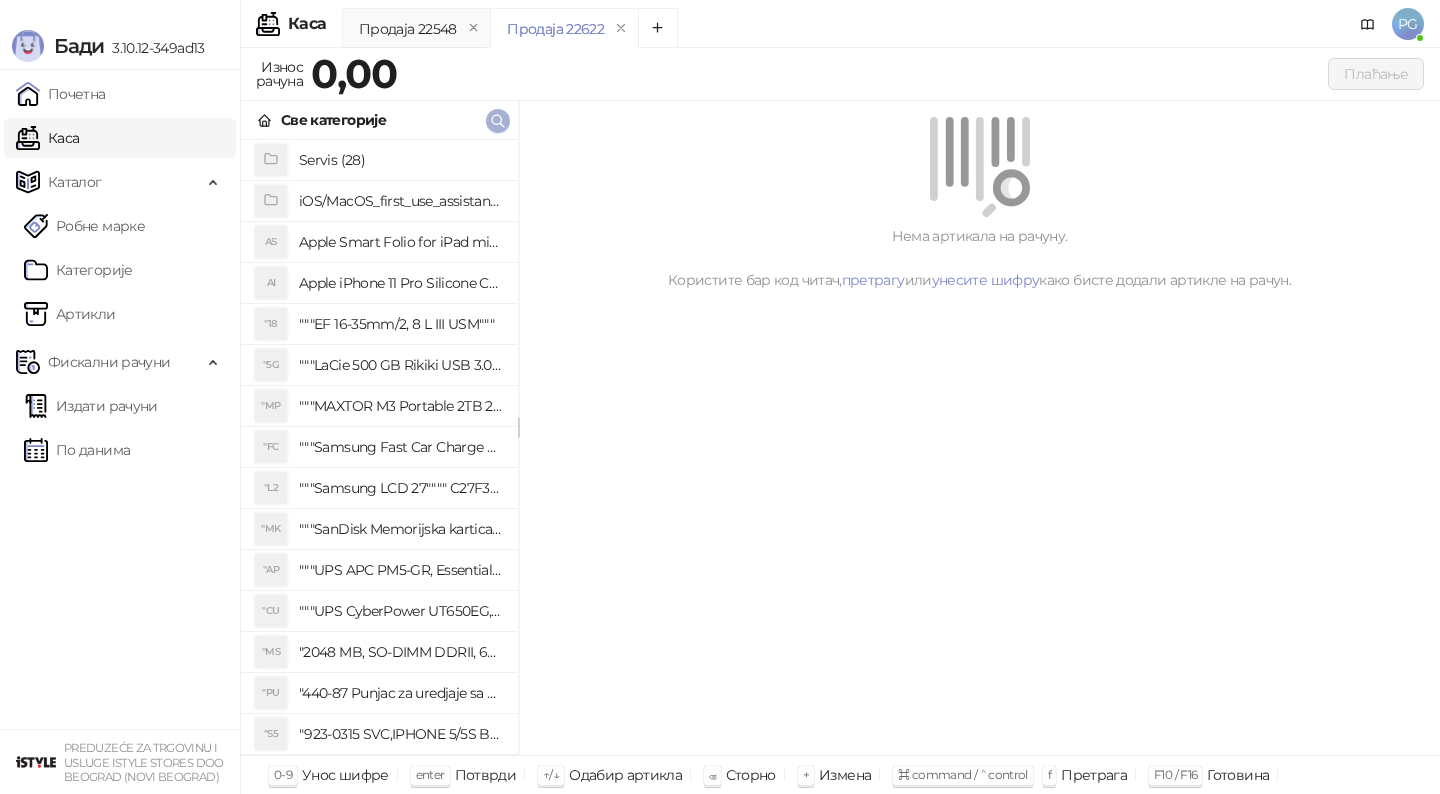 click 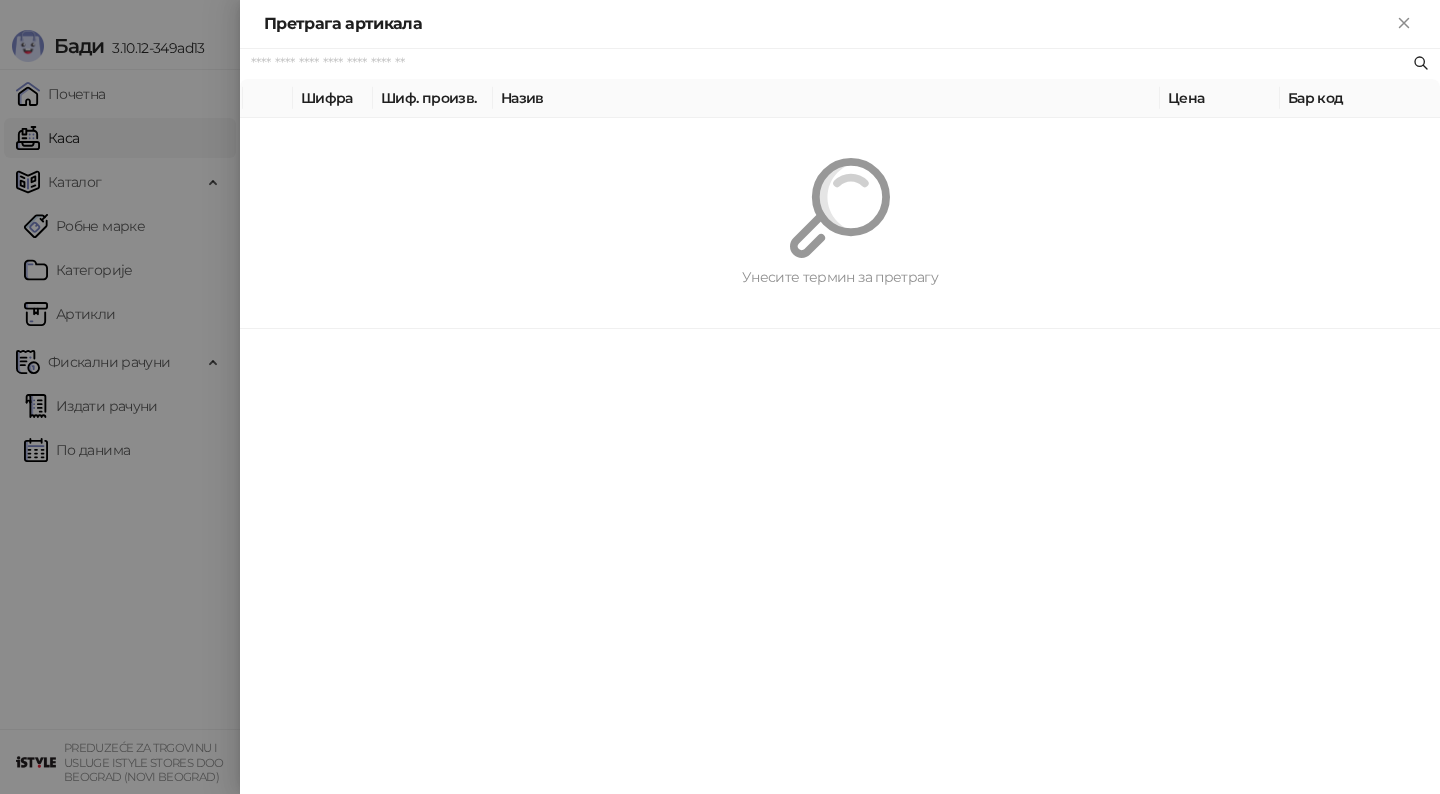paste on "********" 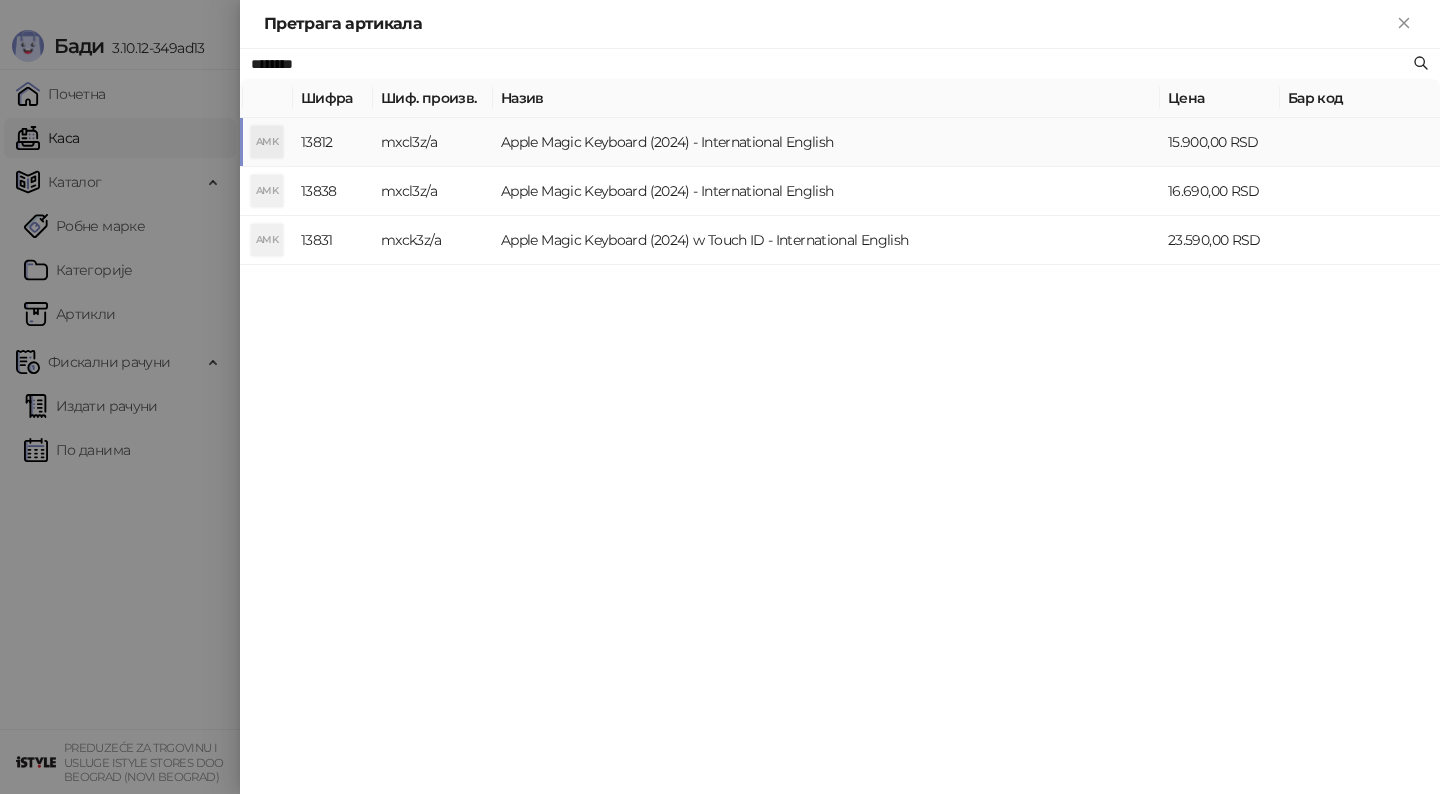 type on "********" 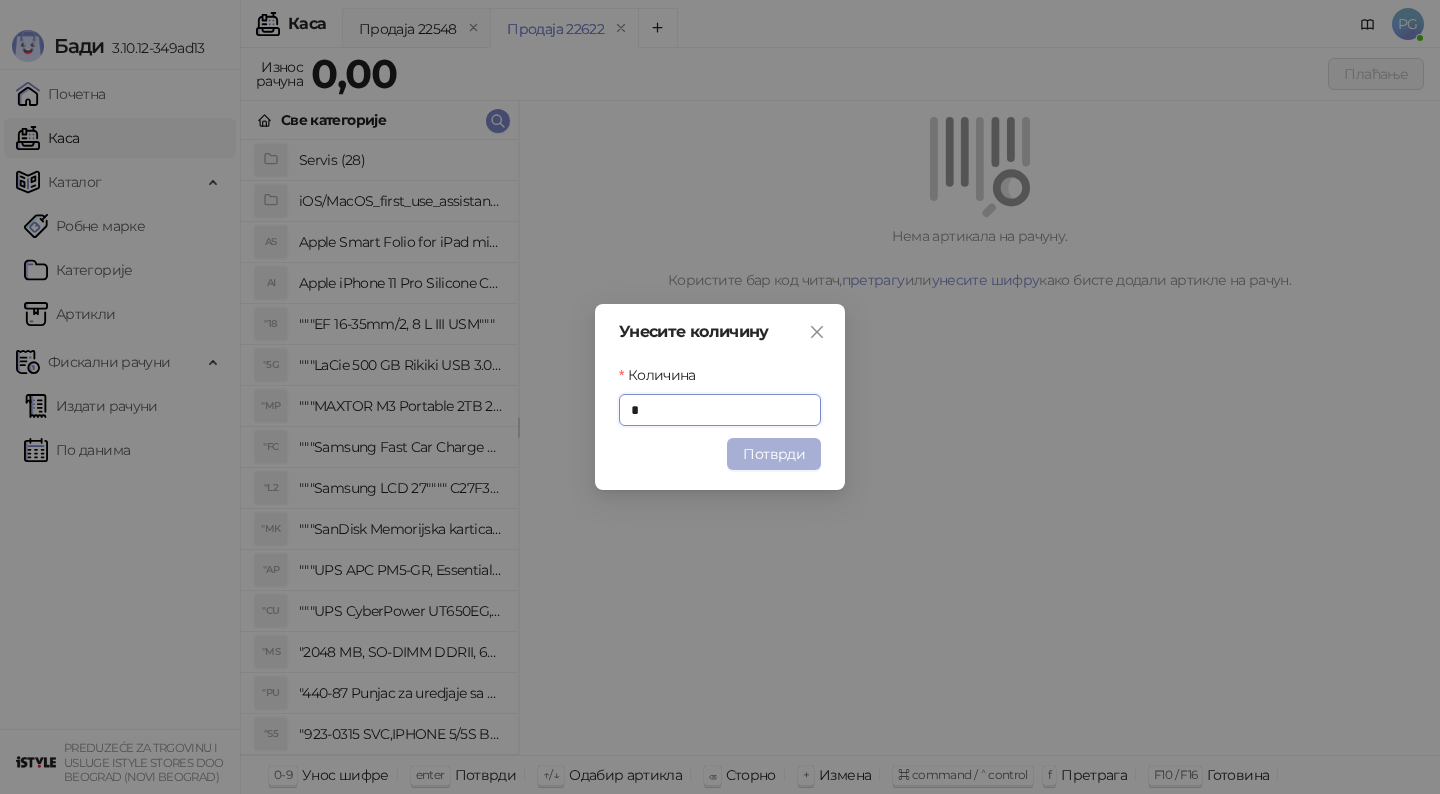 click on "Потврди" at bounding box center [774, 454] 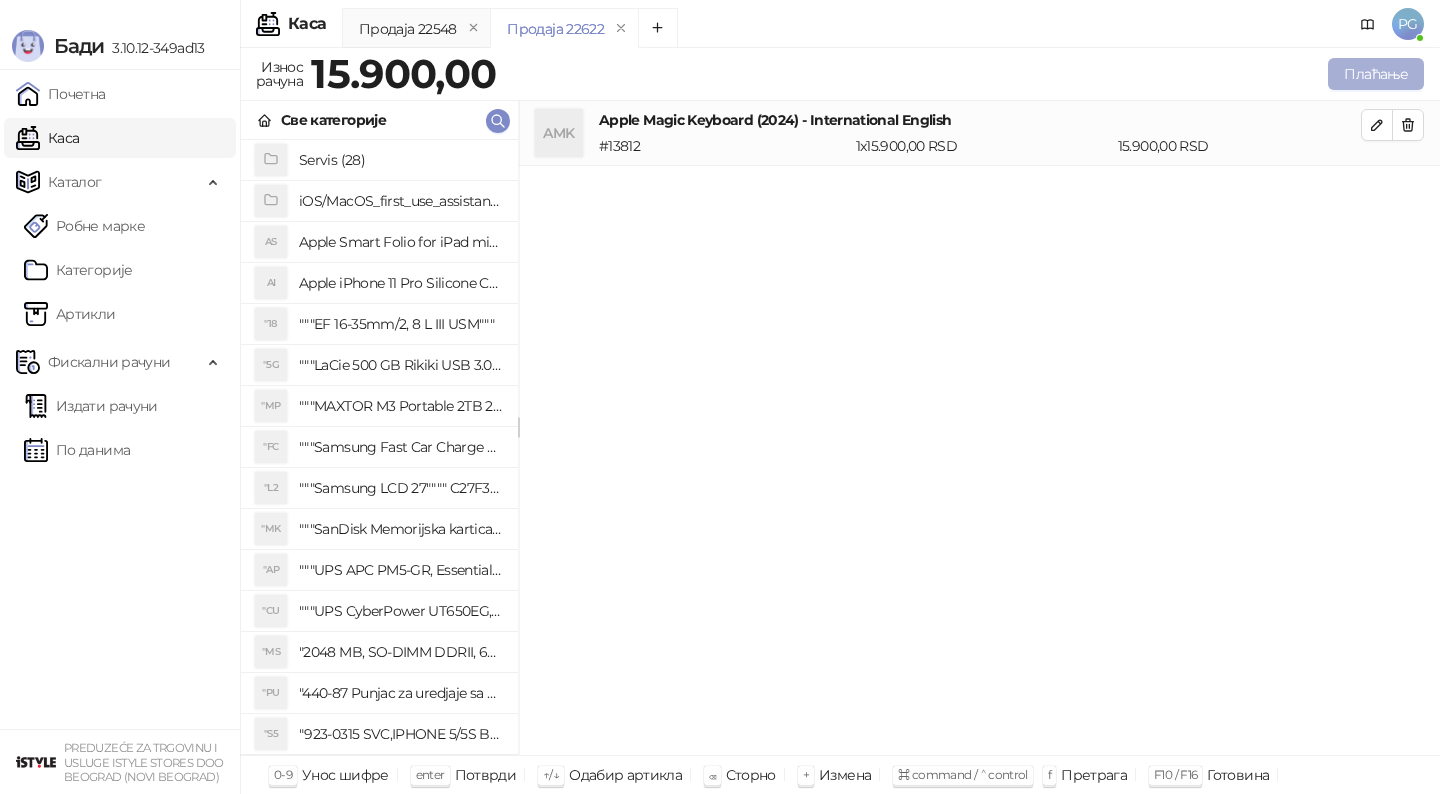 click on "Плаћање" at bounding box center (1376, 74) 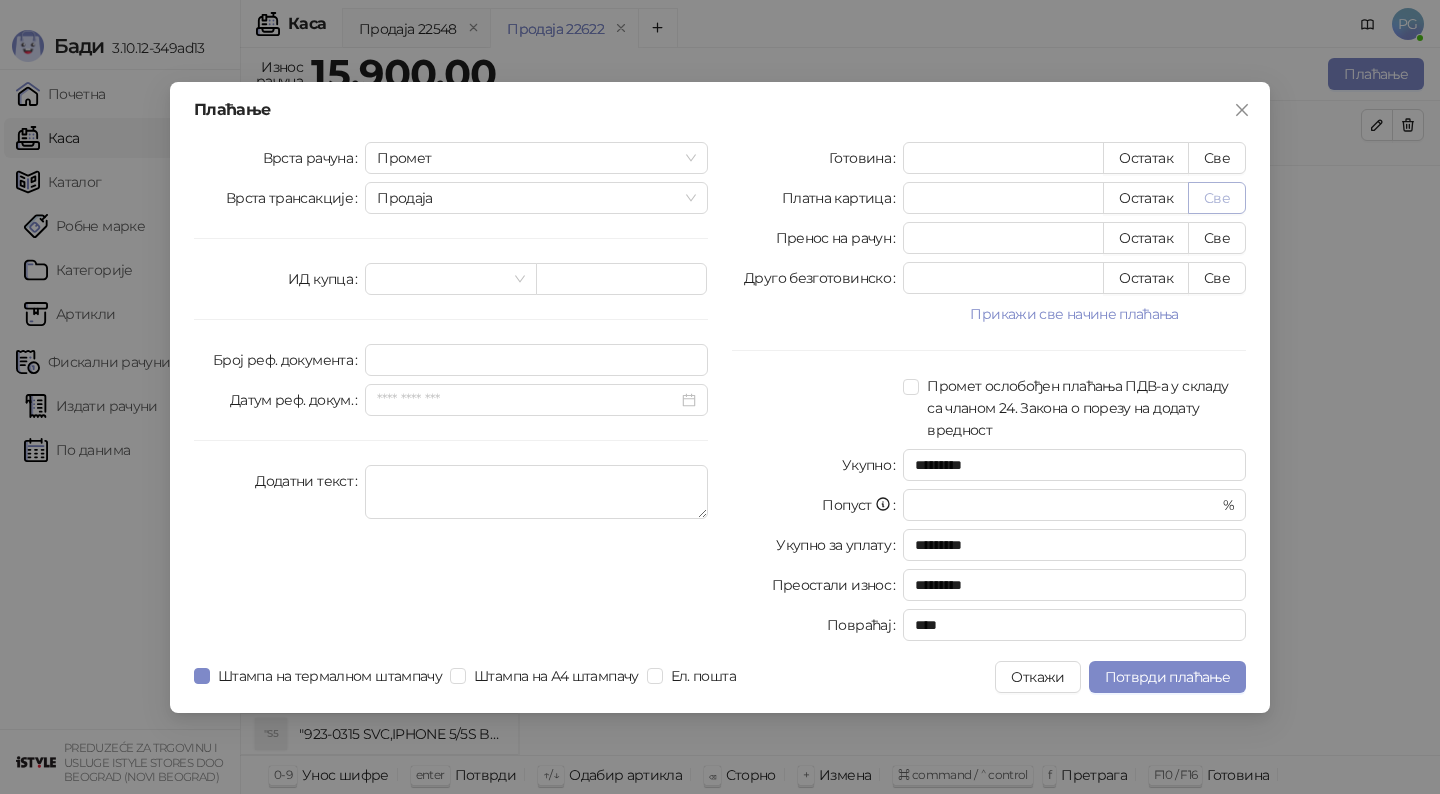 click on "Све" at bounding box center [1217, 198] 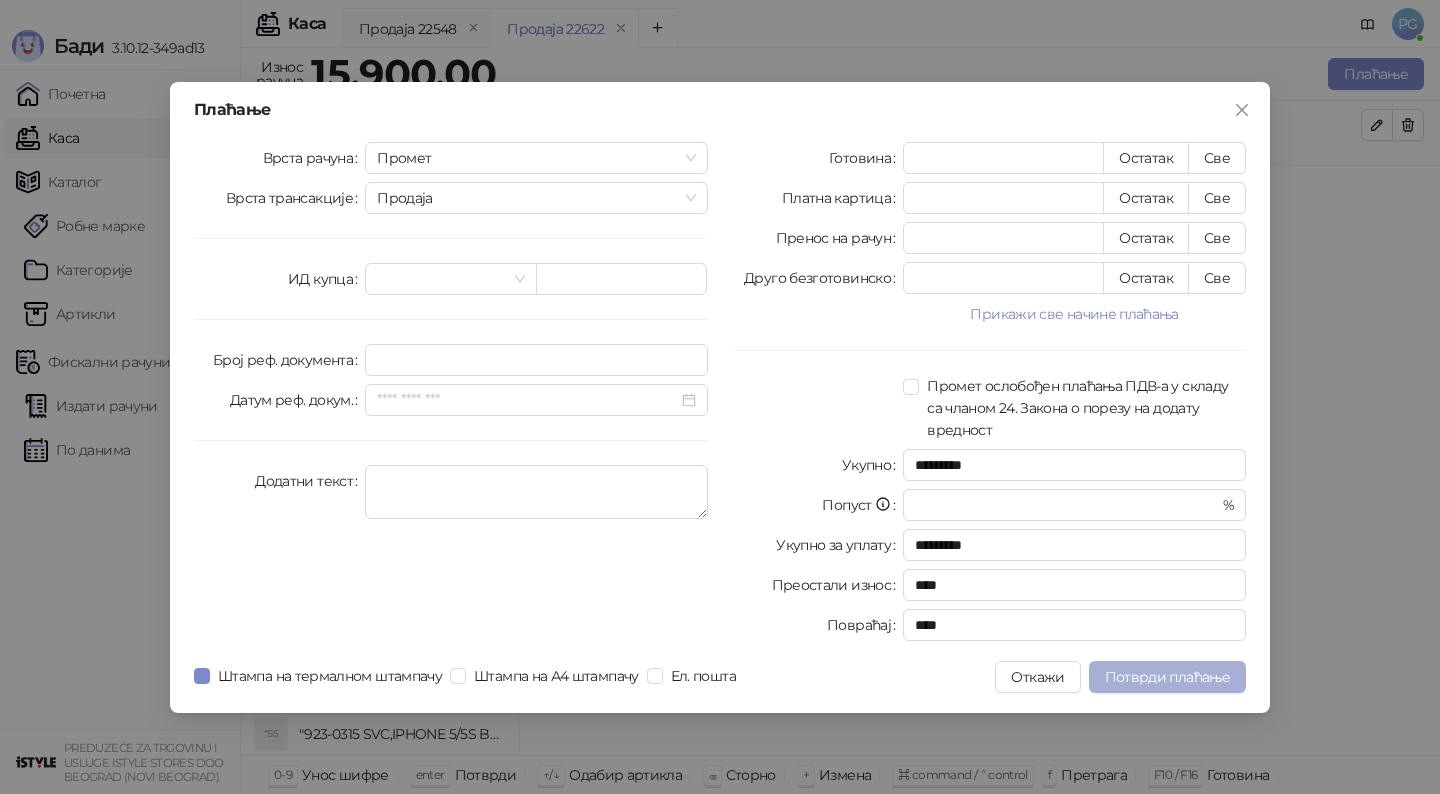 click on "Потврди плаћање" at bounding box center (1167, 677) 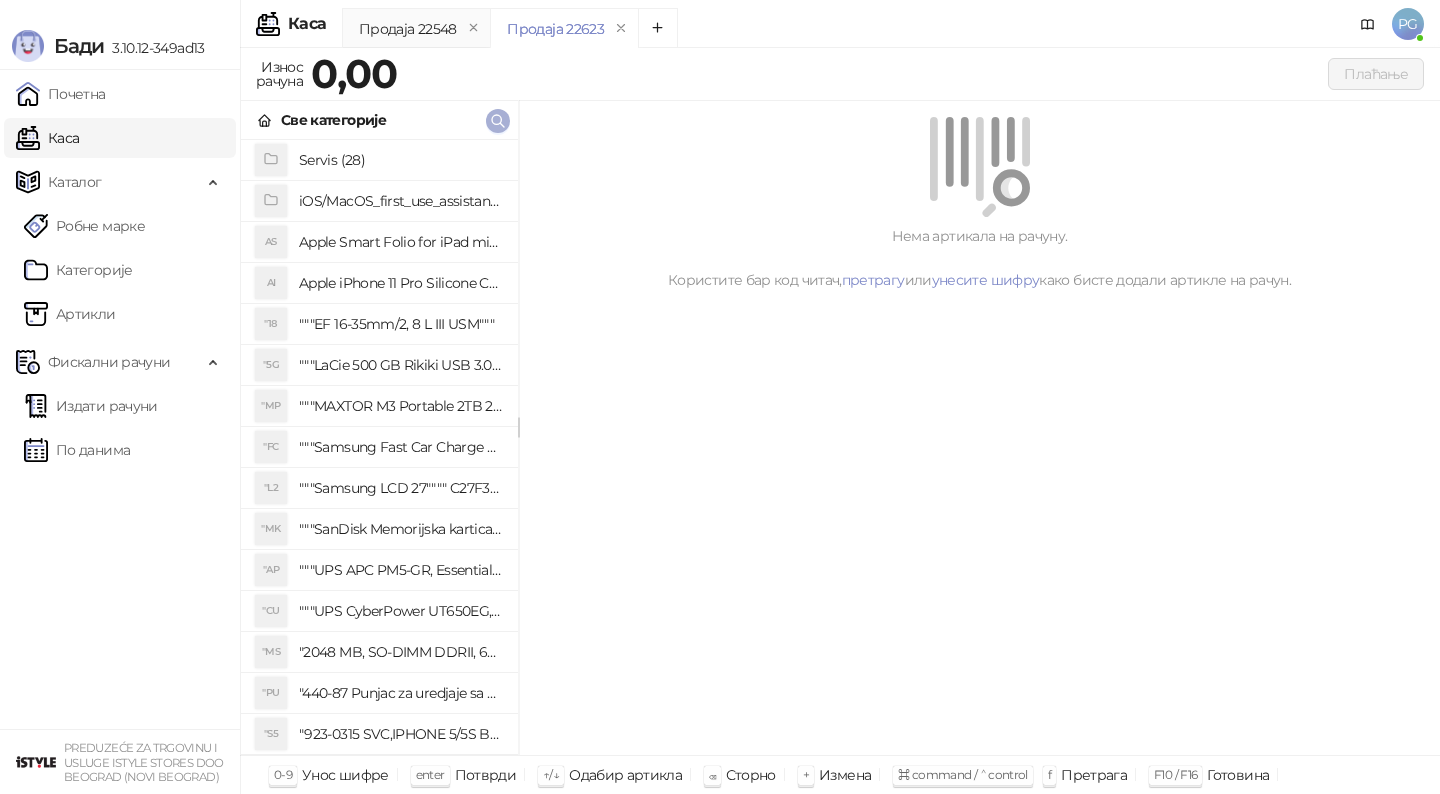 click at bounding box center (498, 120) 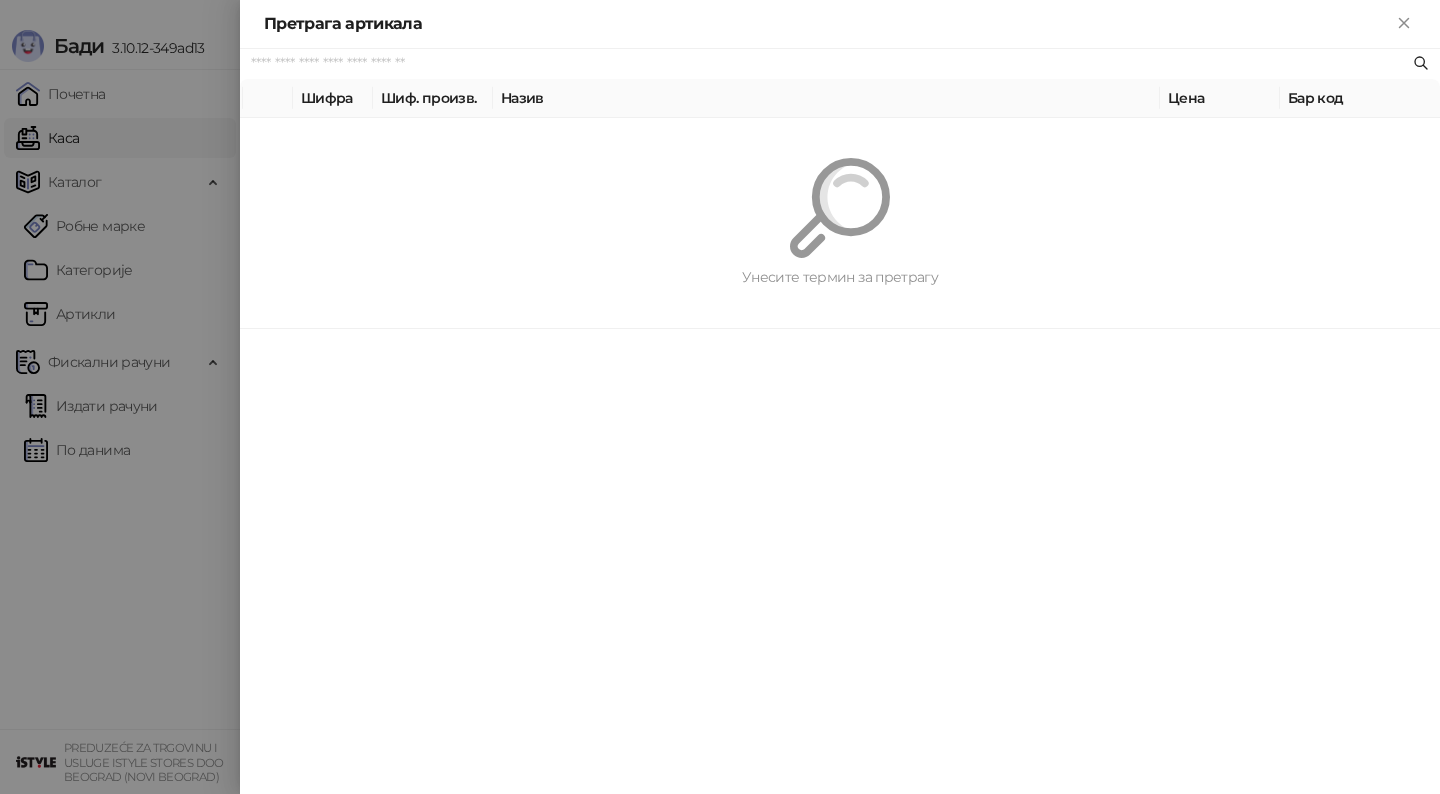 paste on "*********" 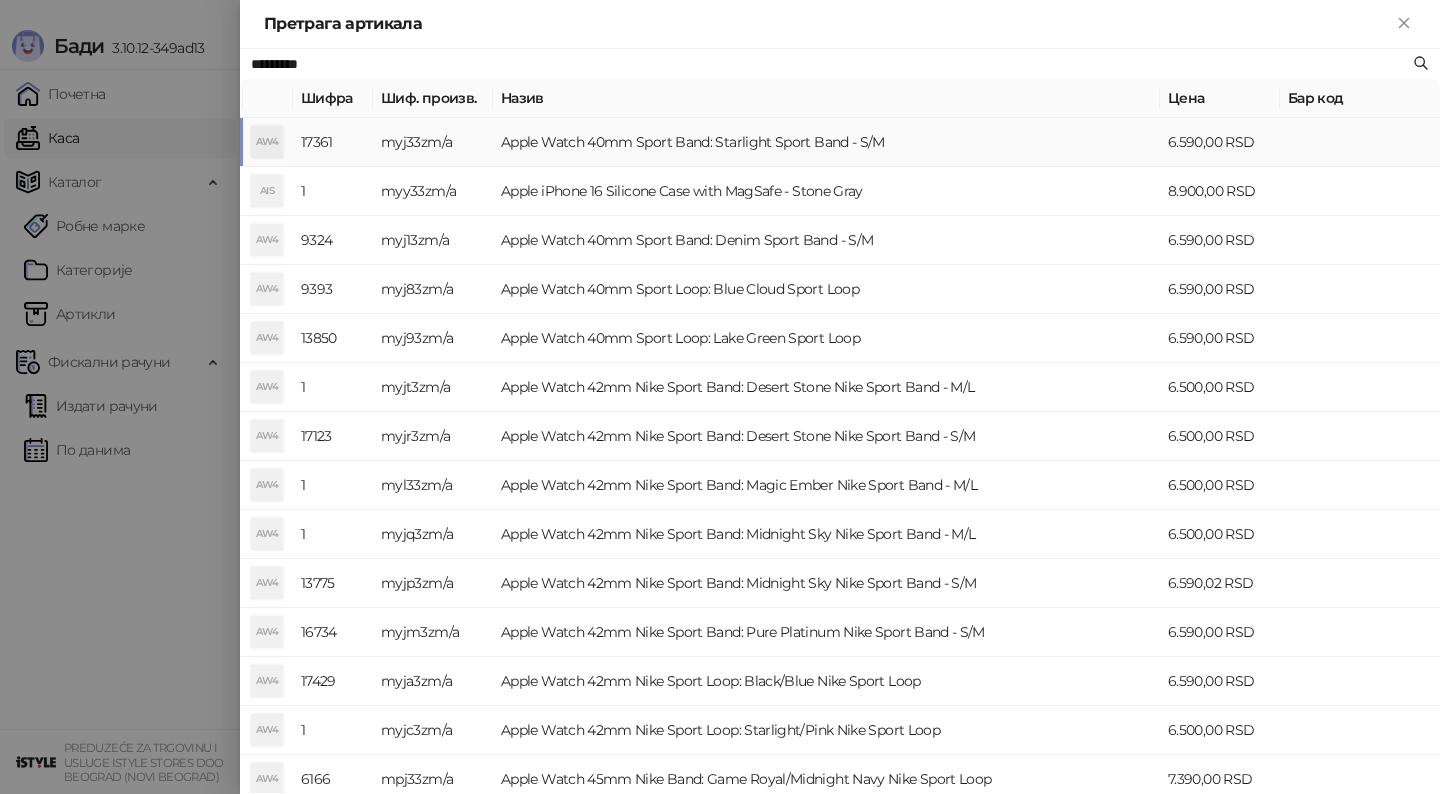 type on "*********" 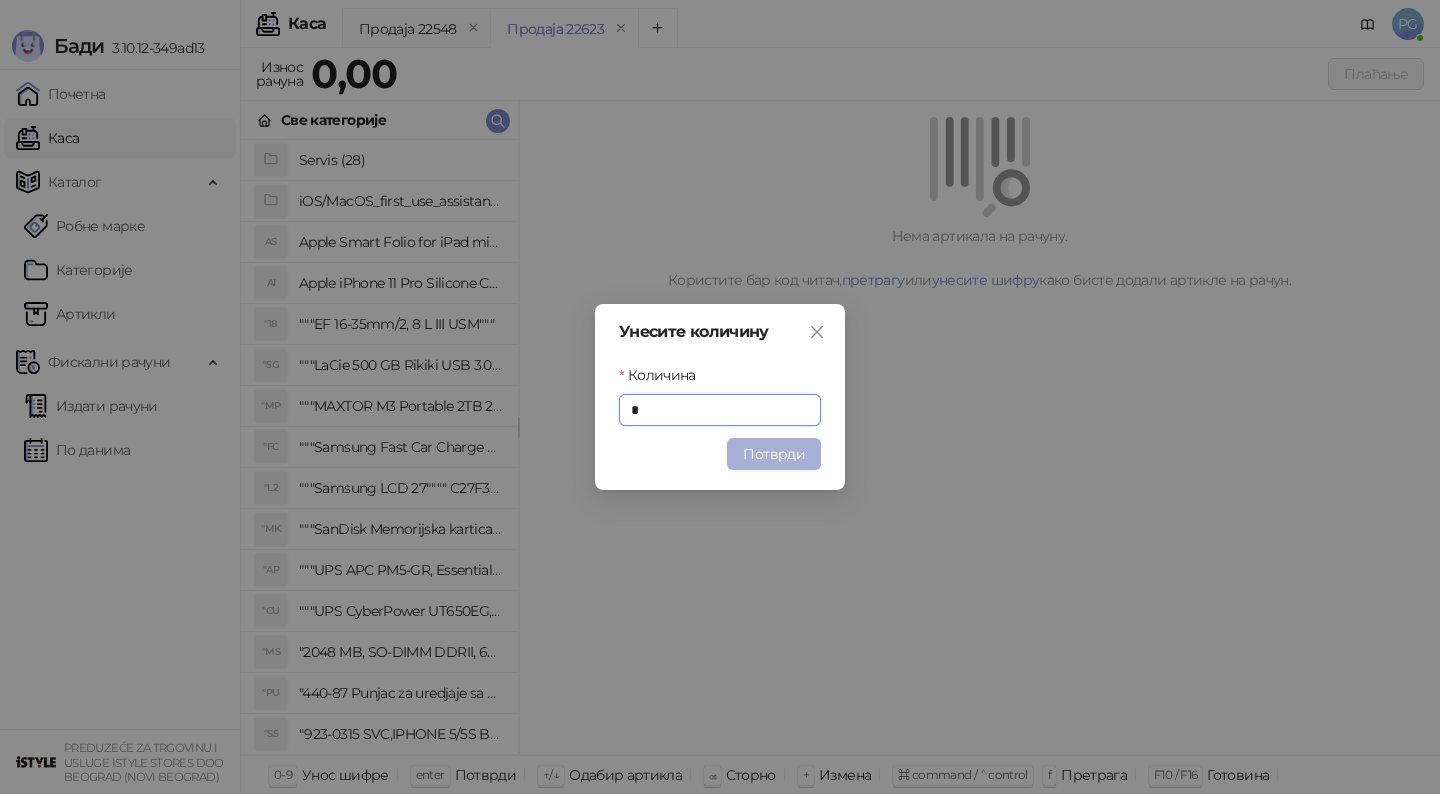 click on "Потврди" at bounding box center [774, 454] 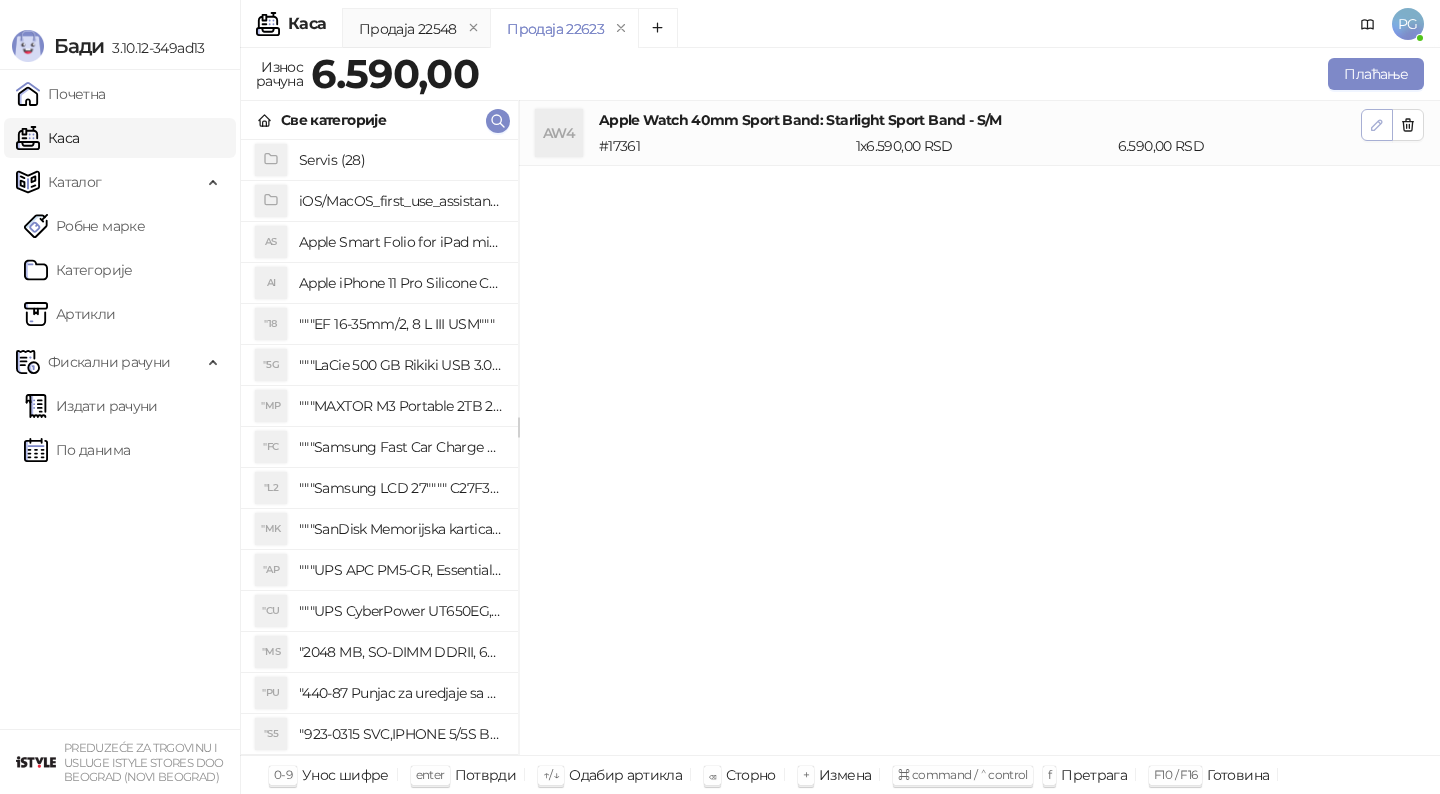 click at bounding box center [1377, 125] 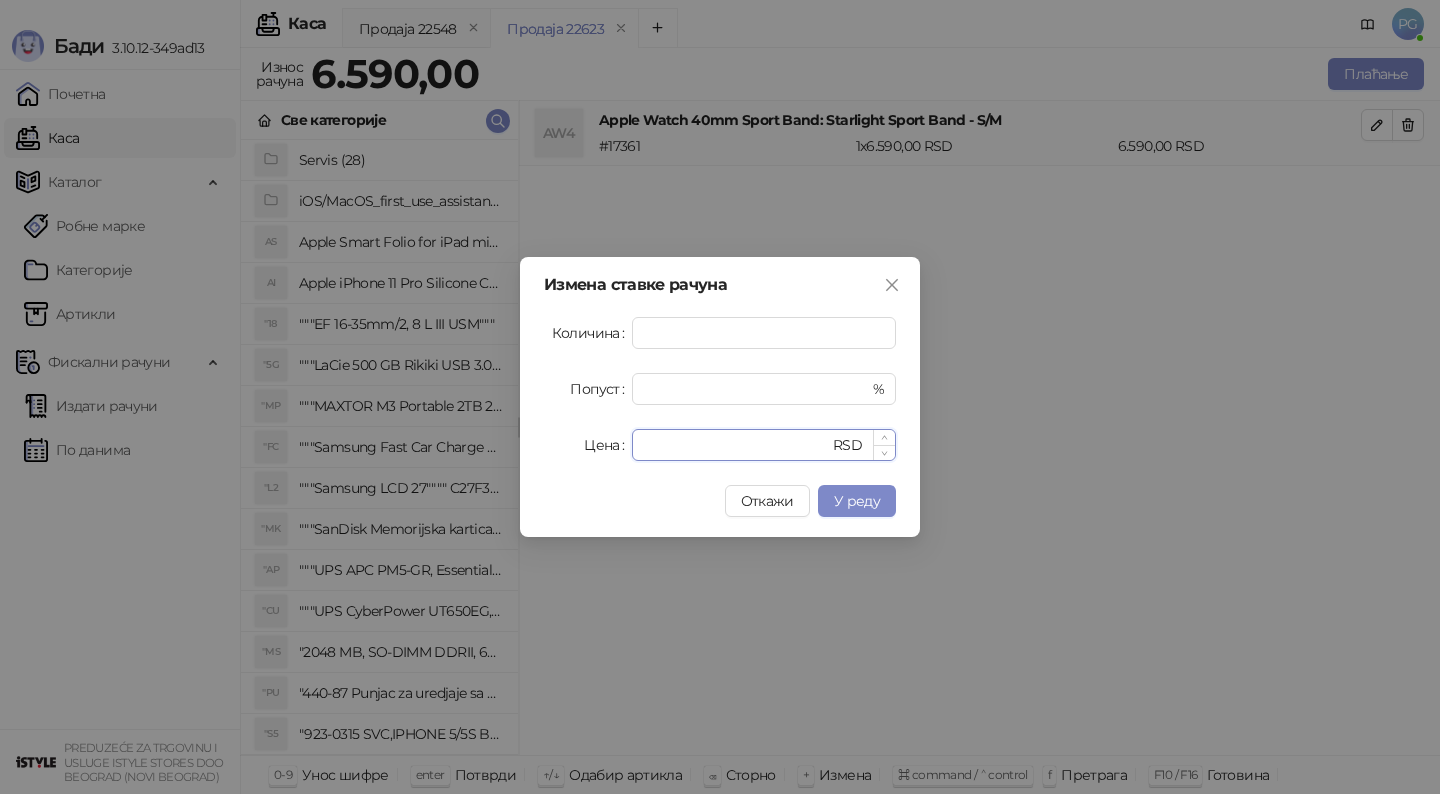 click on "****" at bounding box center [736, 445] 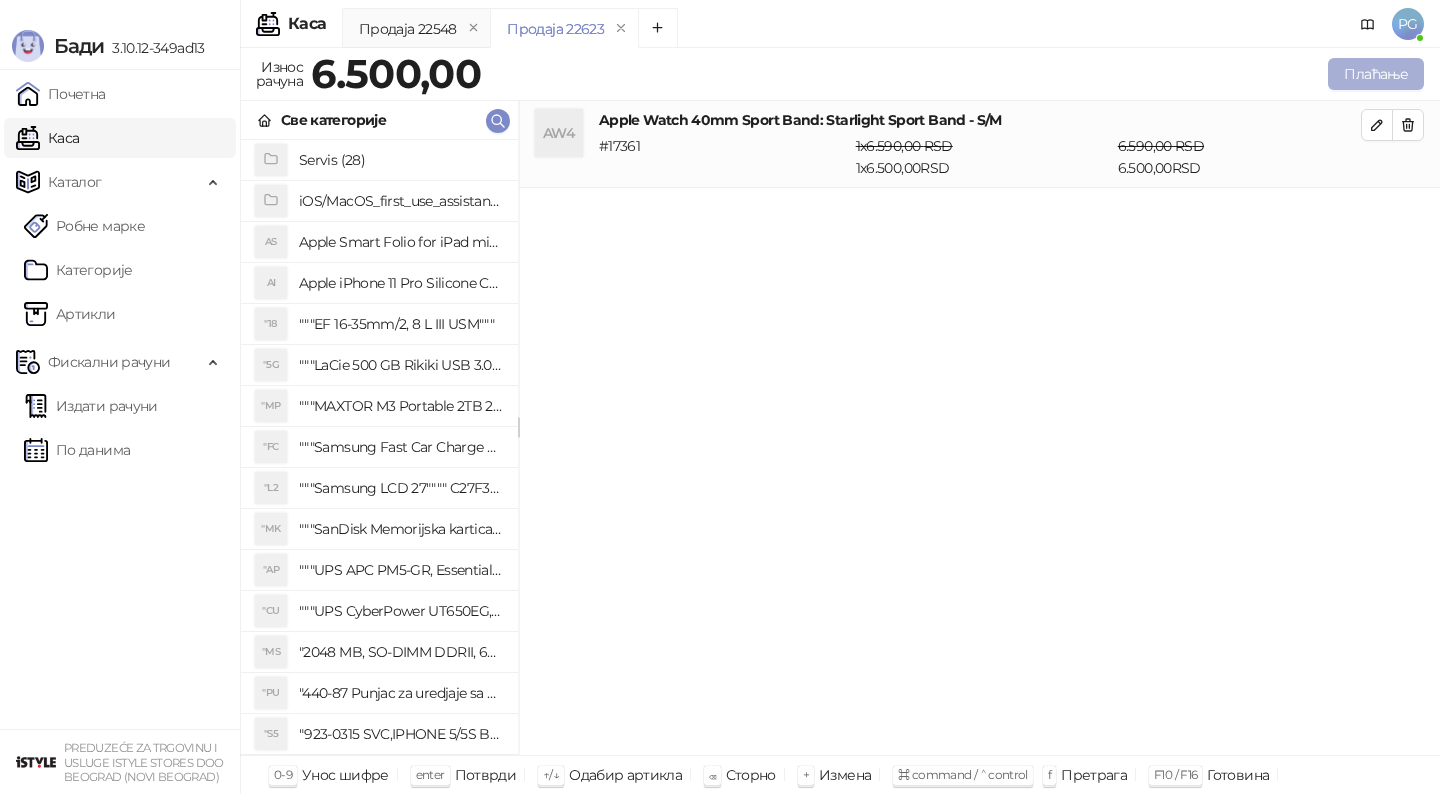 click on "Плаћање" at bounding box center [1376, 74] 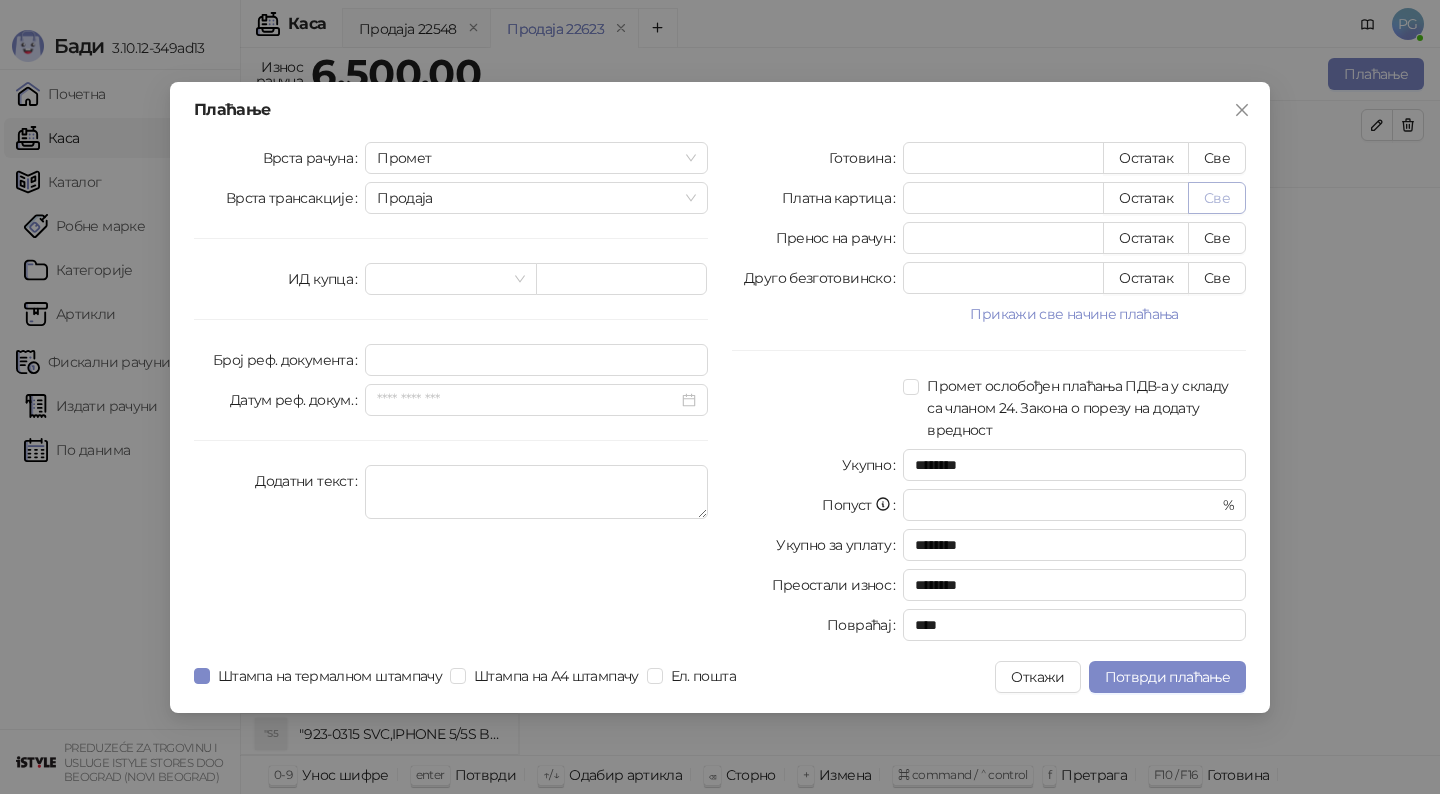 click on "Све" at bounding box center (1217, 198) 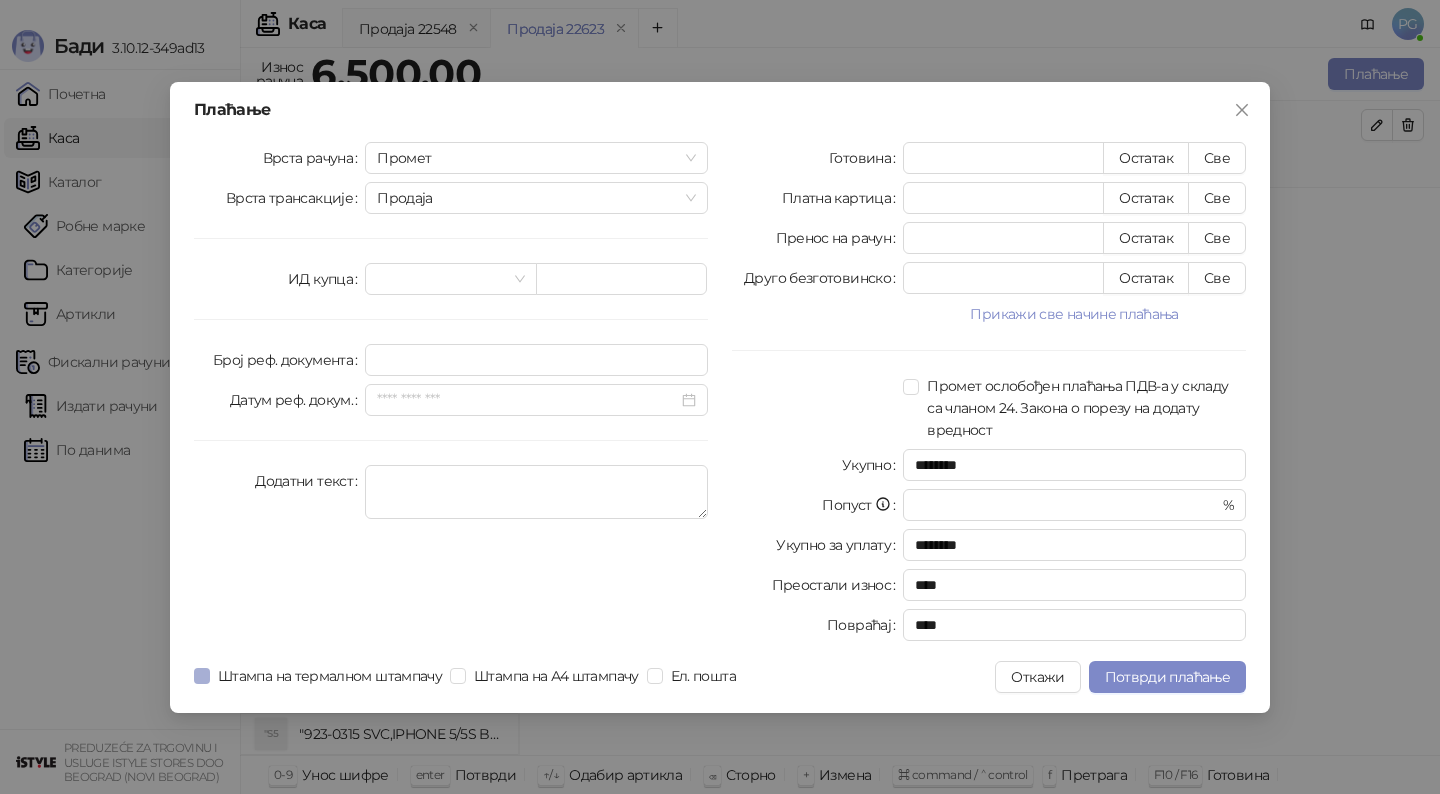 click on "Штампа на термалном штампачу" at bounding box center [330, 676] 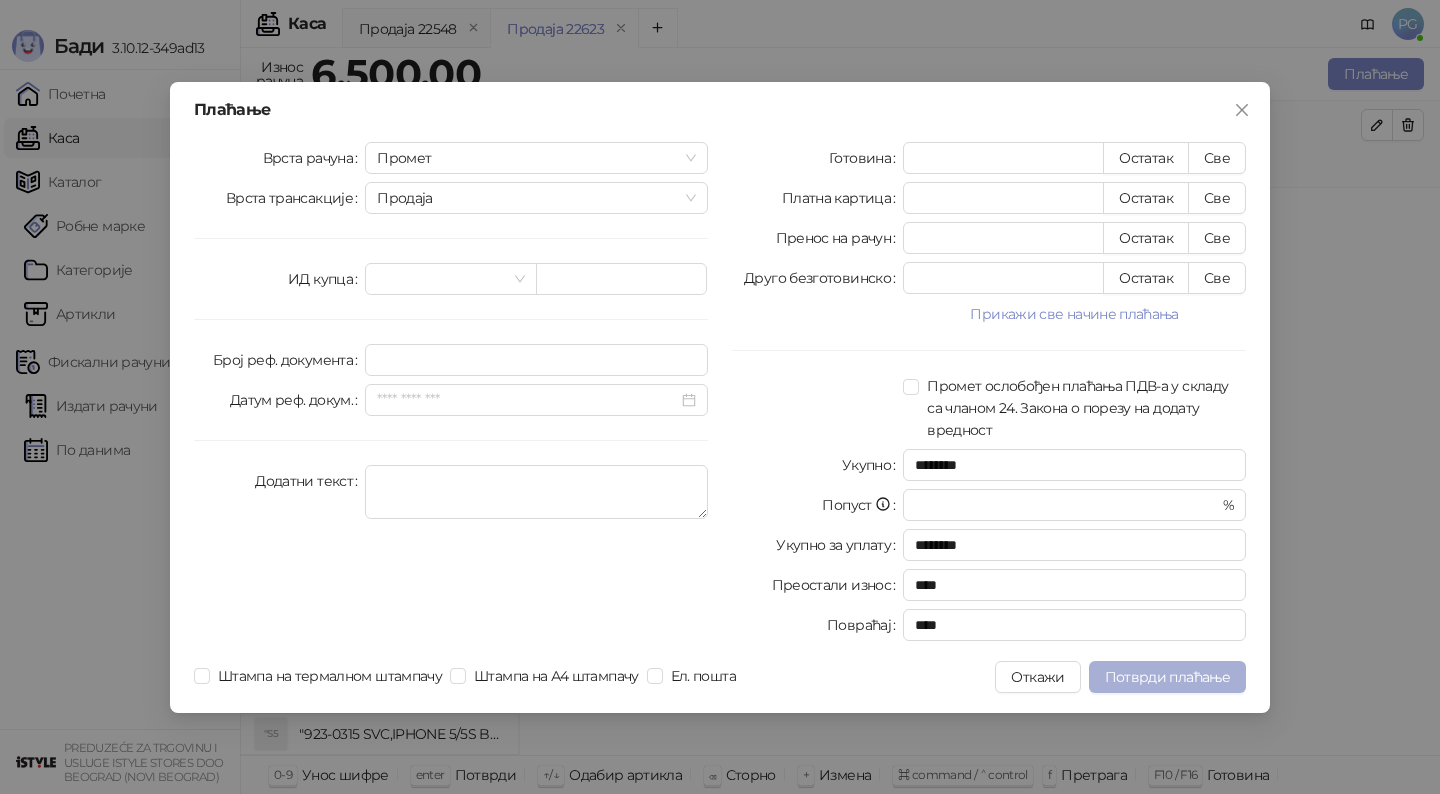 click on "Потврди плаћање" at bounding box center [1167, 677] 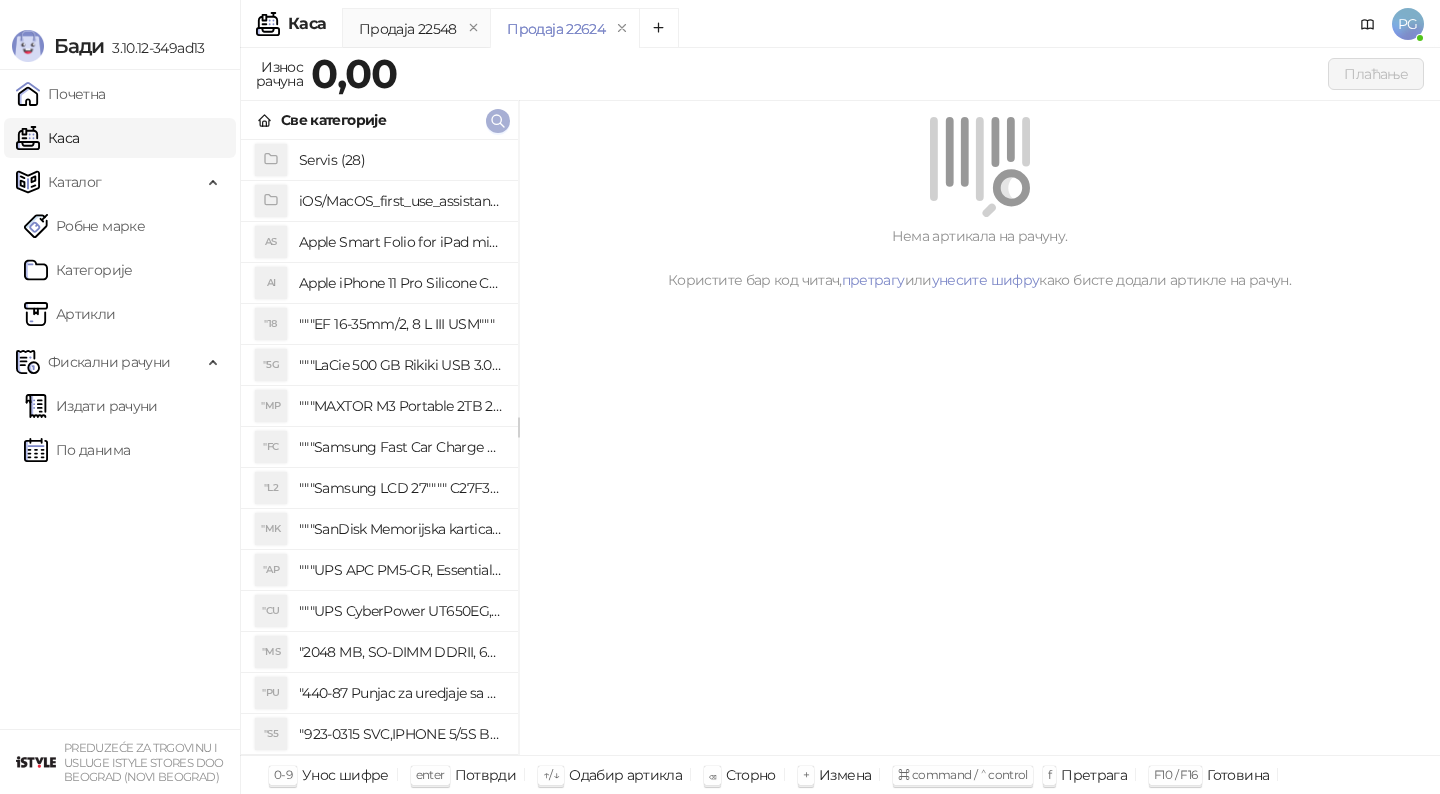 click 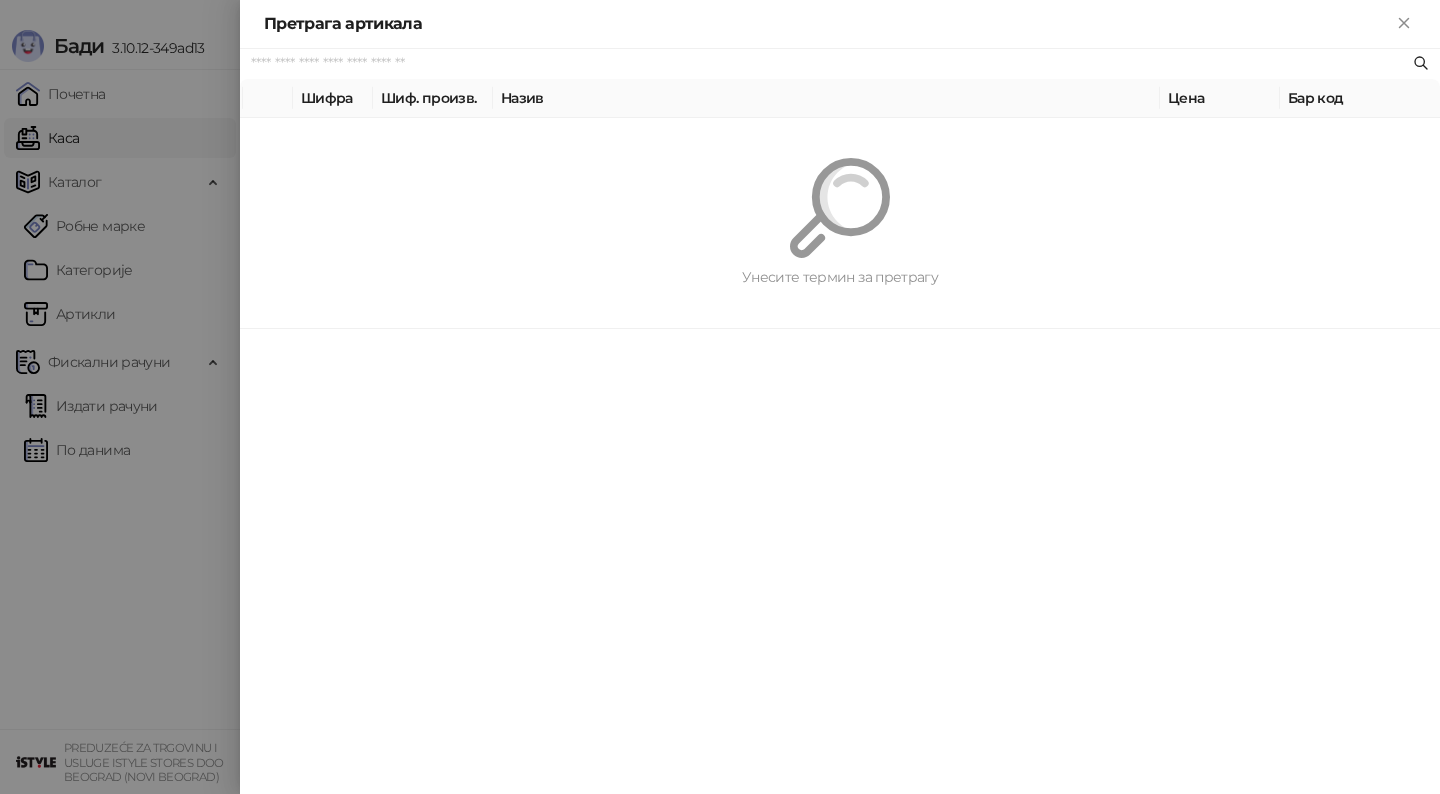 paste on "*********" 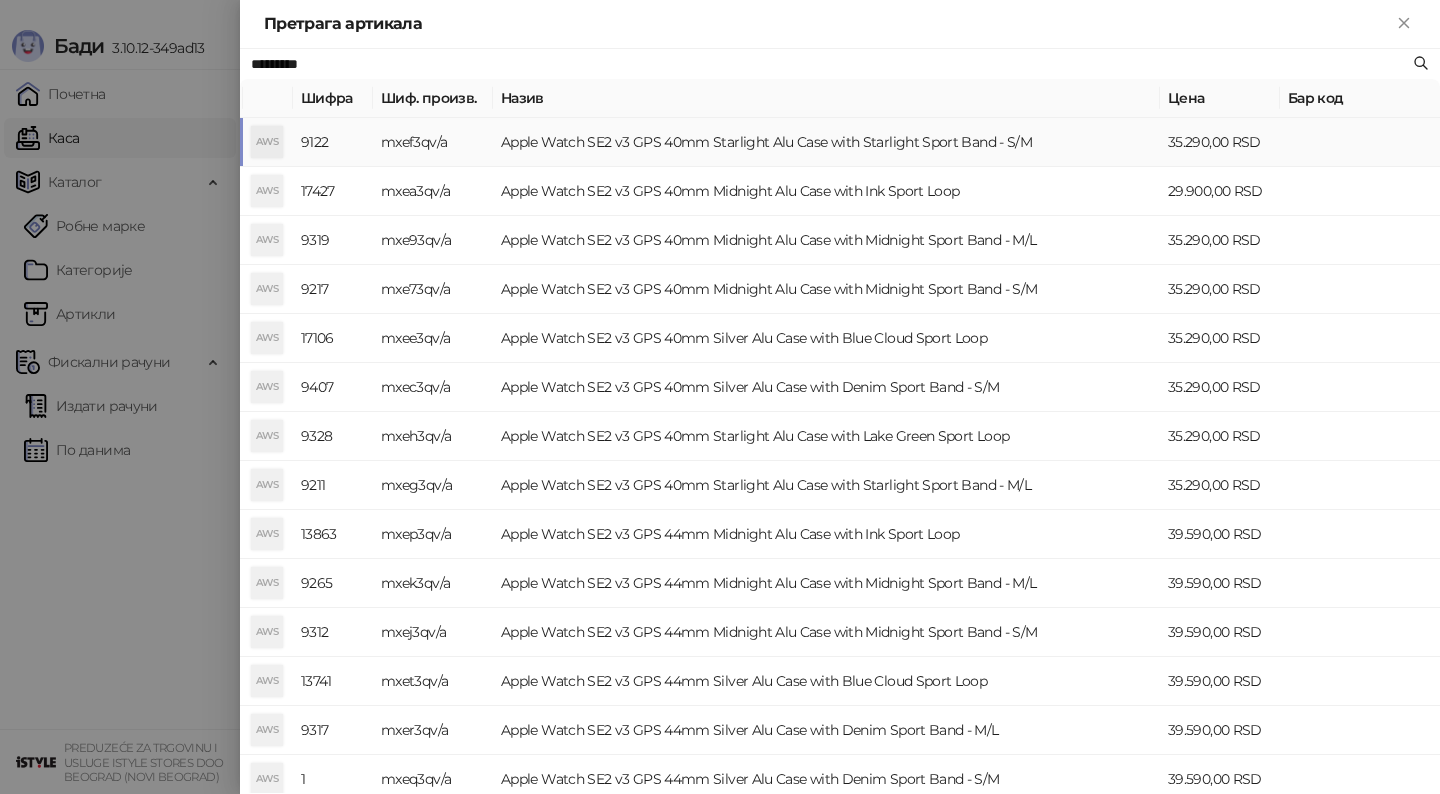 type on "*********" 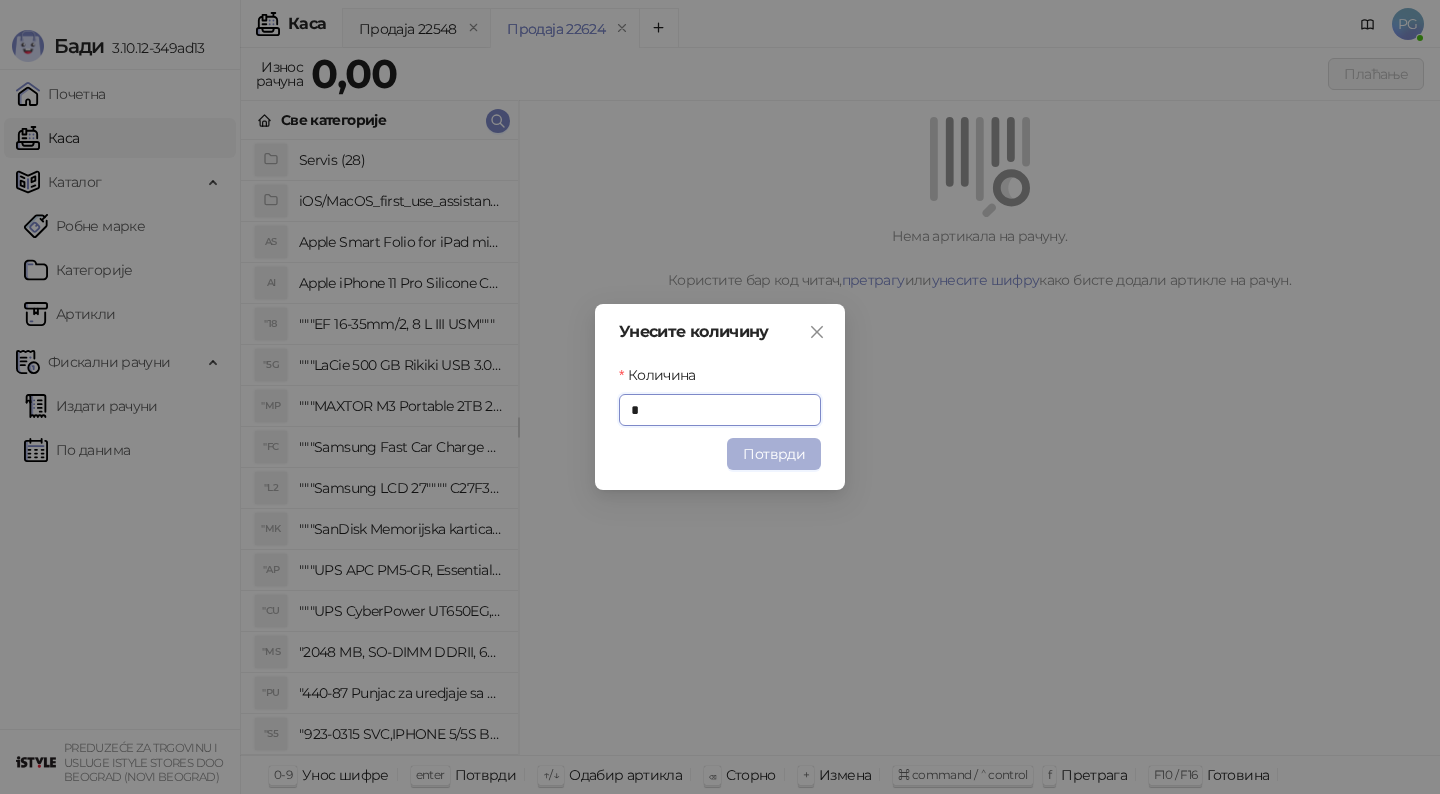 click on "Потврди" at bounding box center [774, 454] 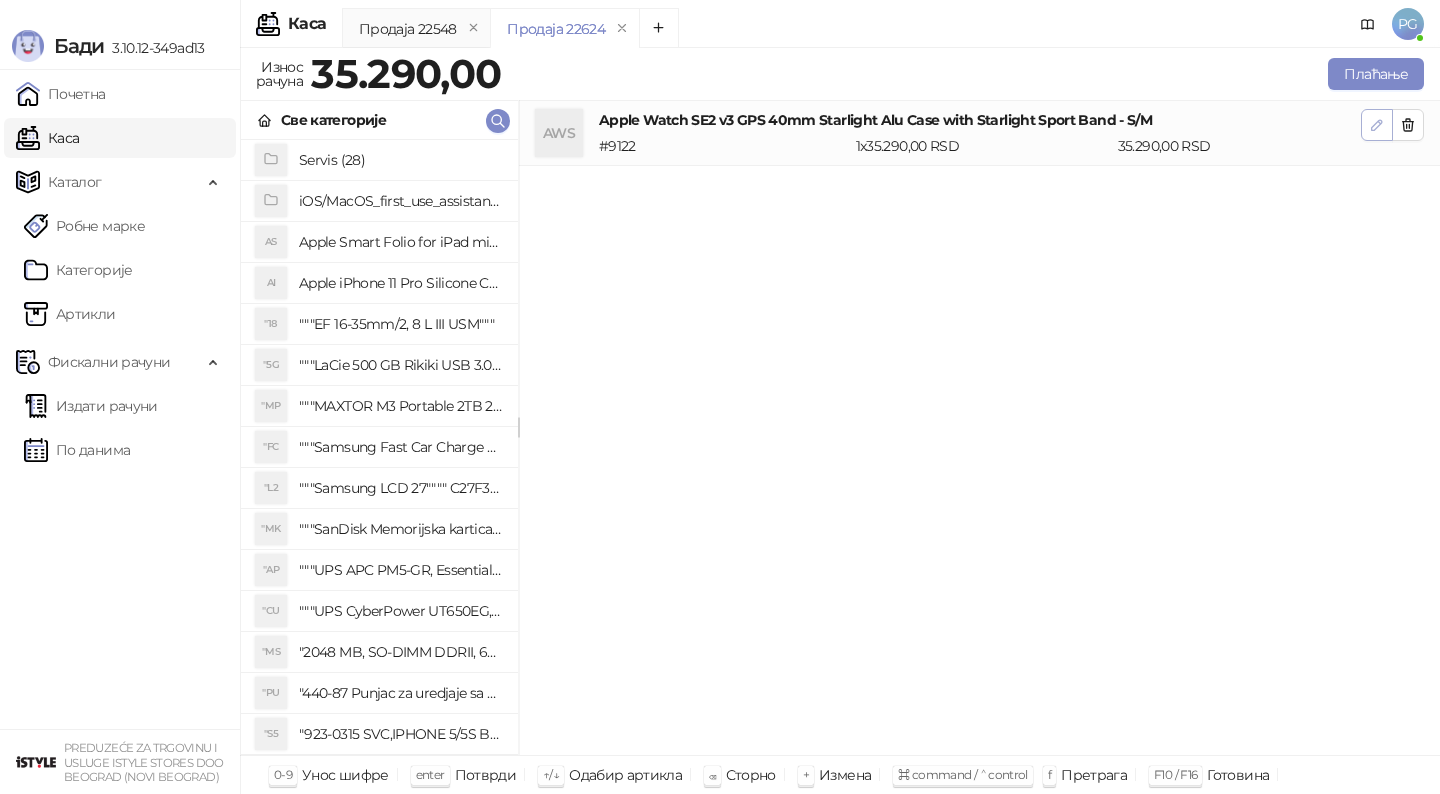 click 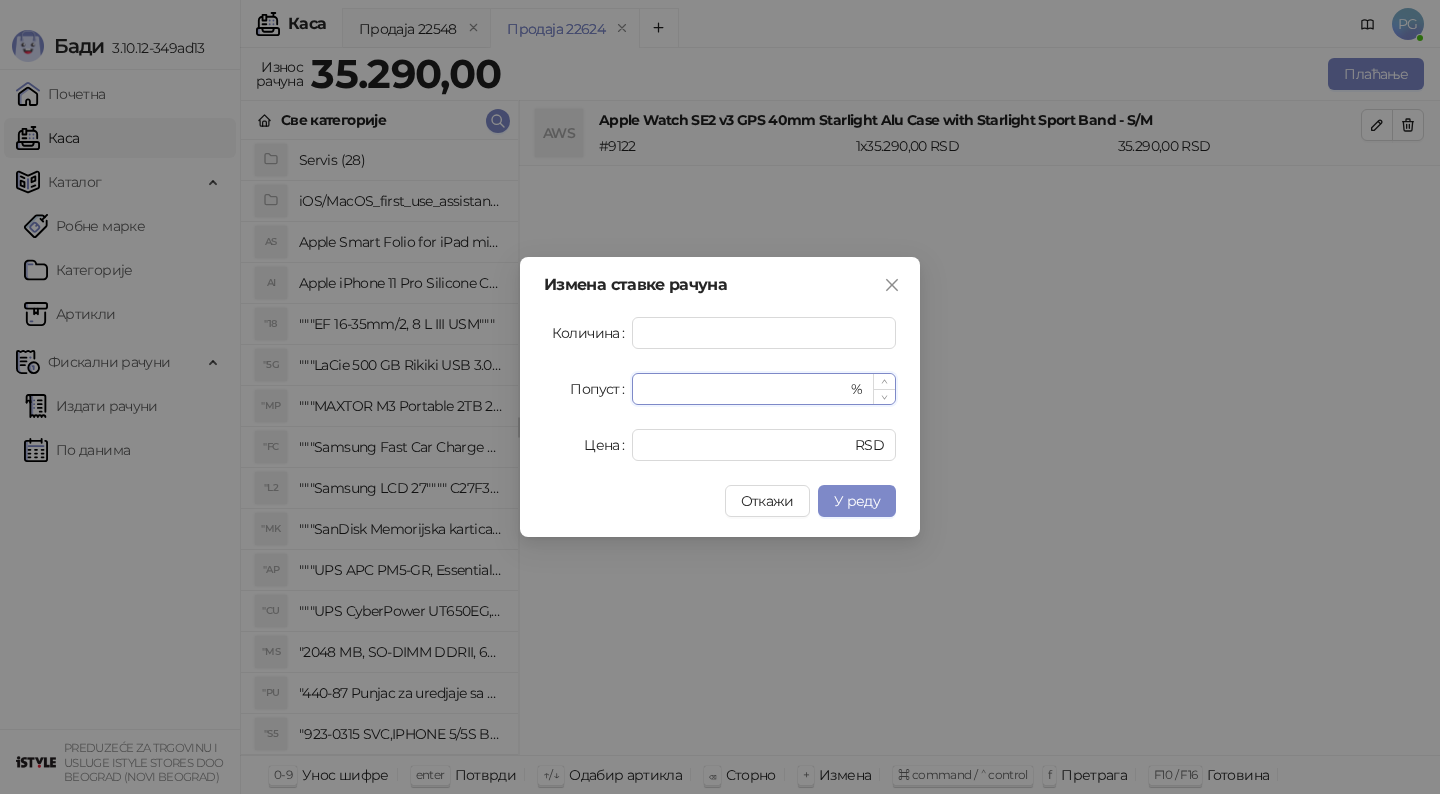 click on "*" at bounding box center (745, 389) 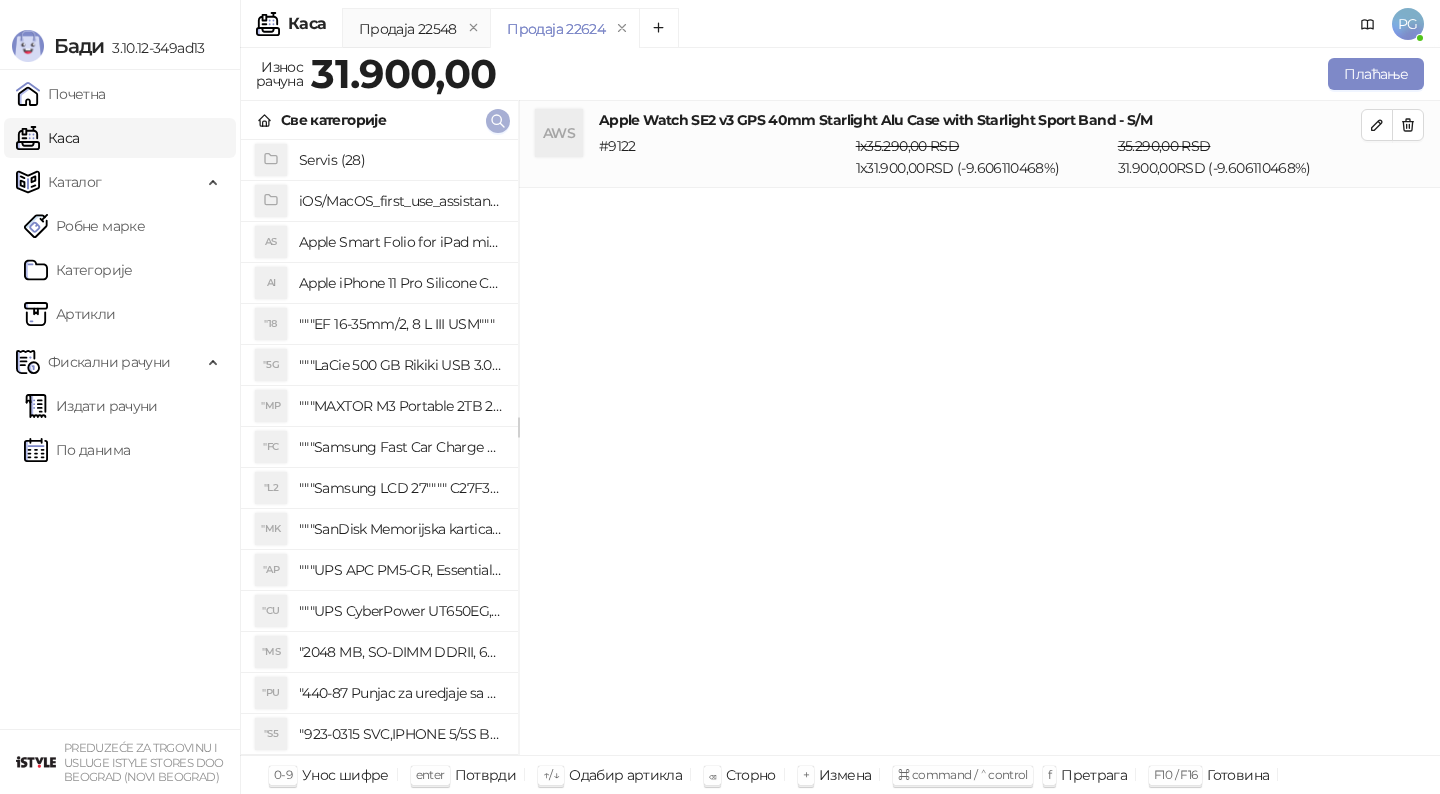 click 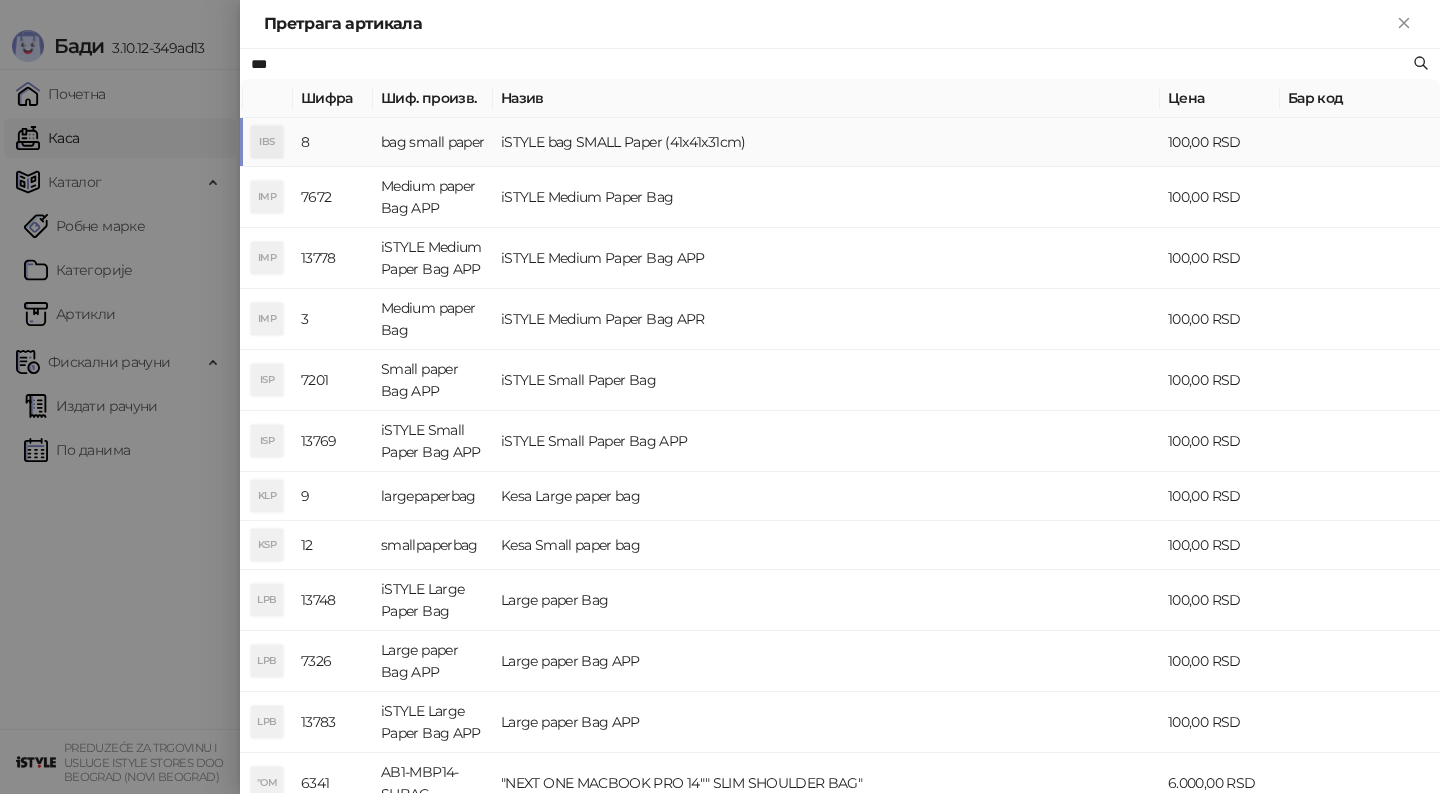 type on "***" 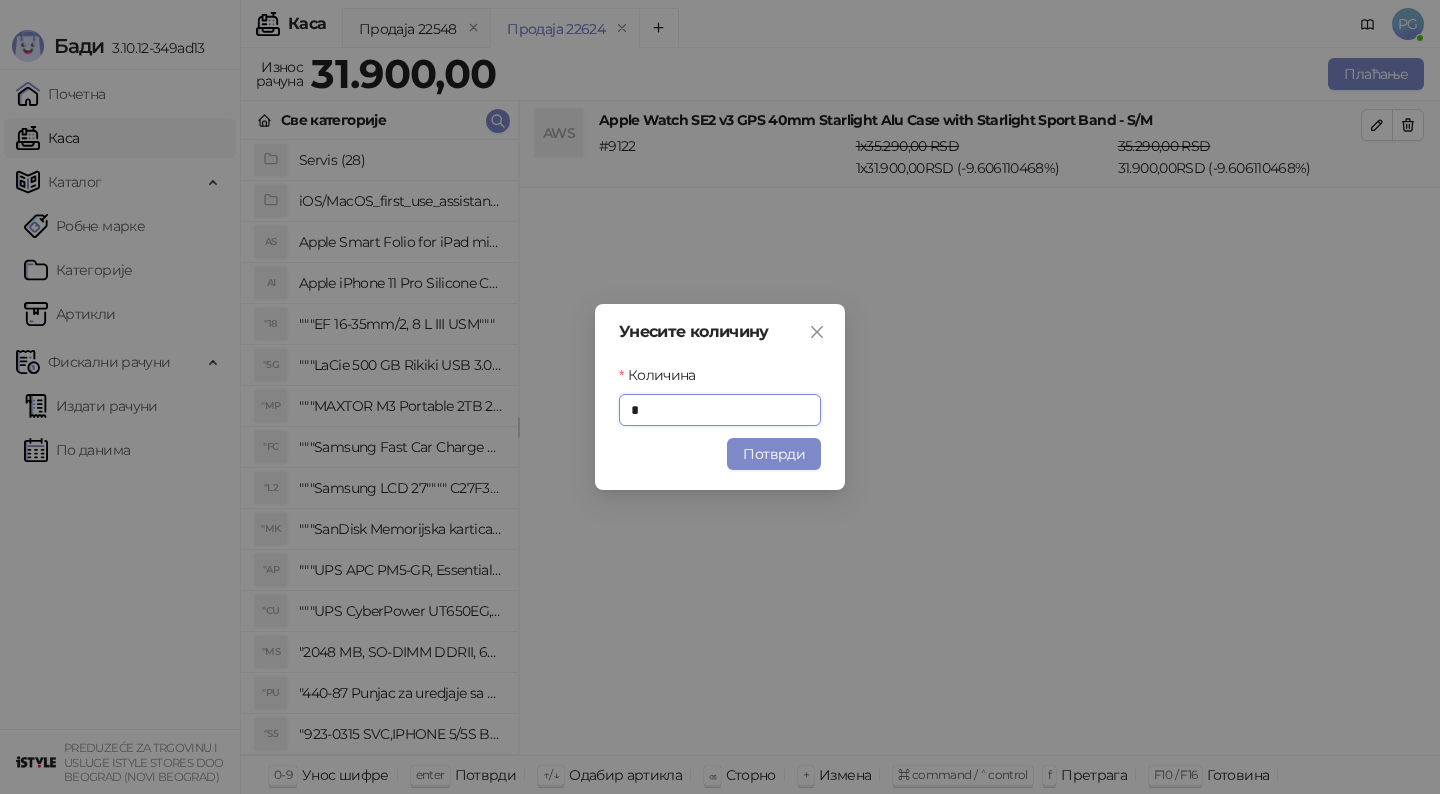 click on "Потврди" at bounding box center (774, 454) 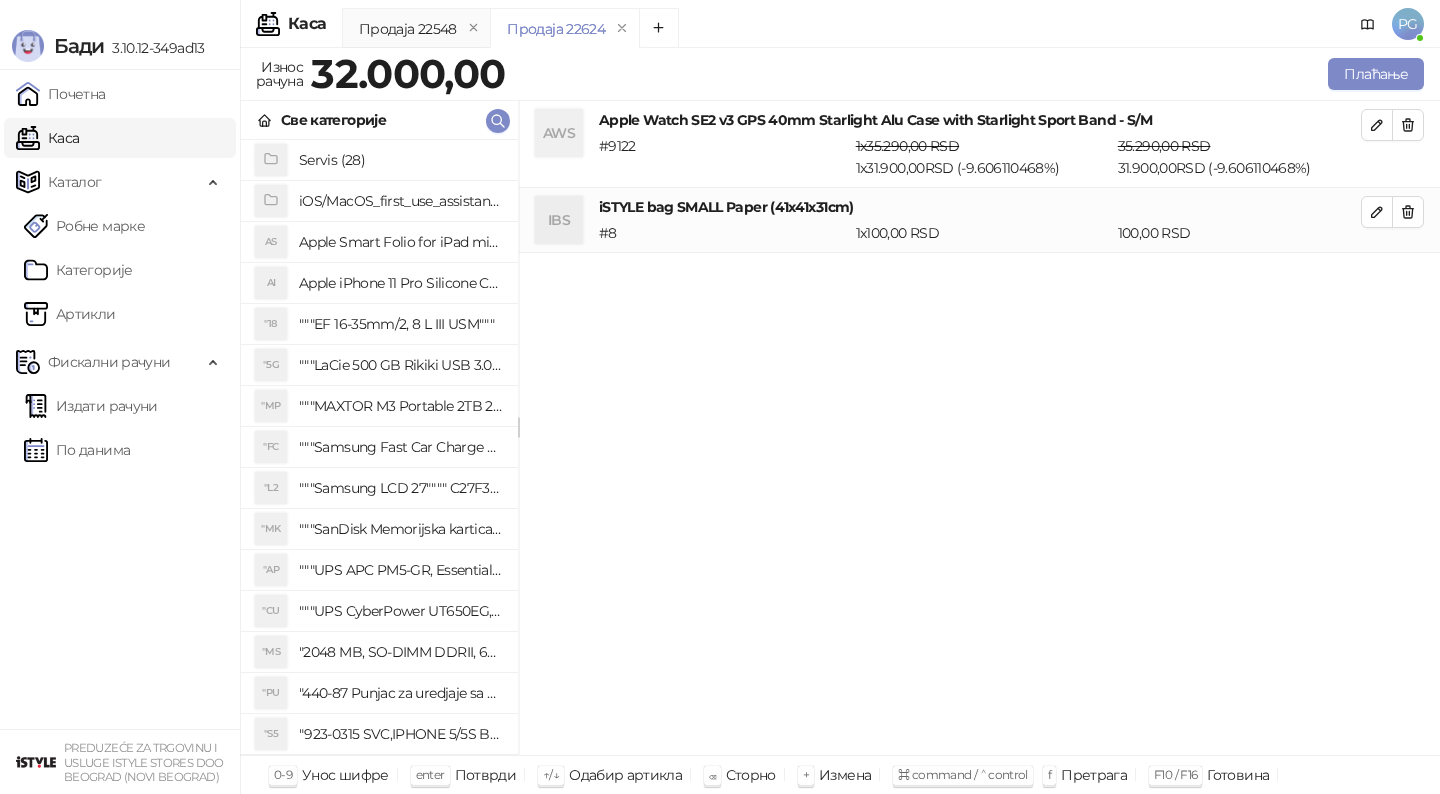 click at bounding box center (1408, 212) 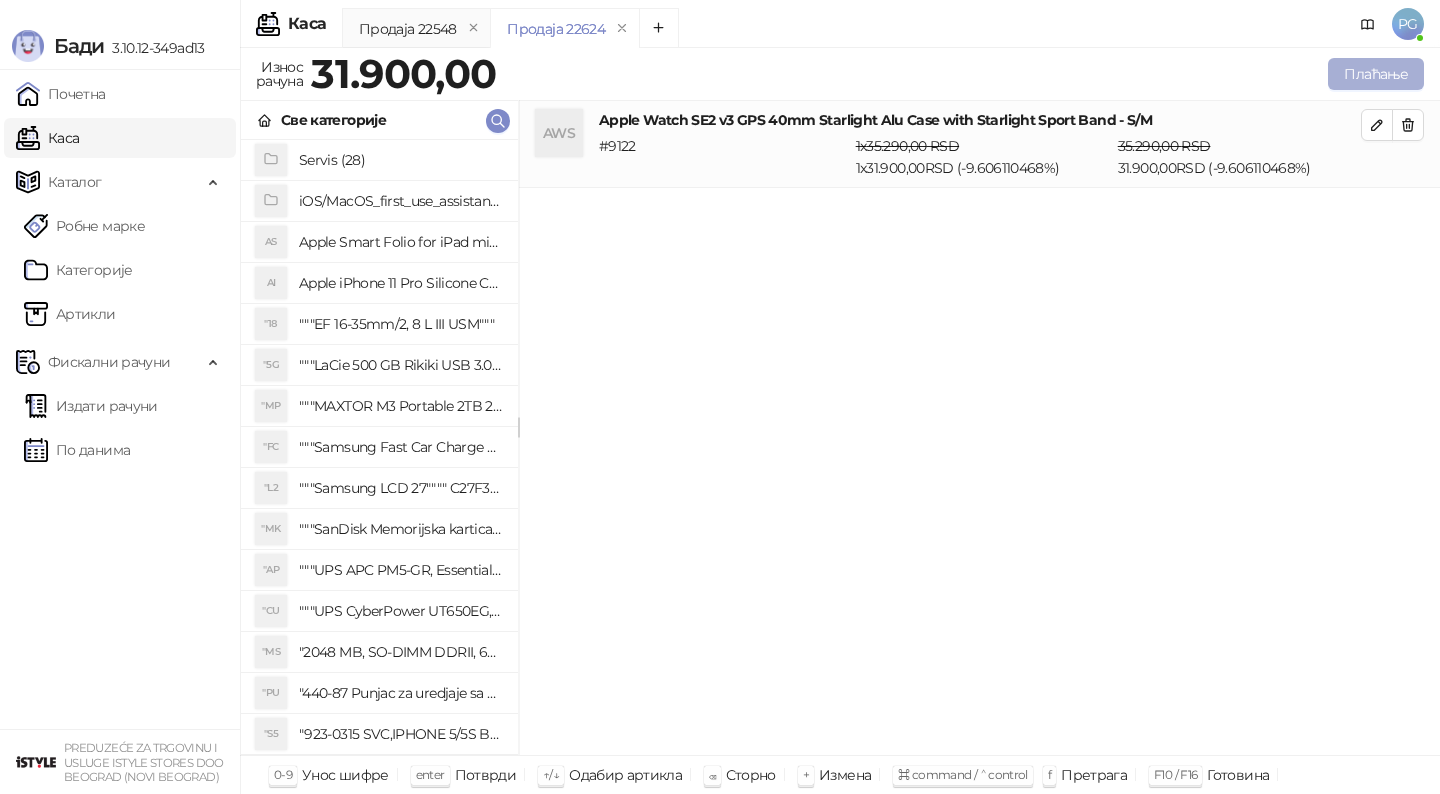 click on "Плаћање" at bounding box center [1376, 74] 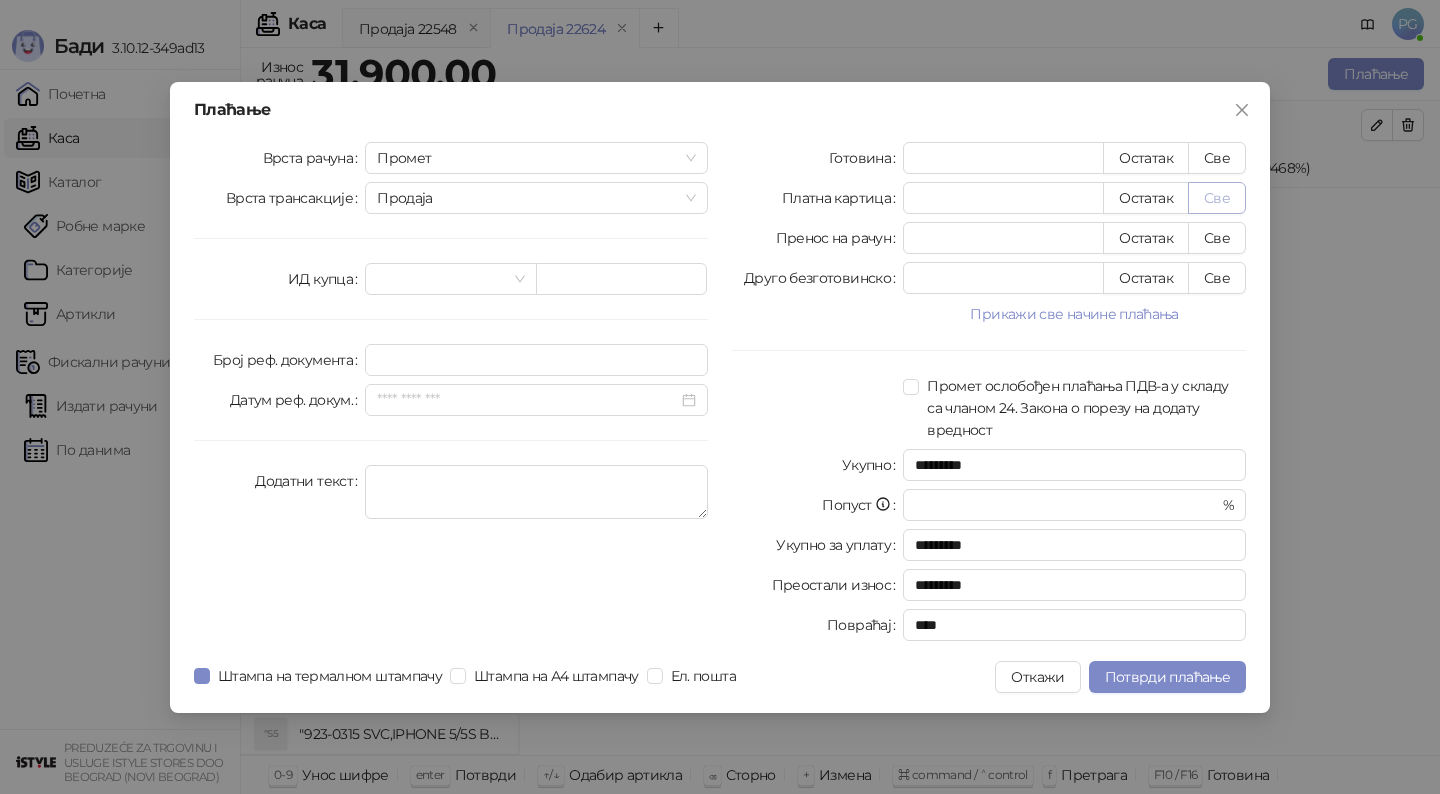 click on "Све" at bounding box center (1217, 198) 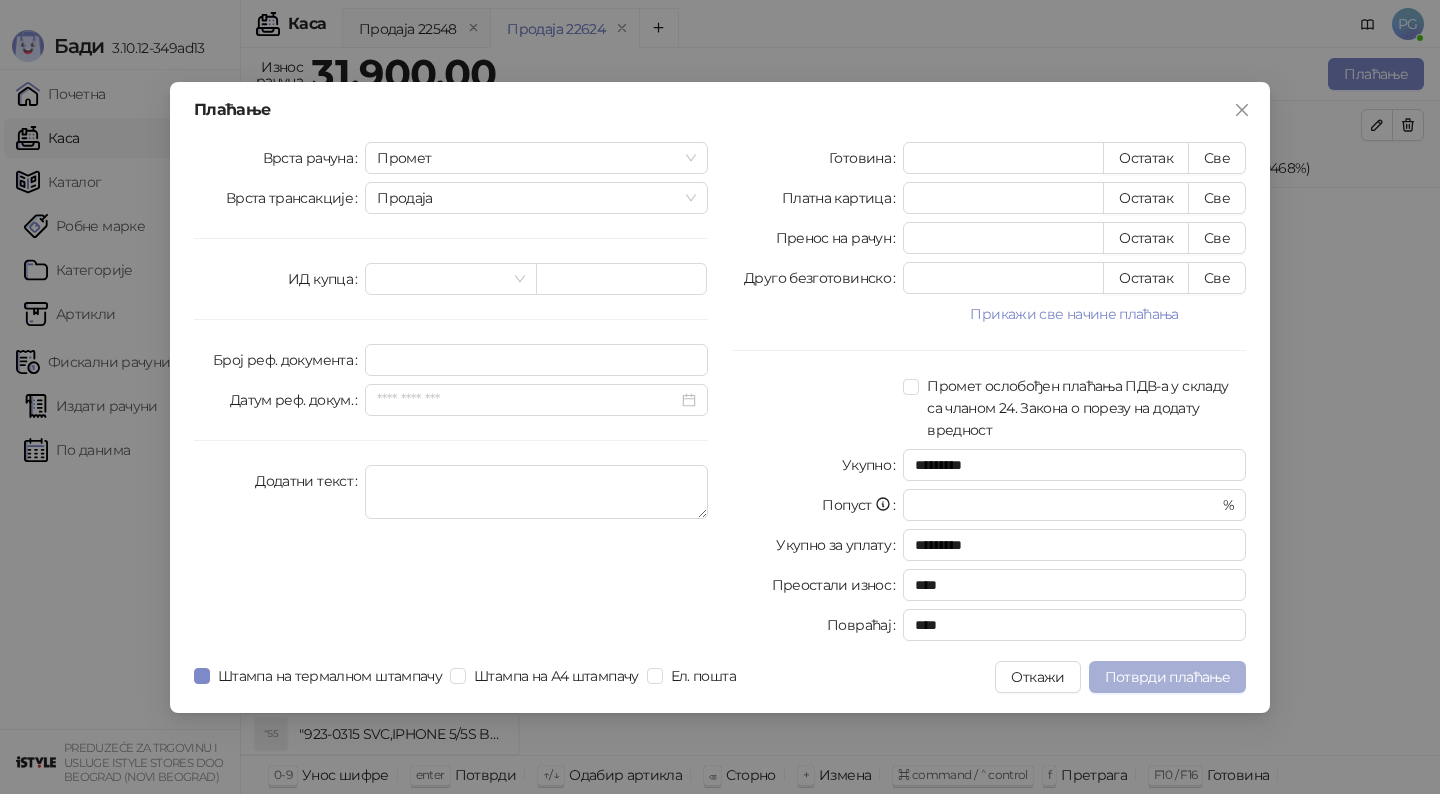 click on "Потврди плаћање" at bounding box center [1167, 677] 